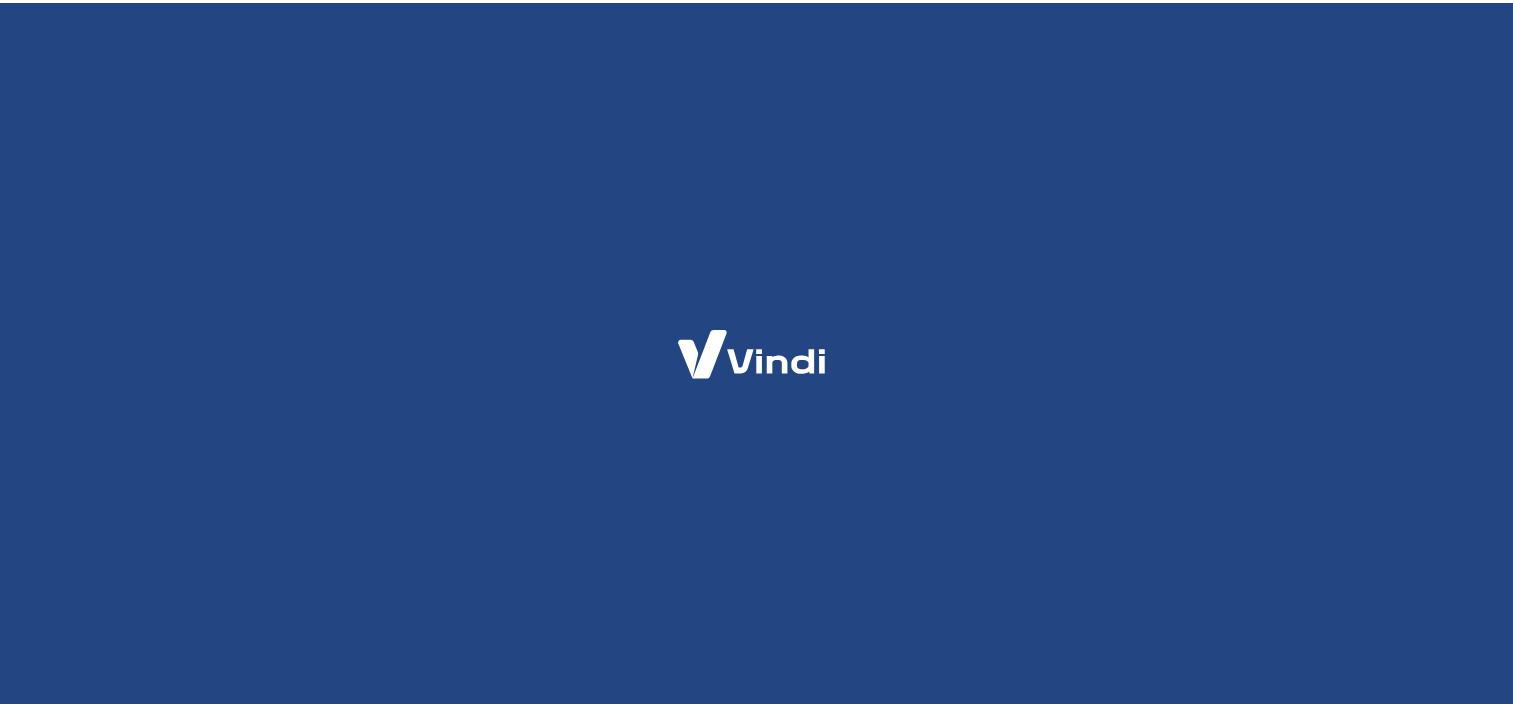 scroll, scrollTop: 0, scrollLeft: 0, axis: both 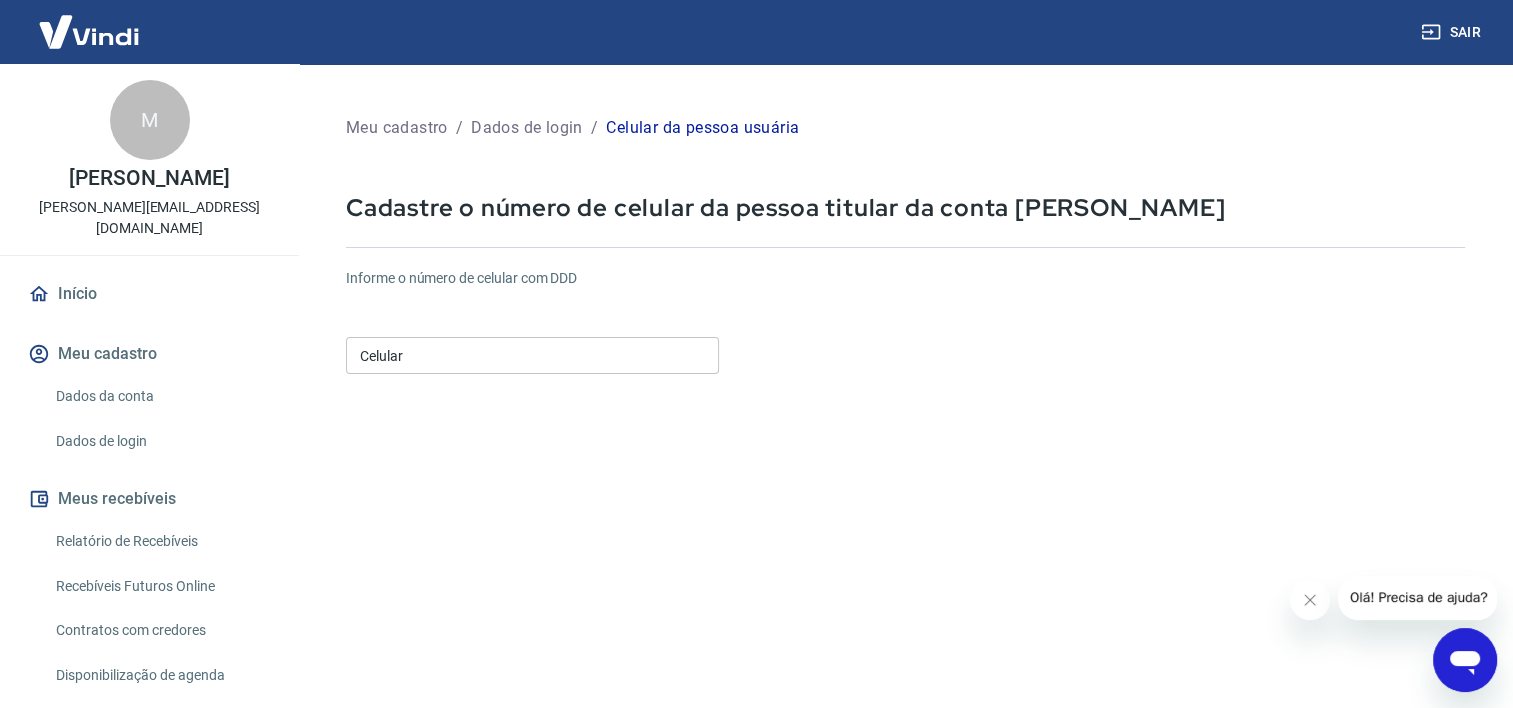 click on "Celular" at bounding box center (532, 355) 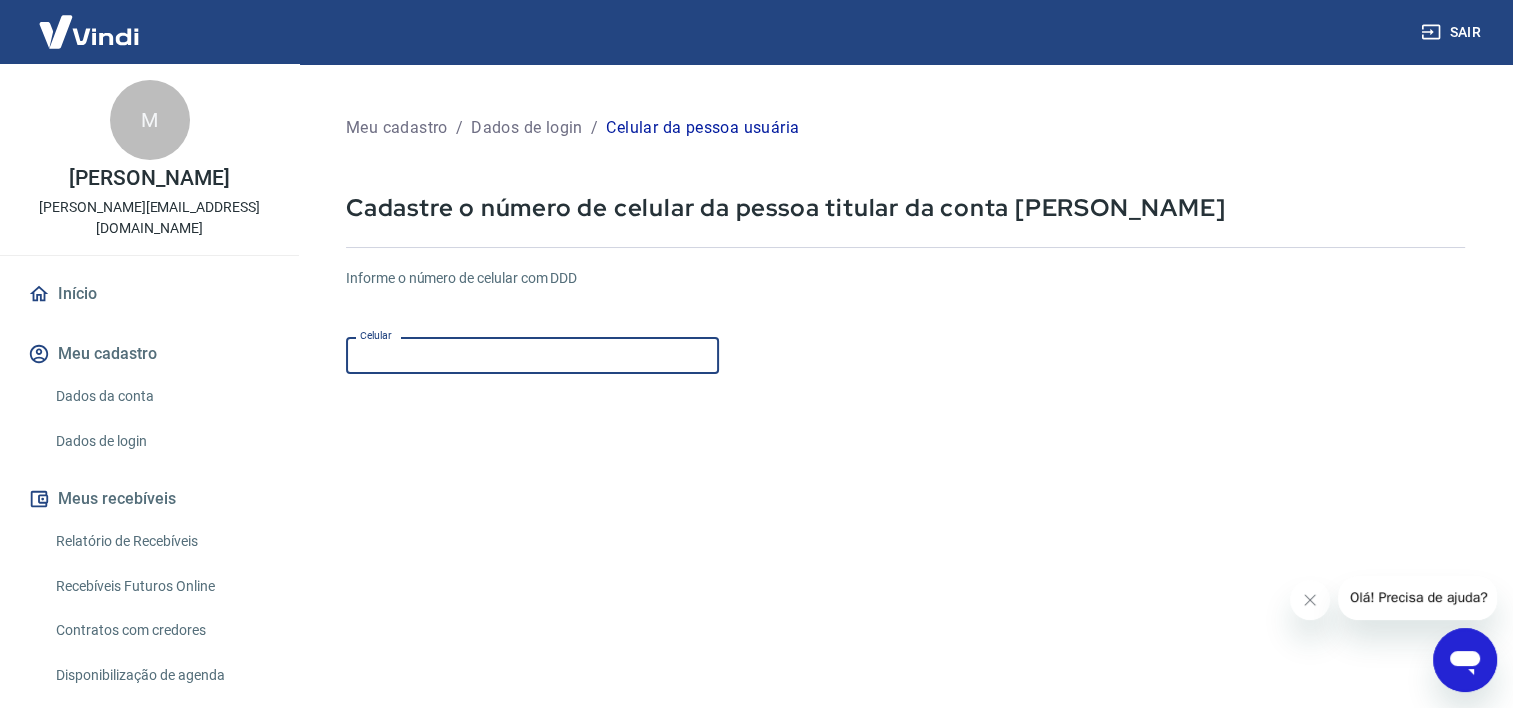 scroll, scrollTop: 0, scrollLeft: 0, axis: both 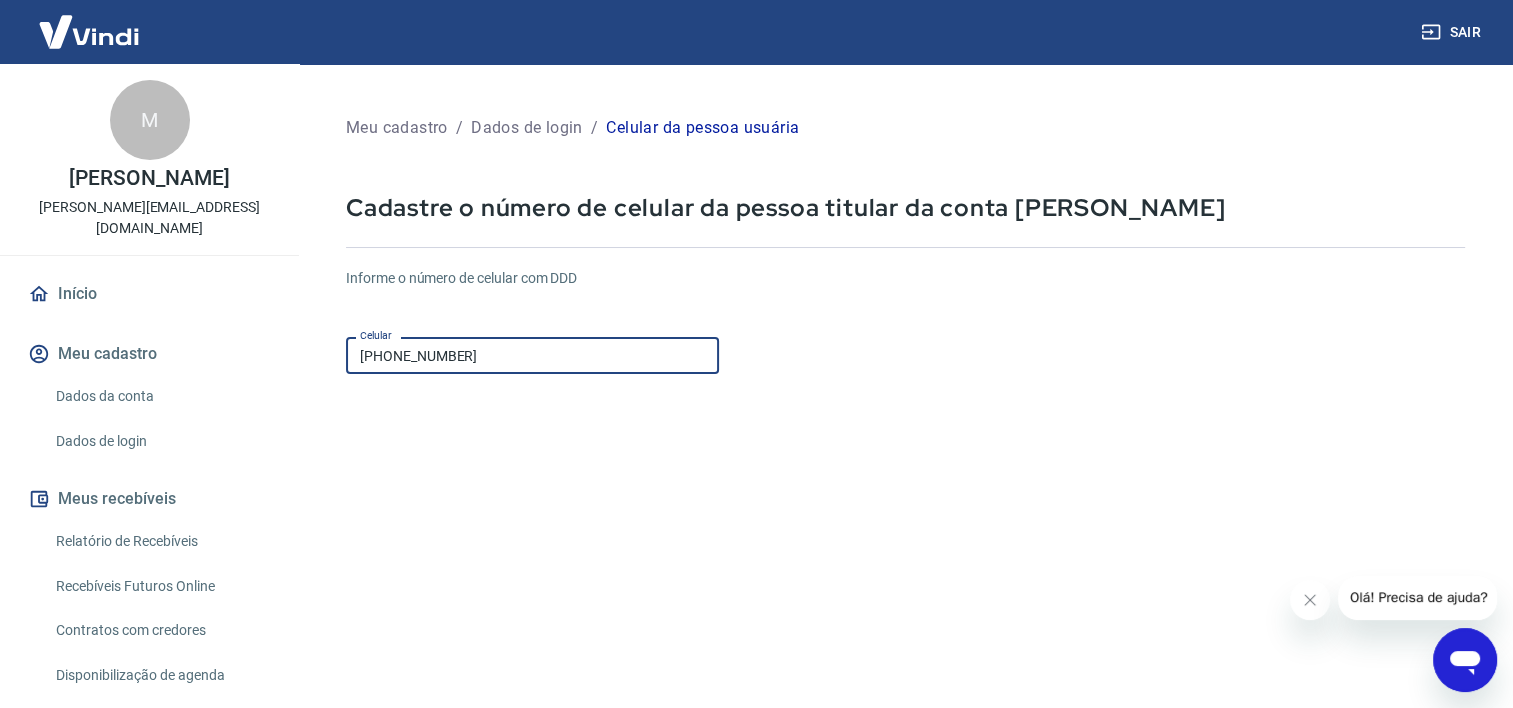click on "Continuar" at bounding box center (401, 814) 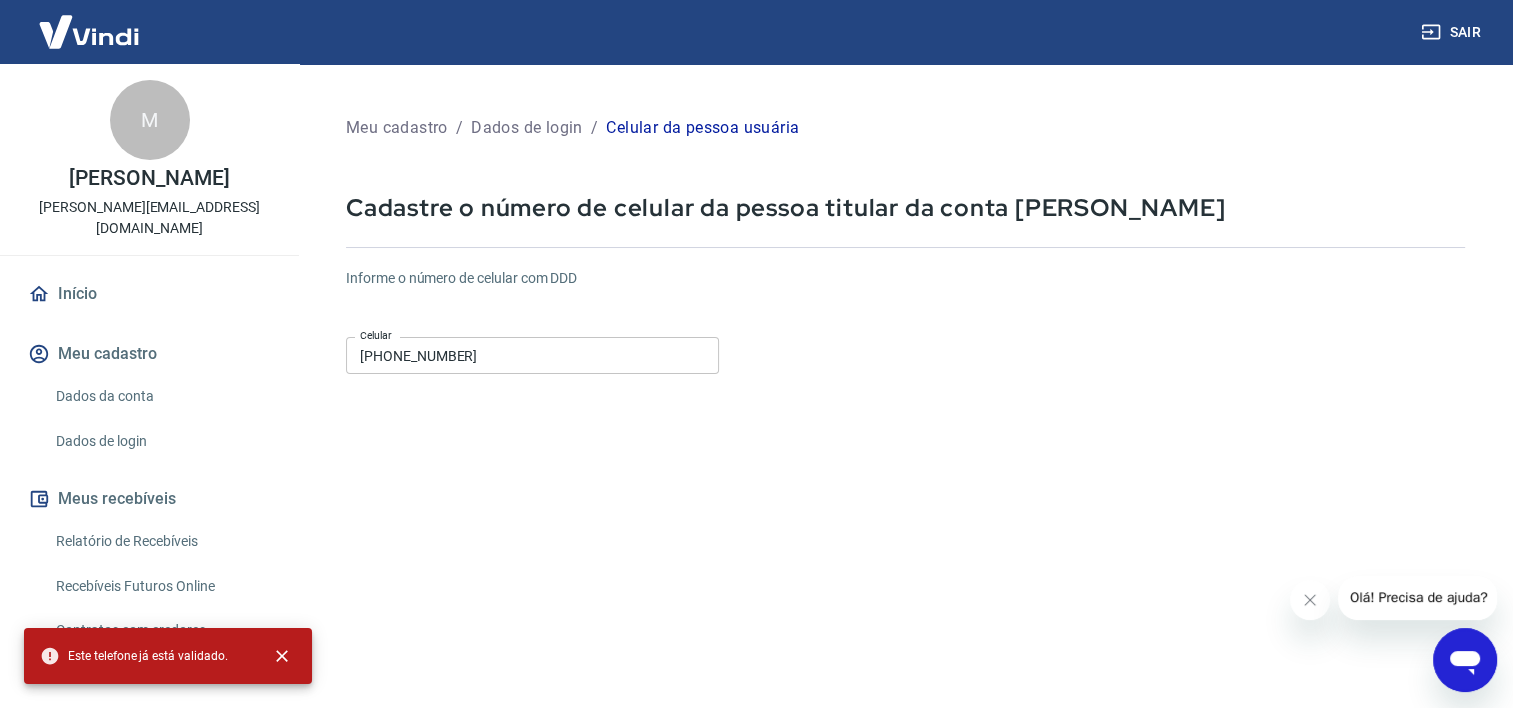 click 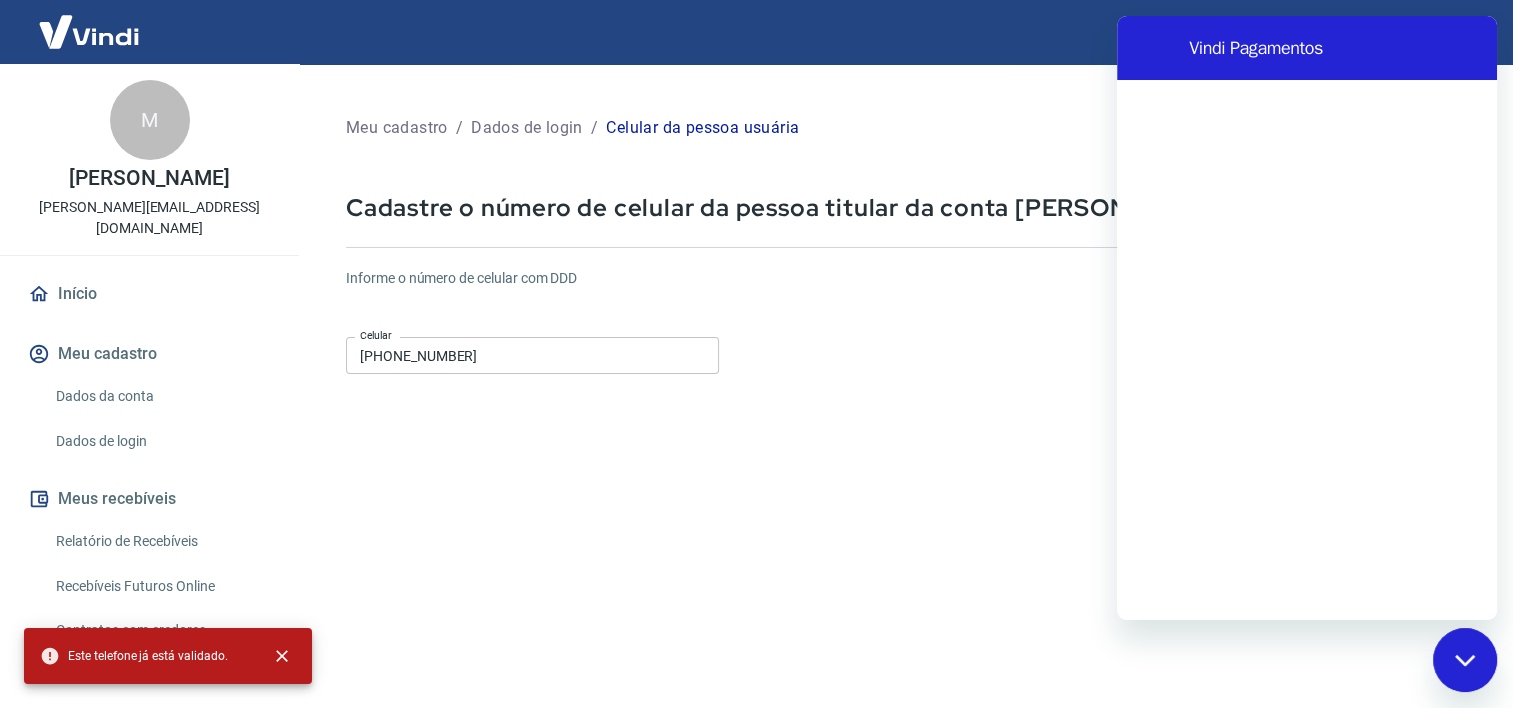 scroll, scrollTop: 0, scrollLeft: 0, axis: both 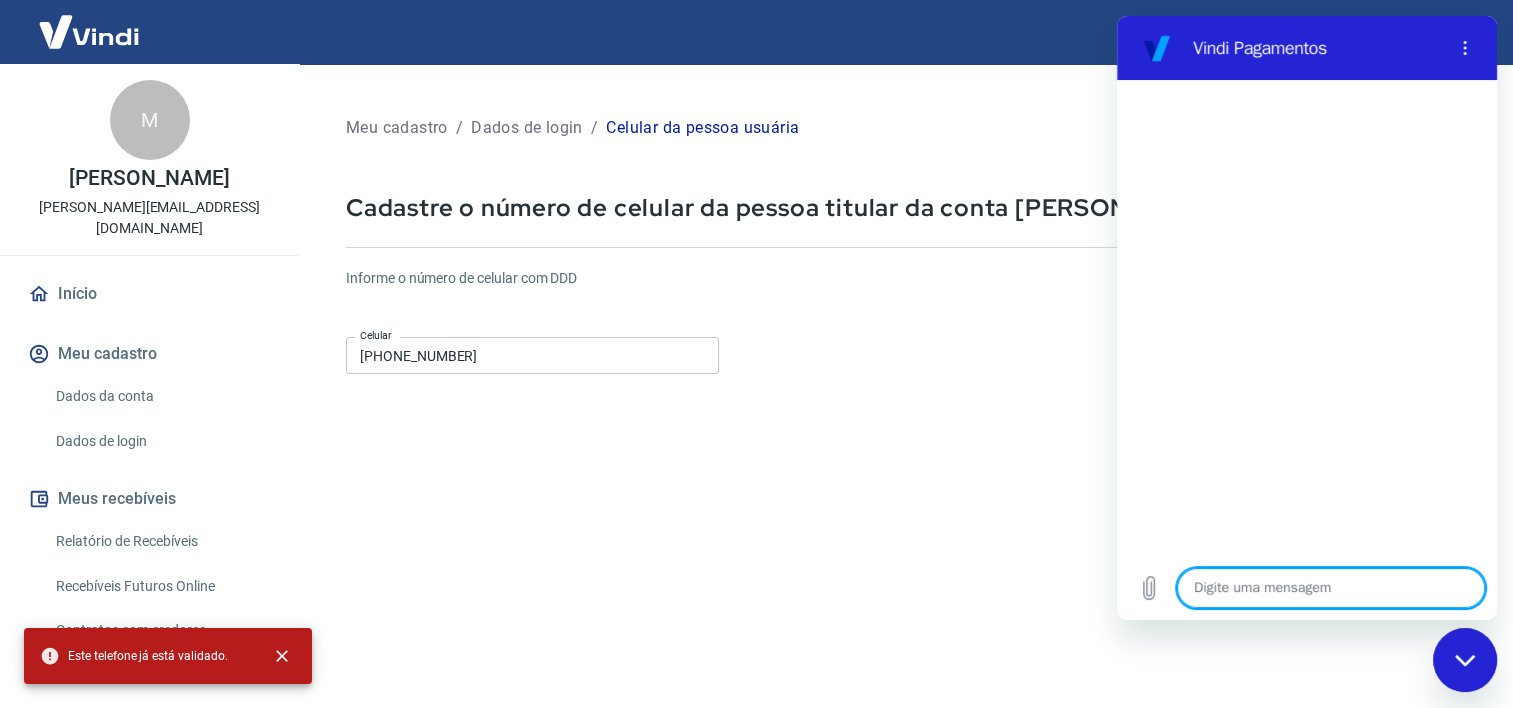 type on "o" 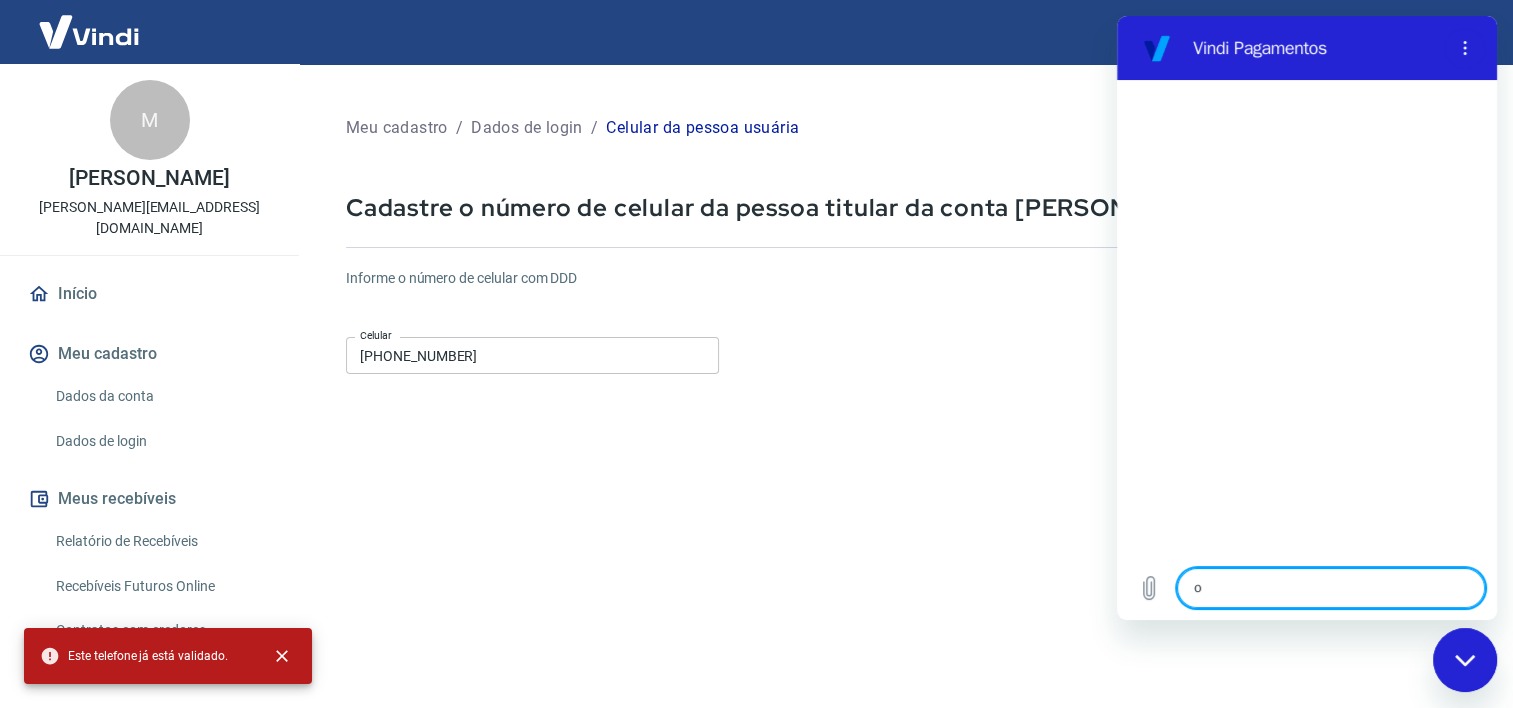 type on "ol" 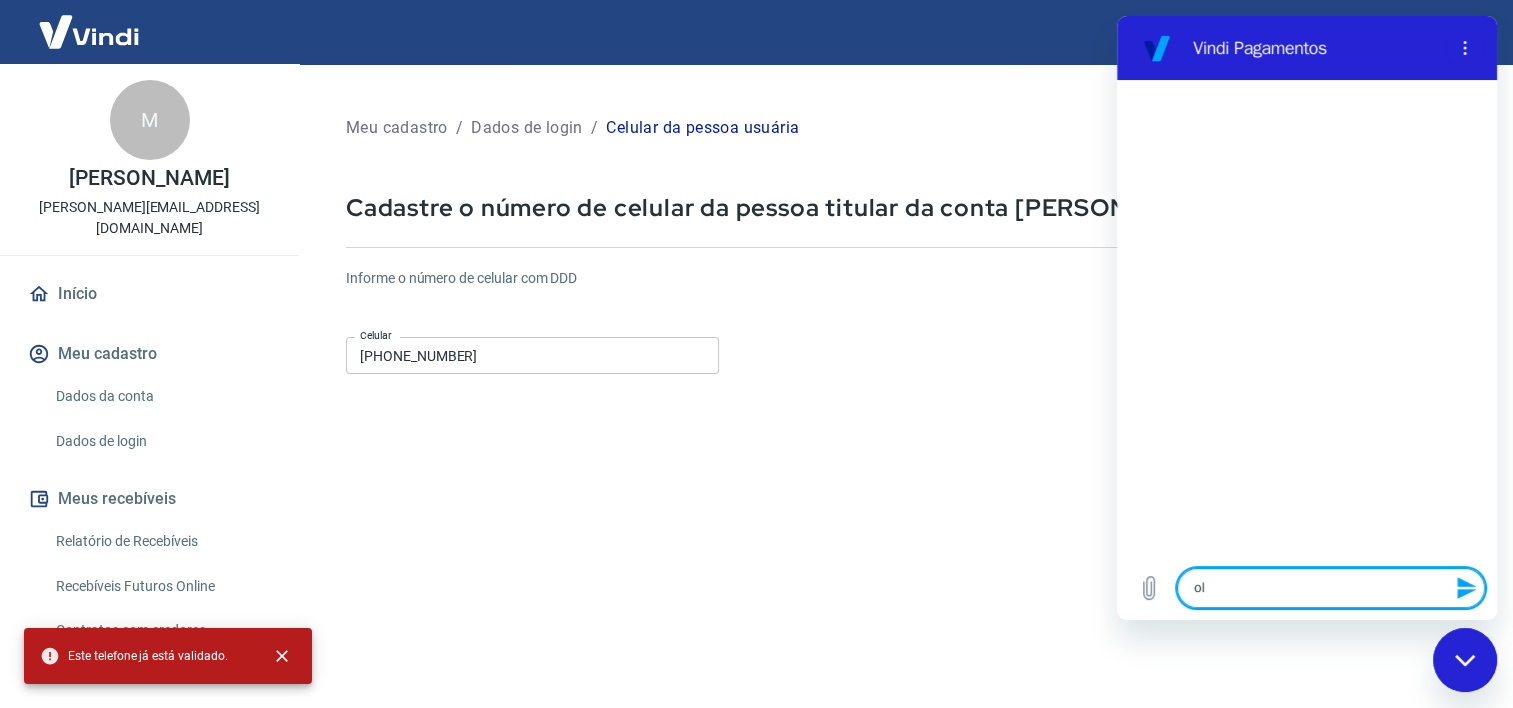 type on "olá" 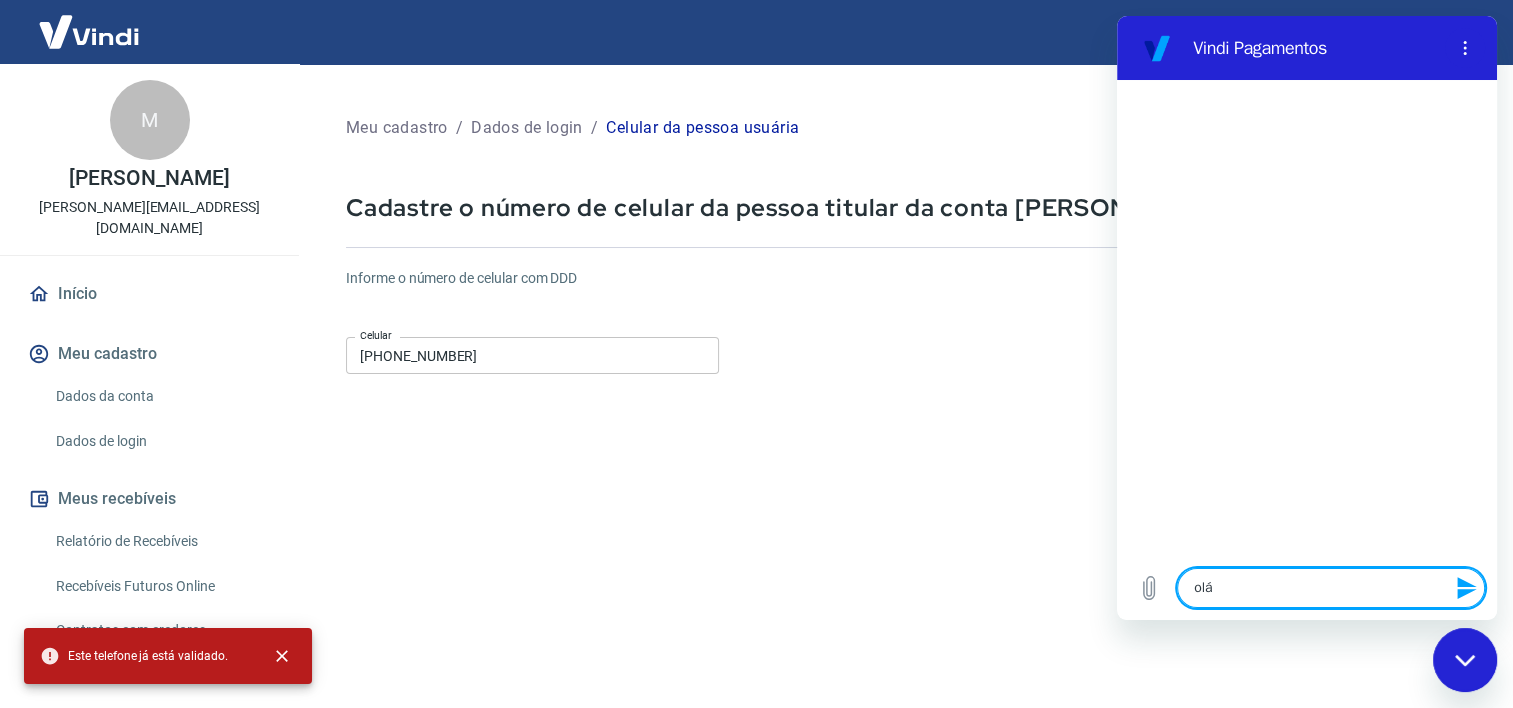 type 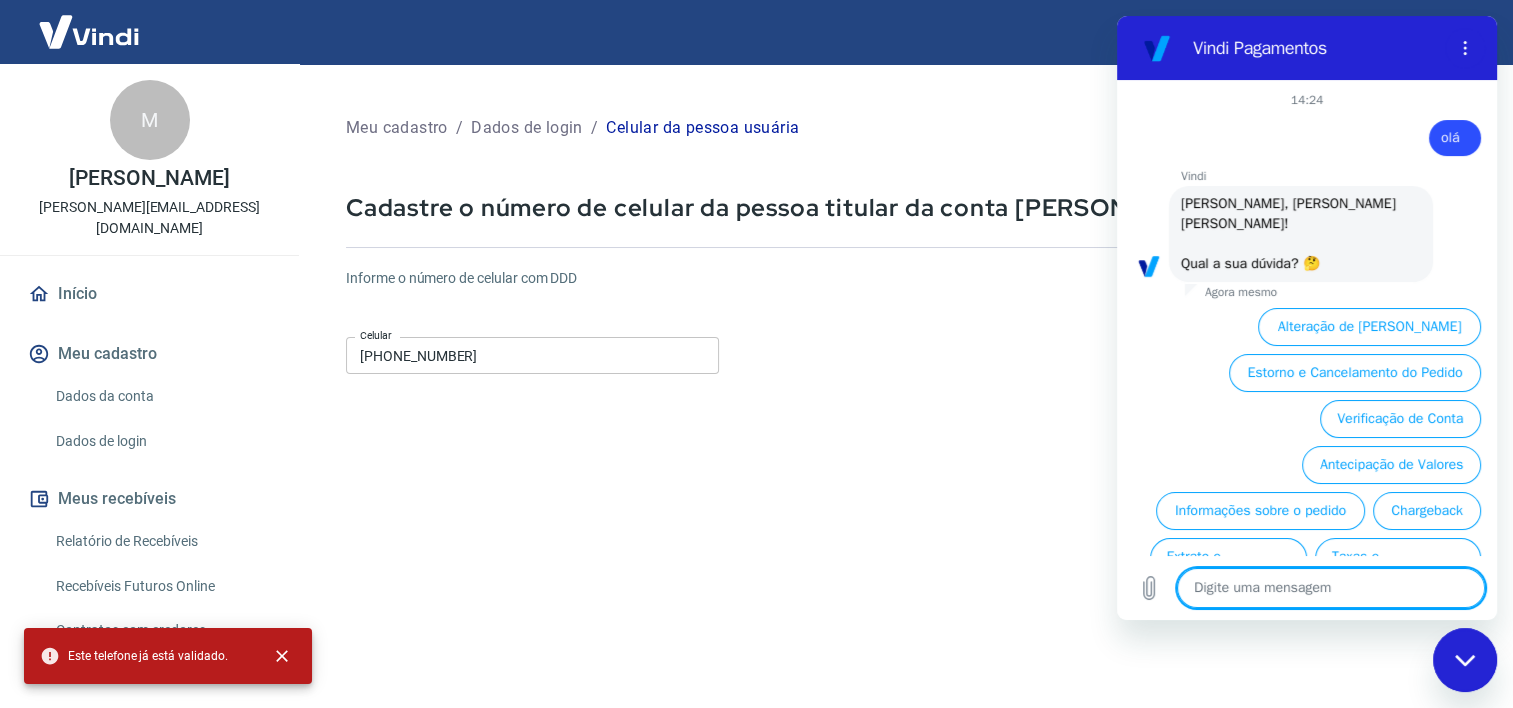 scroll, scrollTop: 68, scrollLeft: 0, axis: vertical 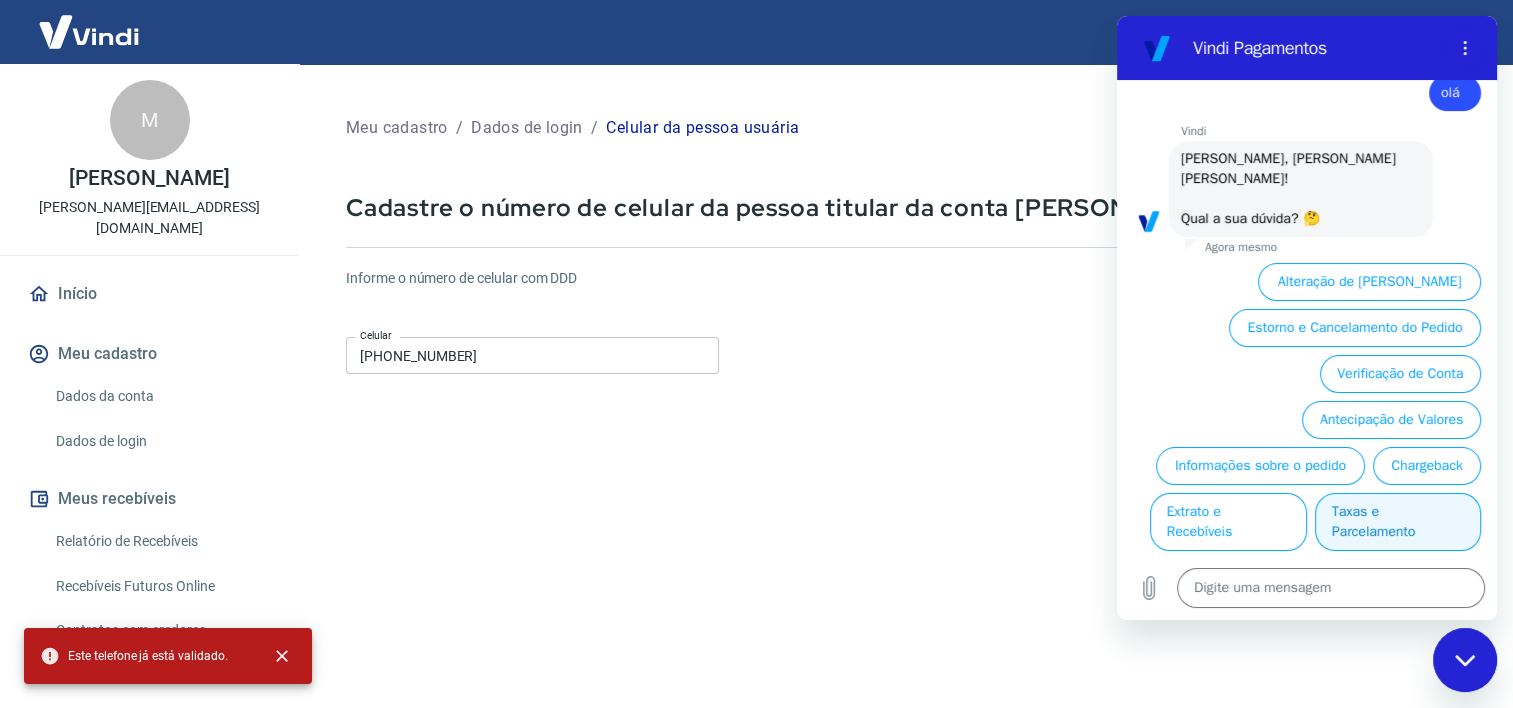 click on "Taxas e Parcelamento" at bounding box center (1398, 522) 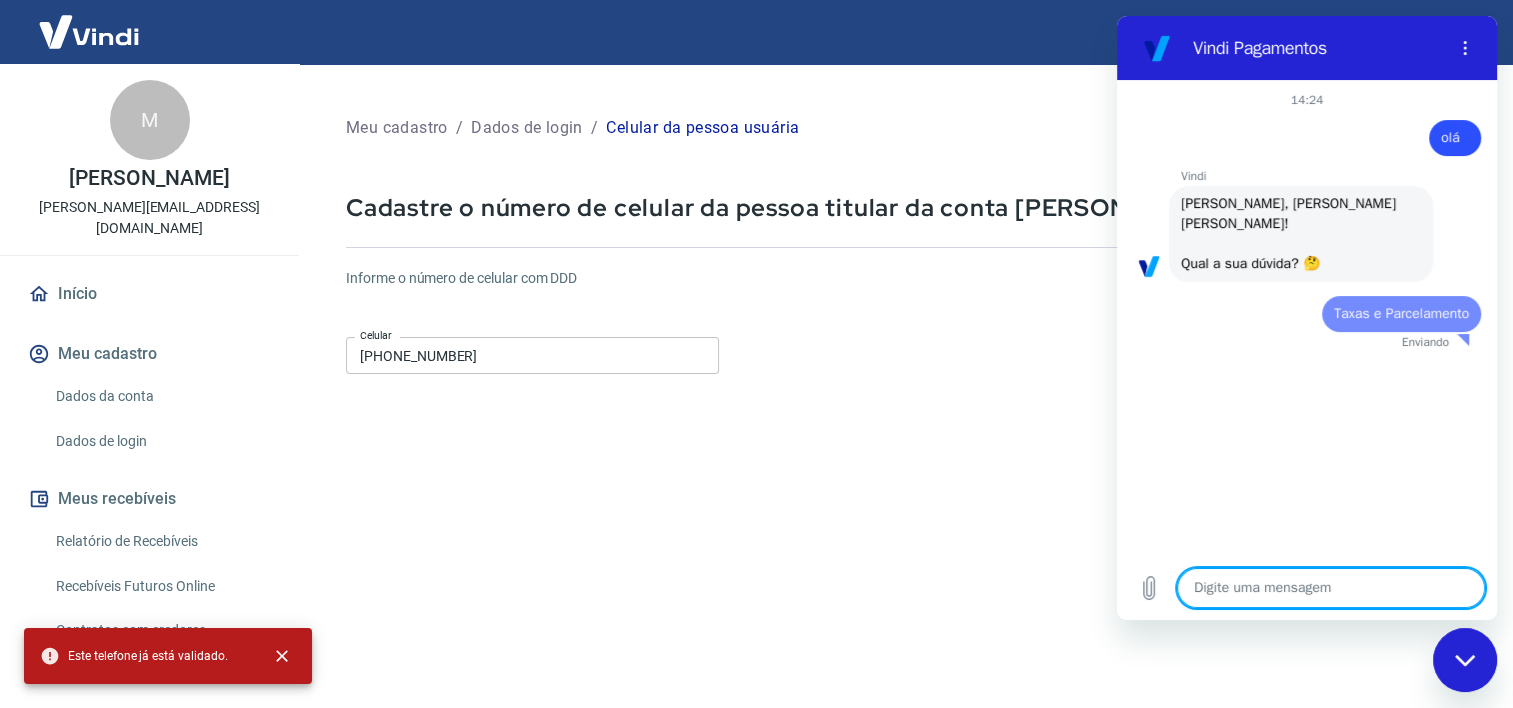 scroll, scrollTop: 0, scrollLeft: 0, axis: both 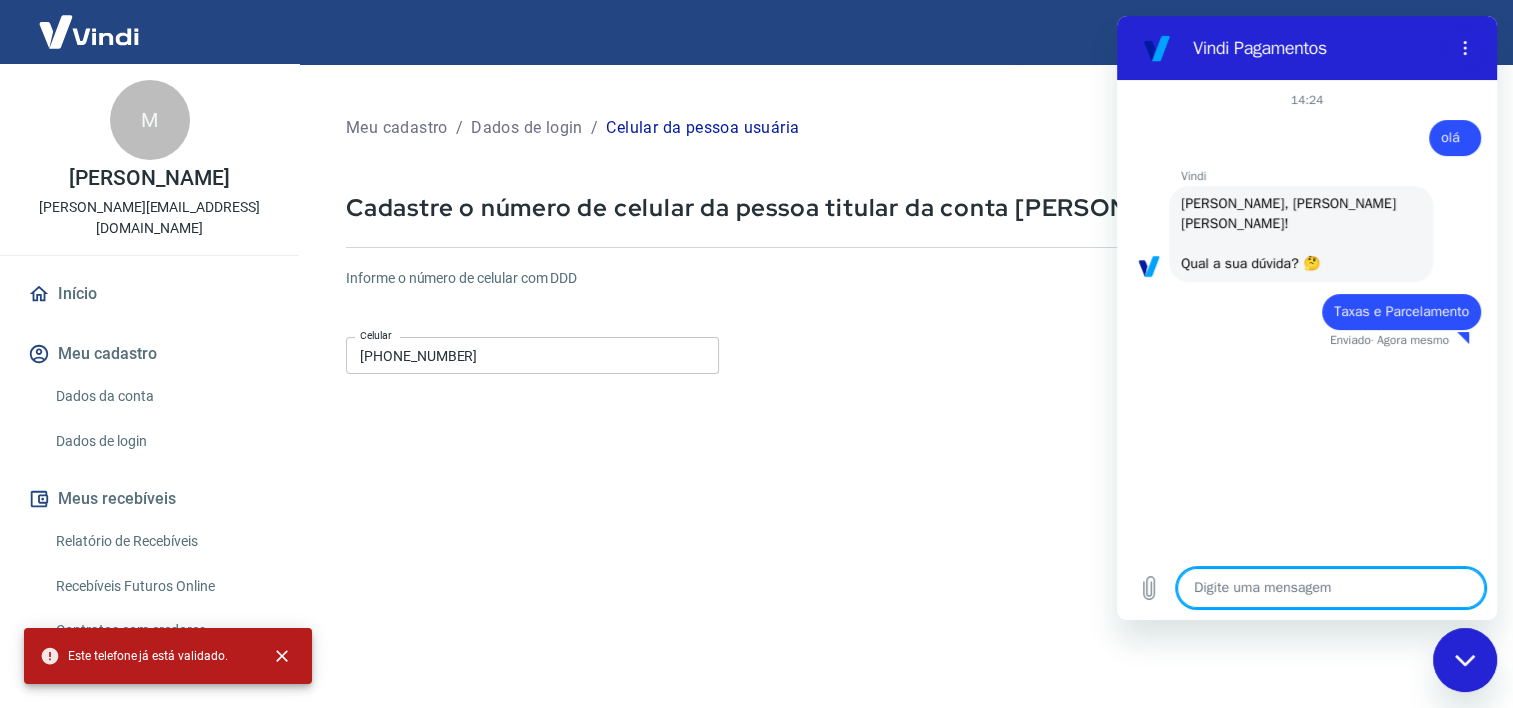 type on "x" 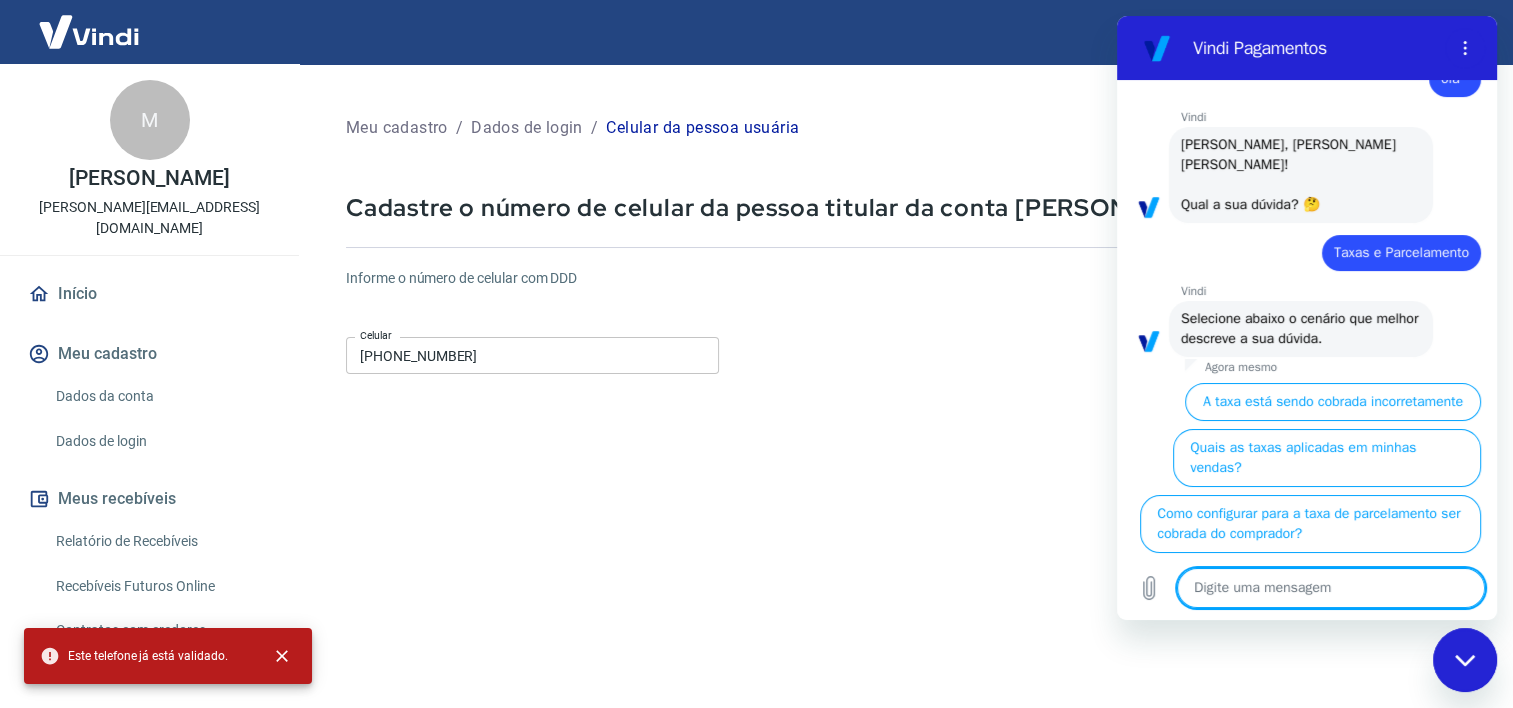 scroll, scrollTop: 151, scrollLeft: 0, axis: vertical 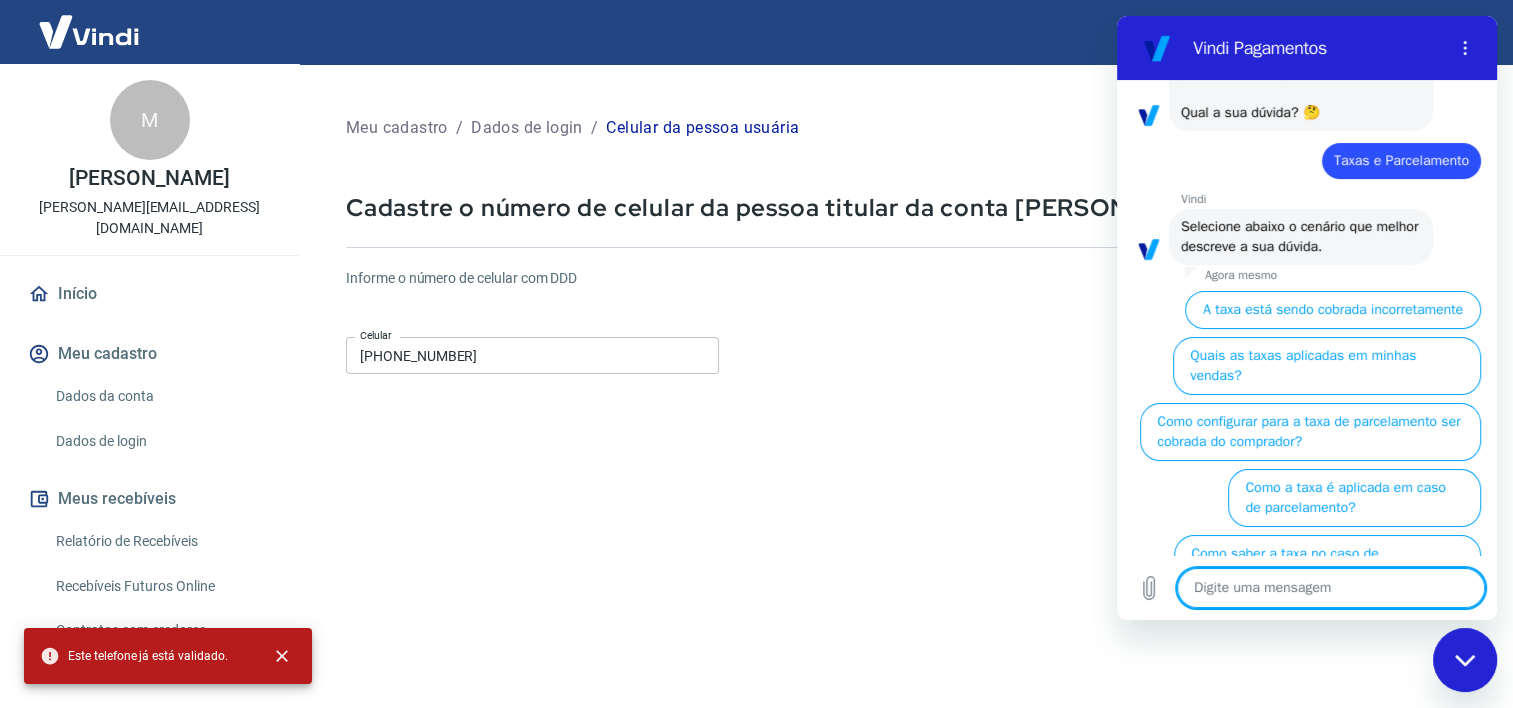 type on "n" 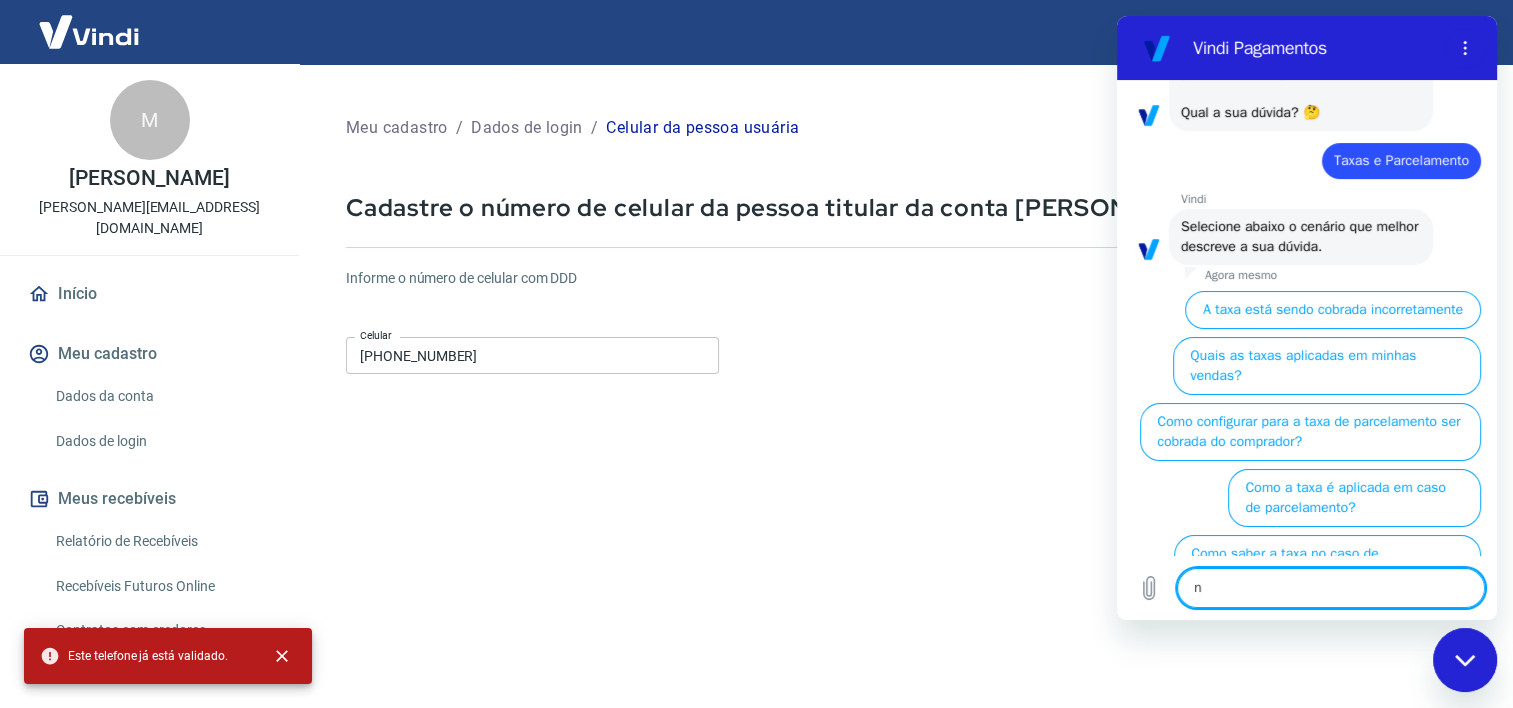 type on "ne" 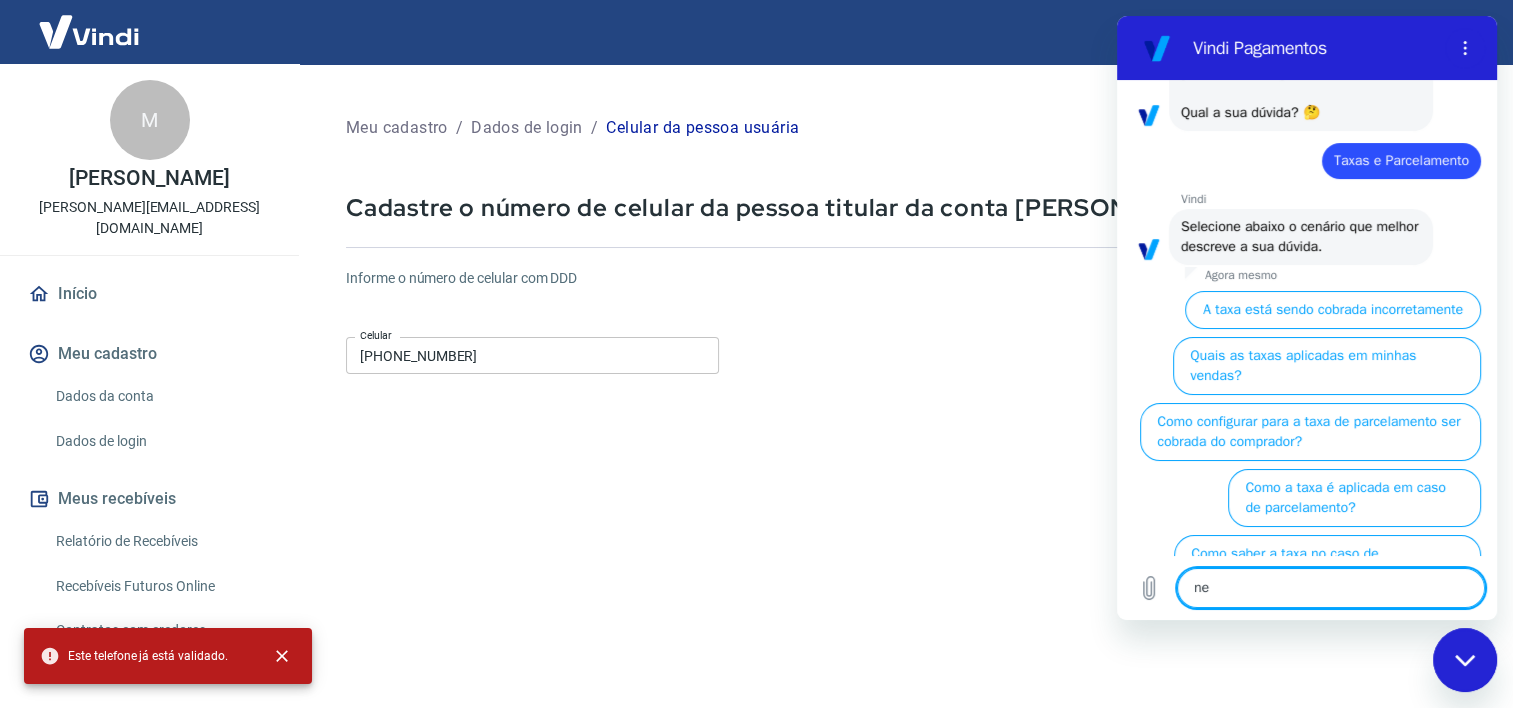 type on "nen" 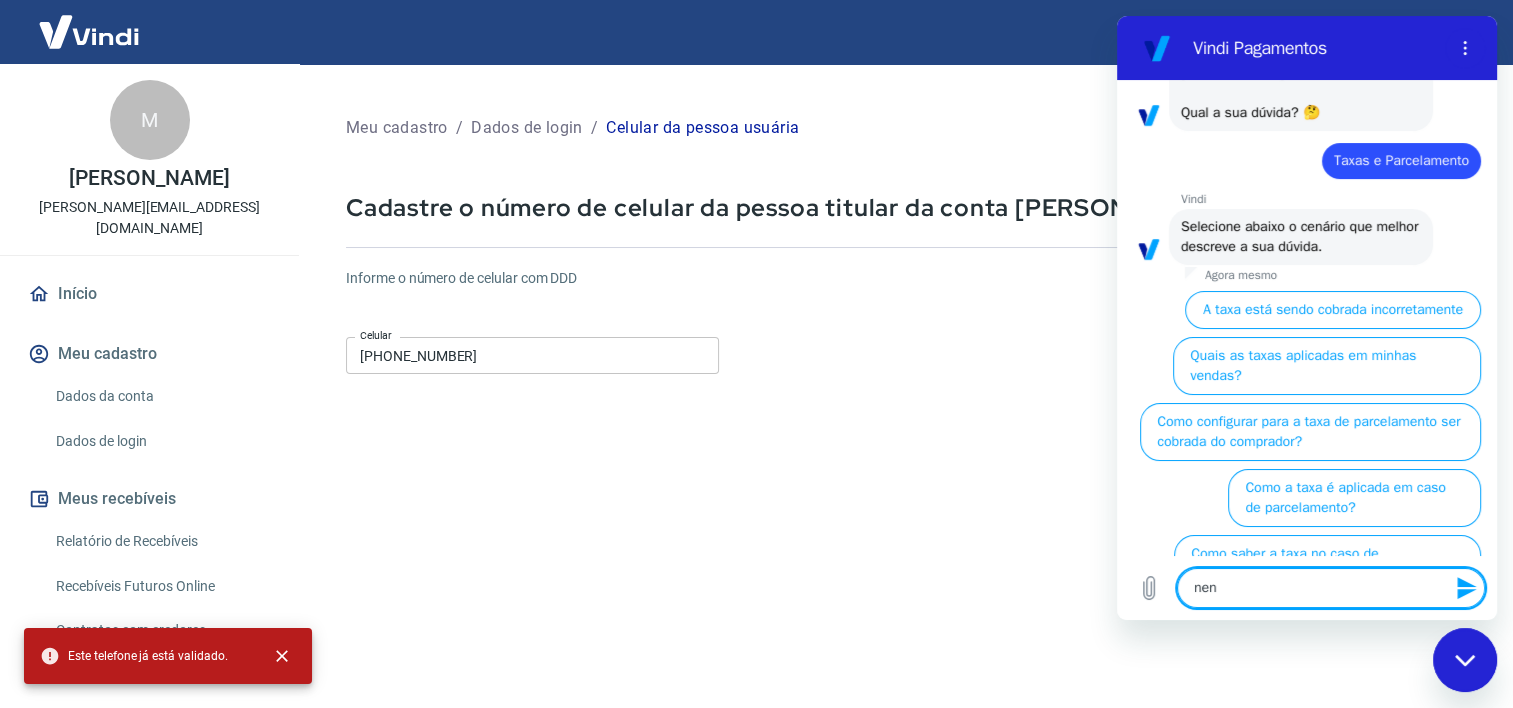 type on "nenu" 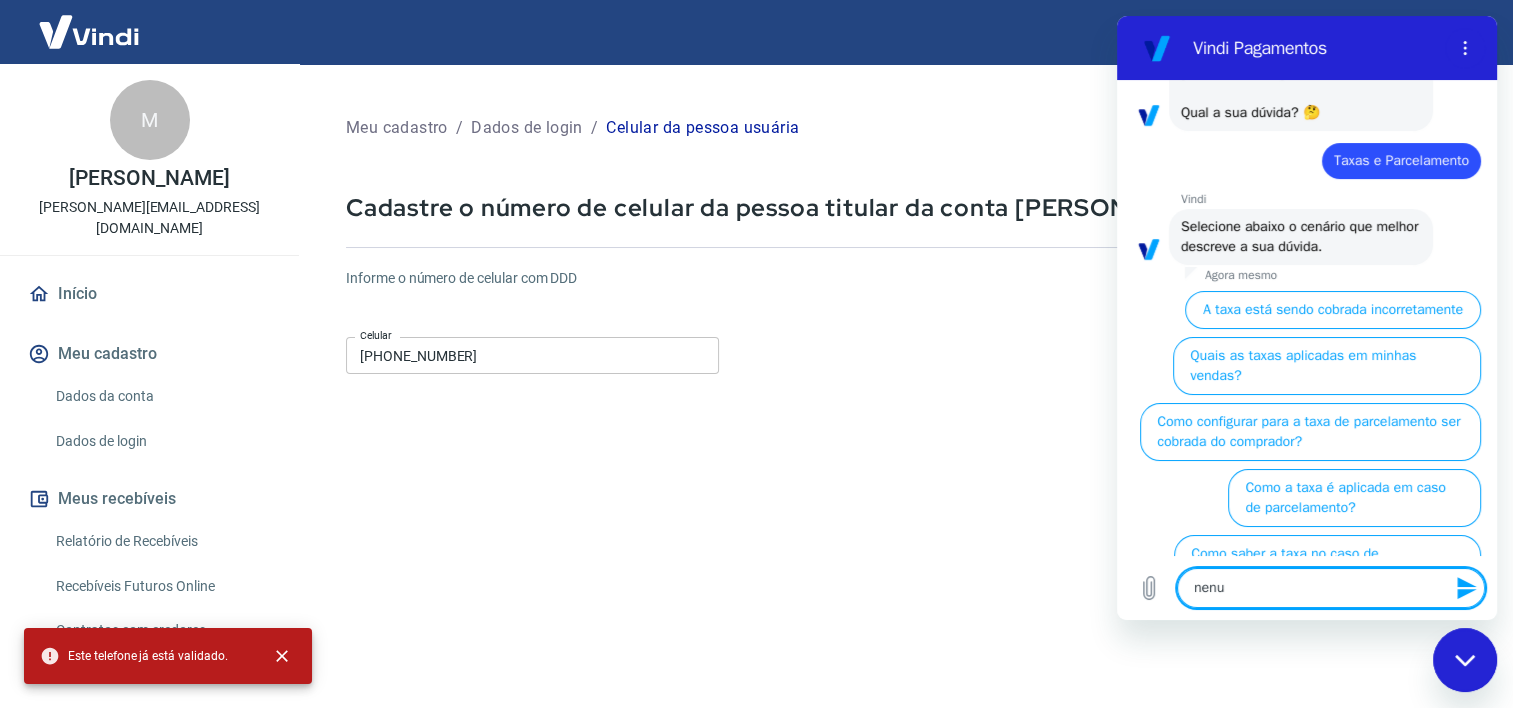 type on "nenuu" 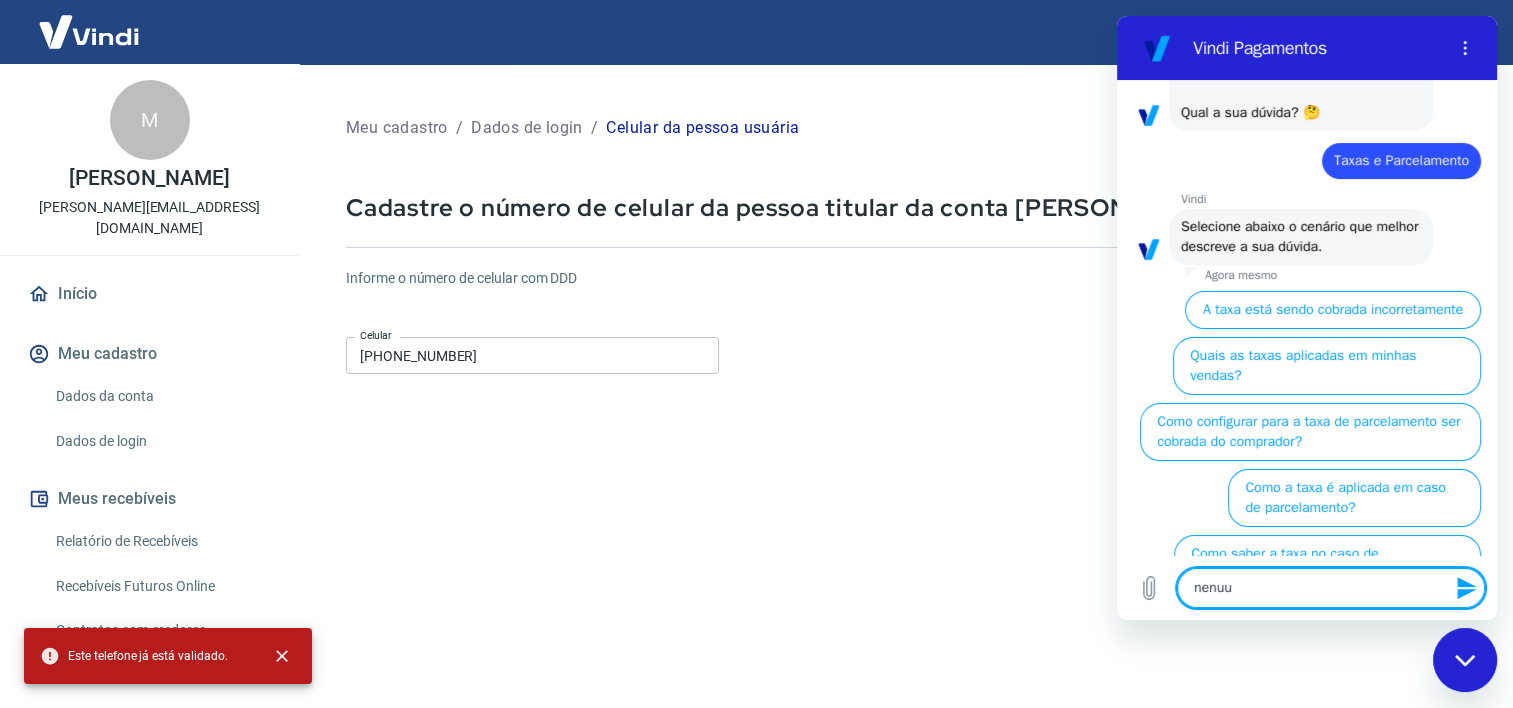 type on "nenuum" 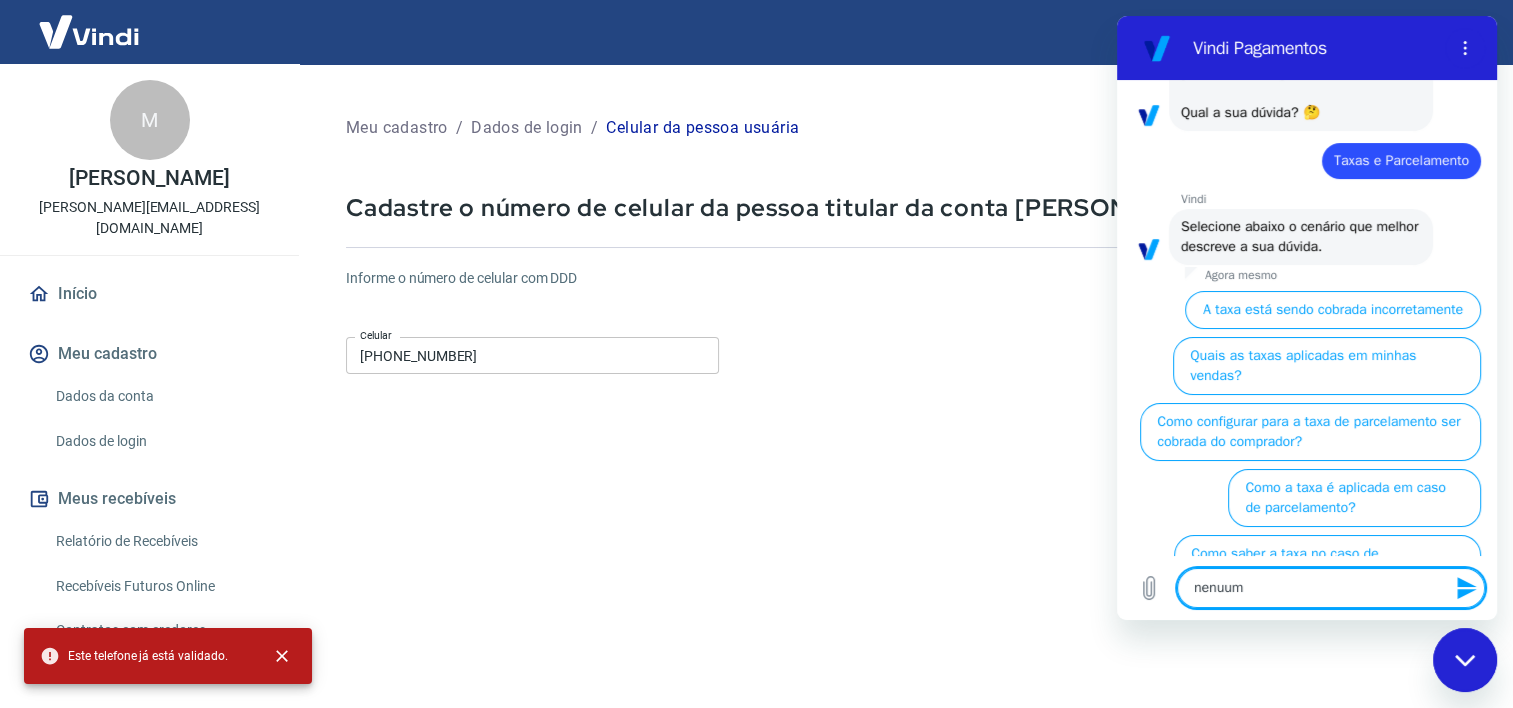 type on "nenuuma" 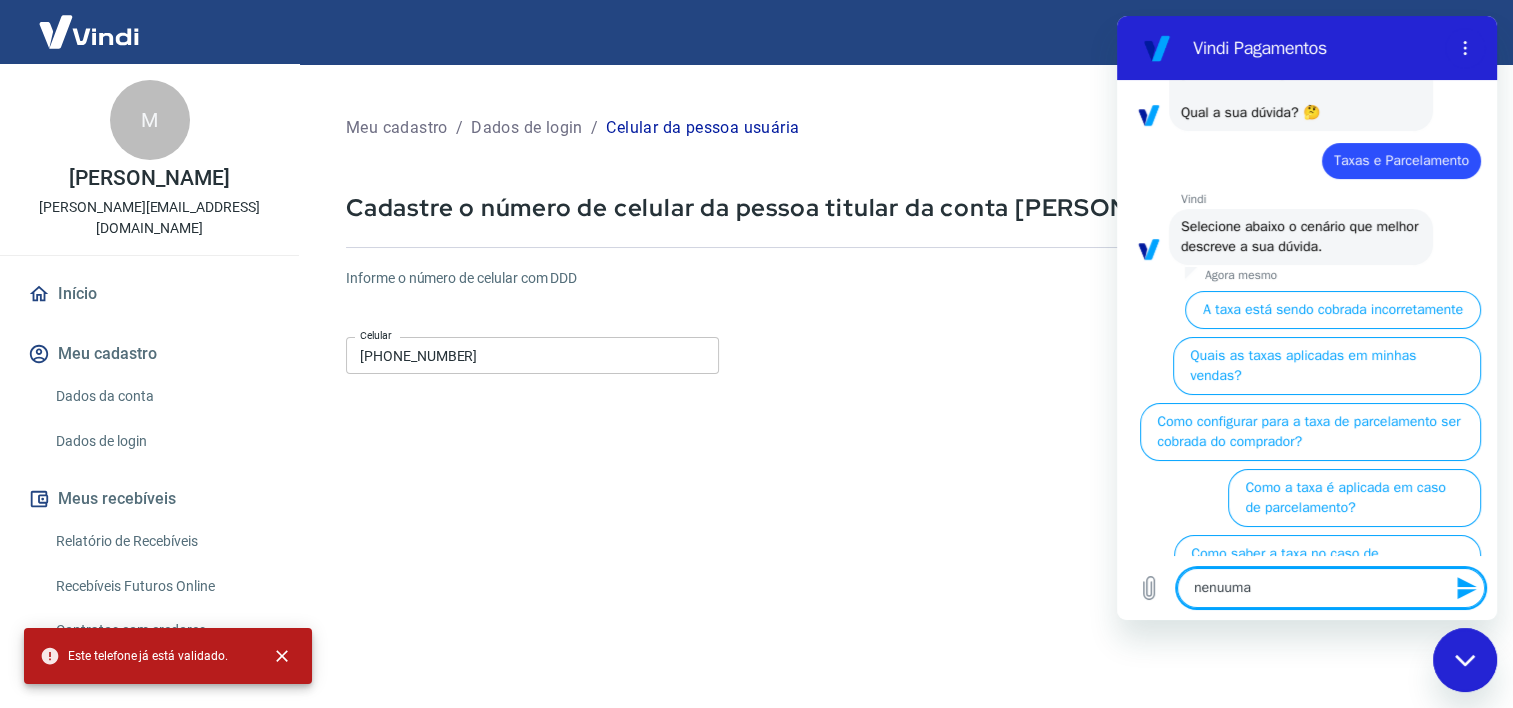 type on "x" 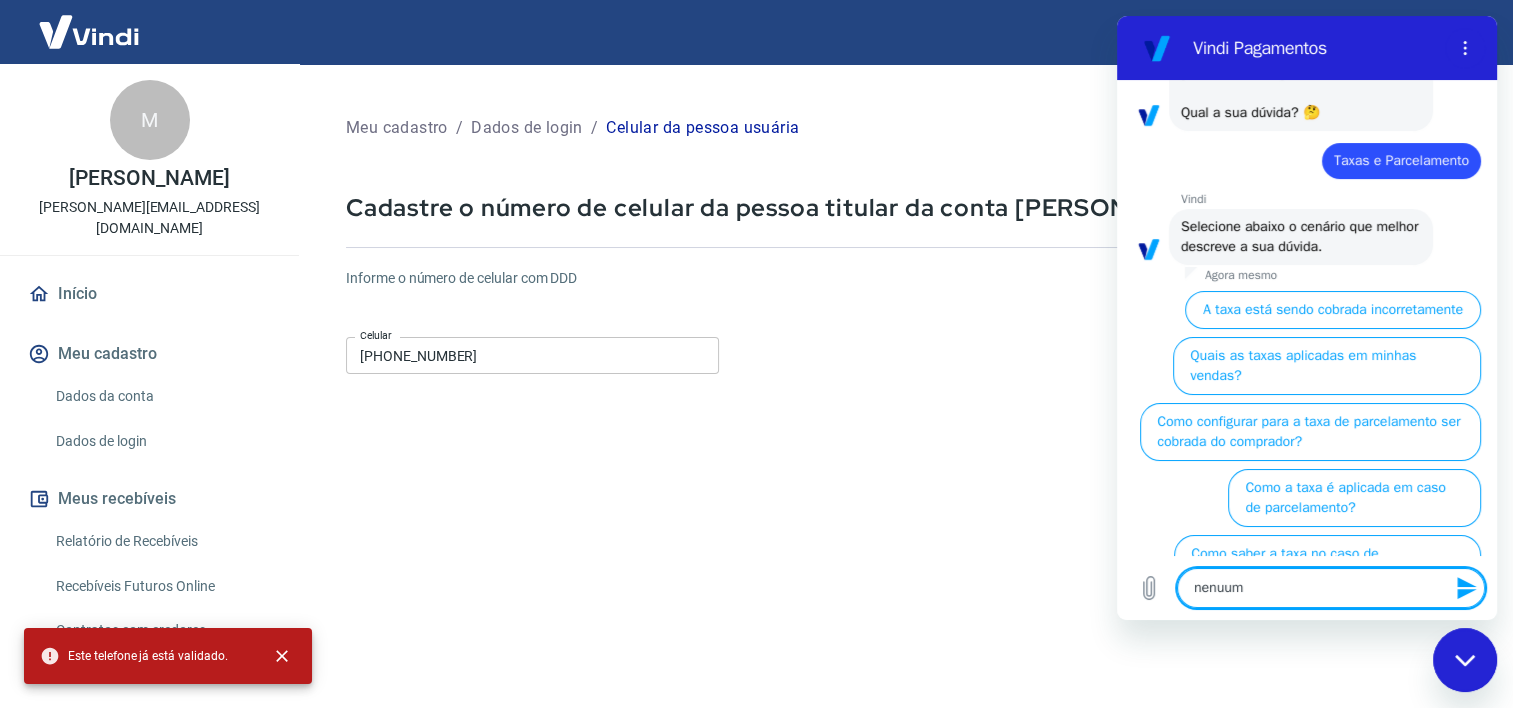 type on "nenuu" 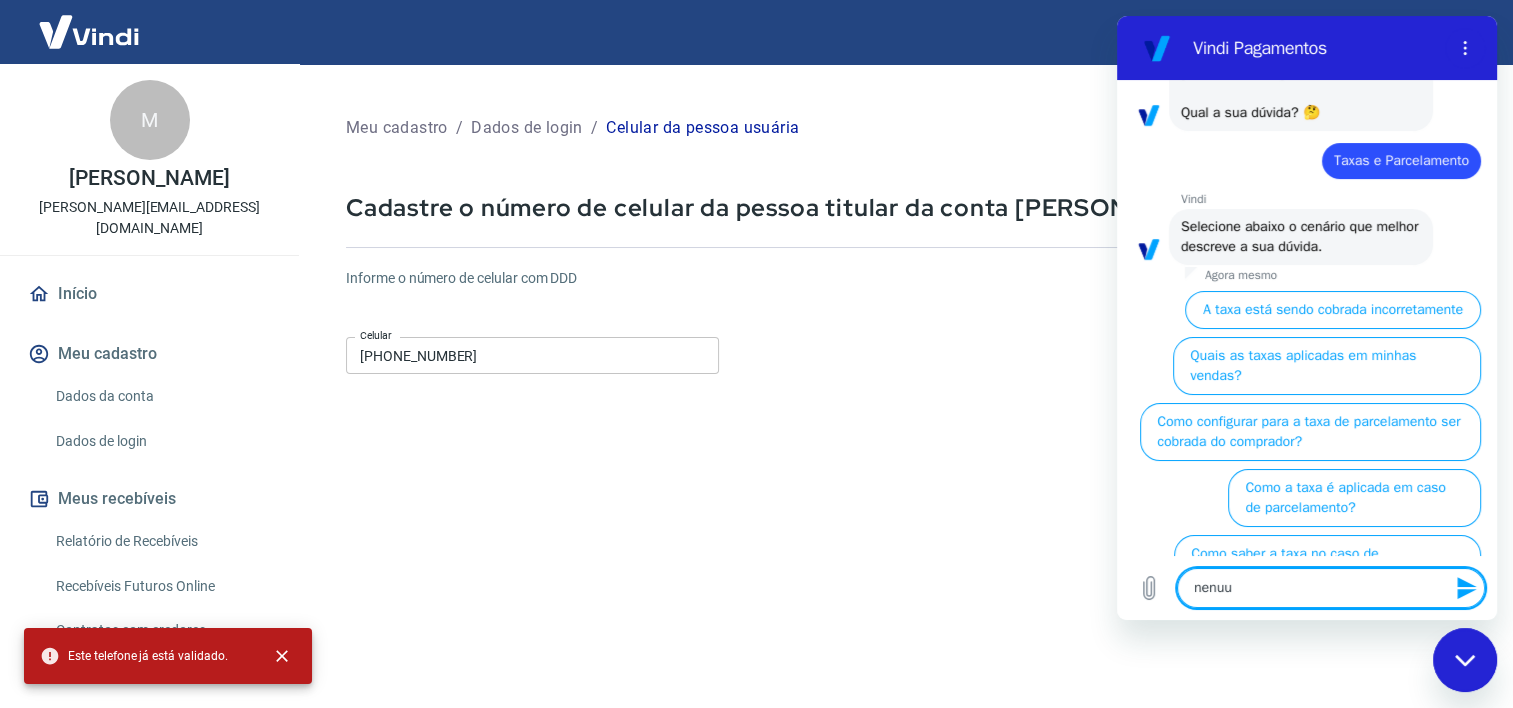 type on "nenu" 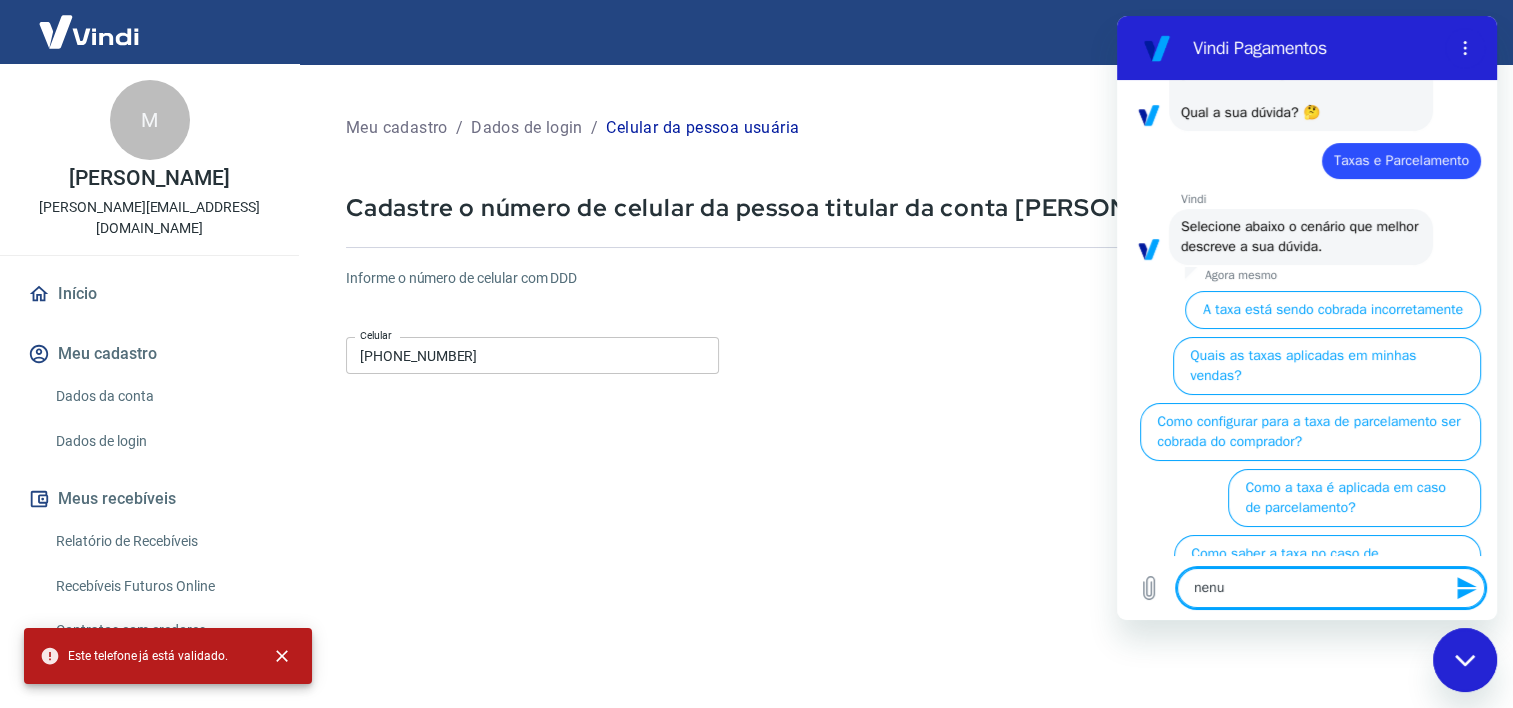 type on "nen" 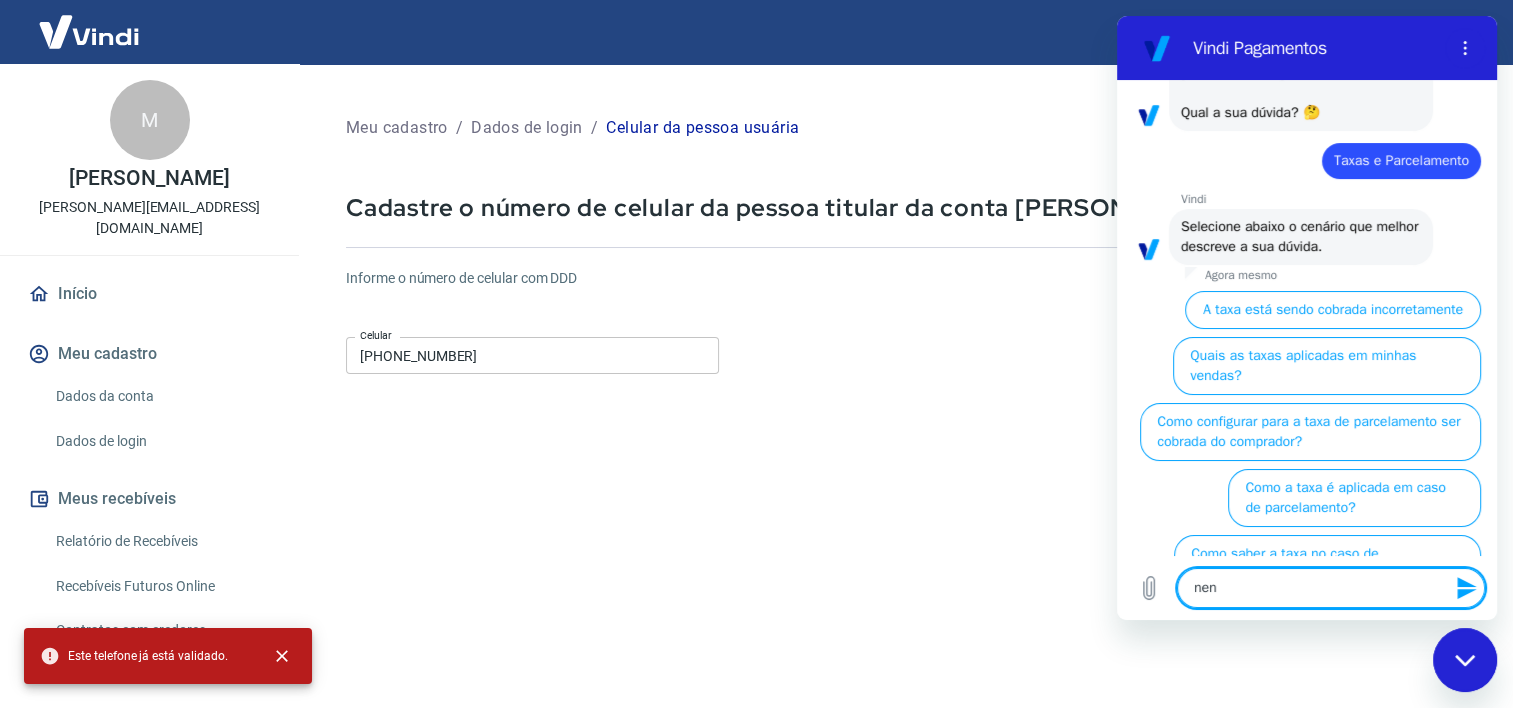 type on "nenh" 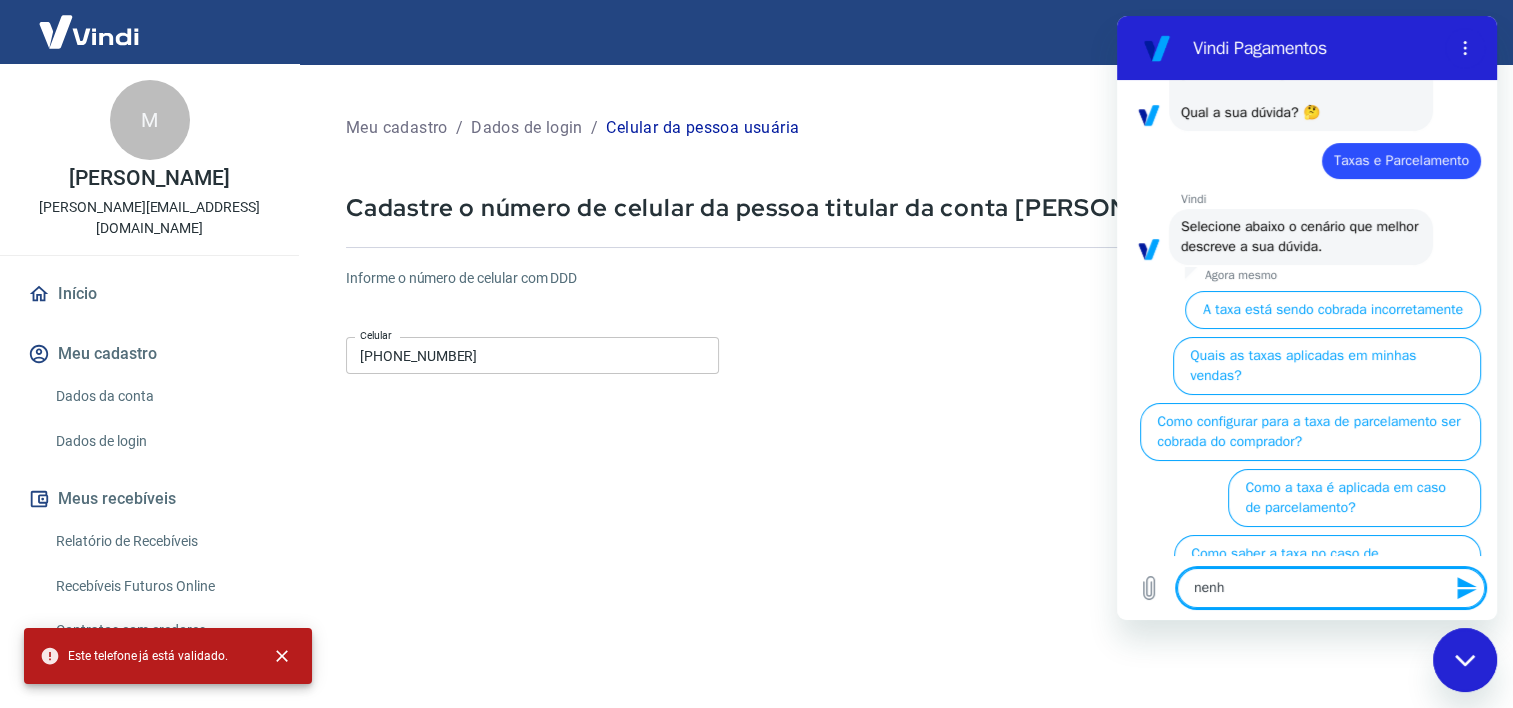 type on "nenhu" 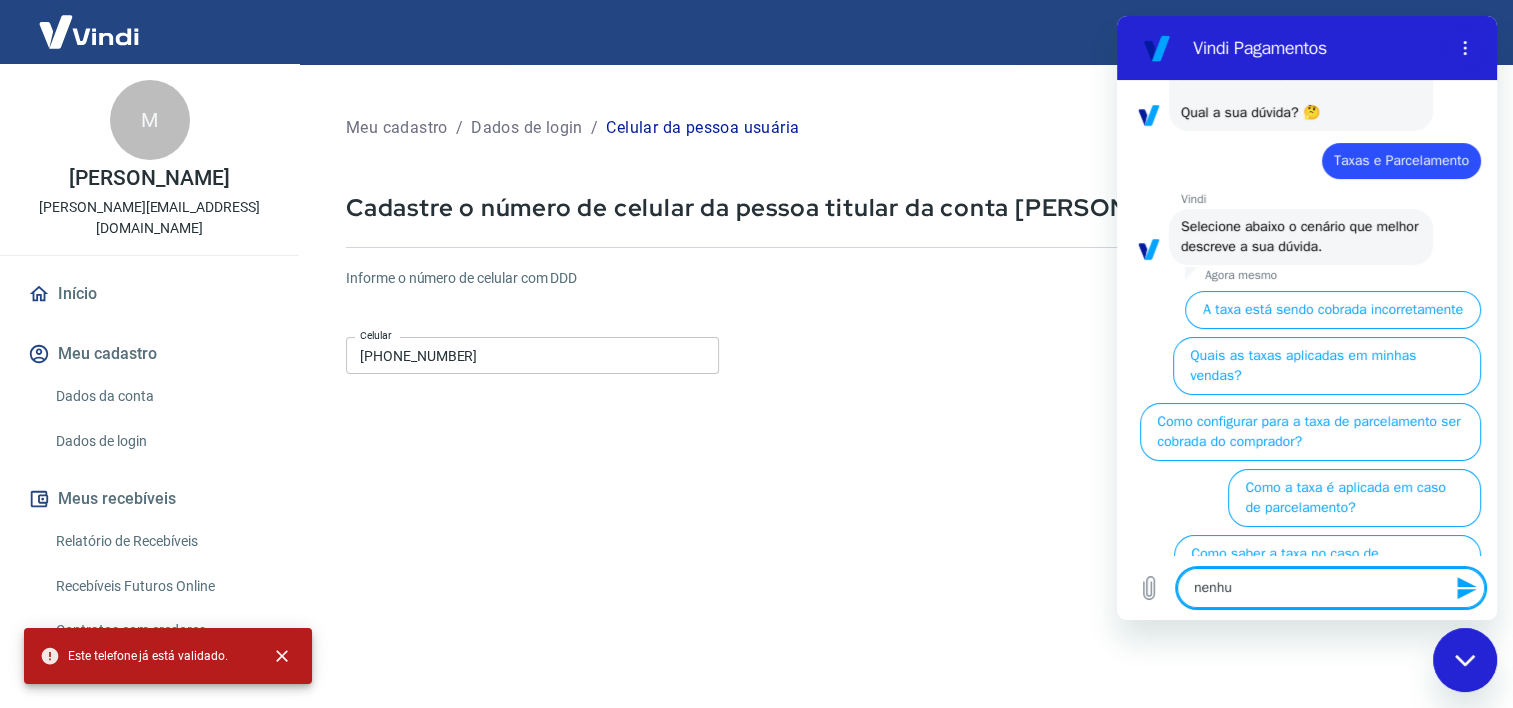 type on "nenhum" 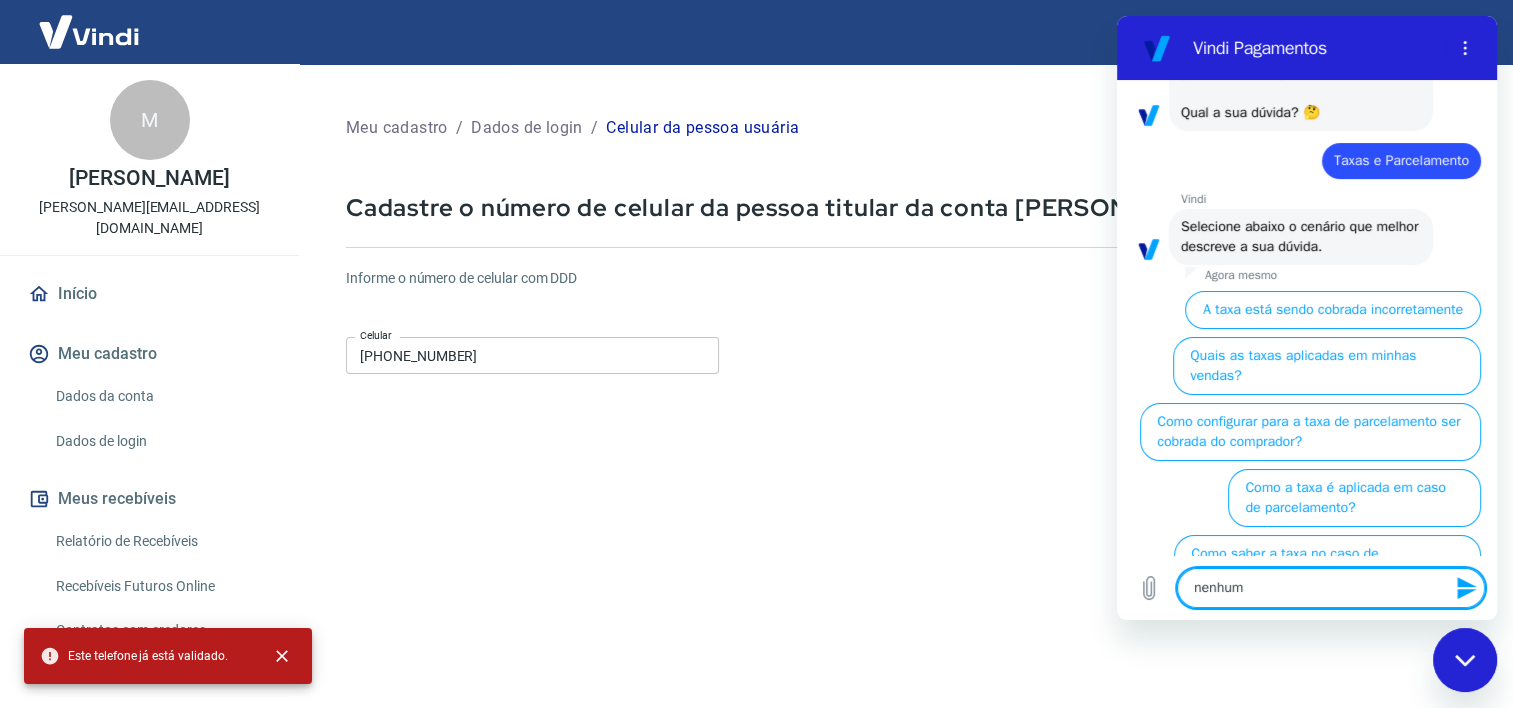 type on "nenhuma" 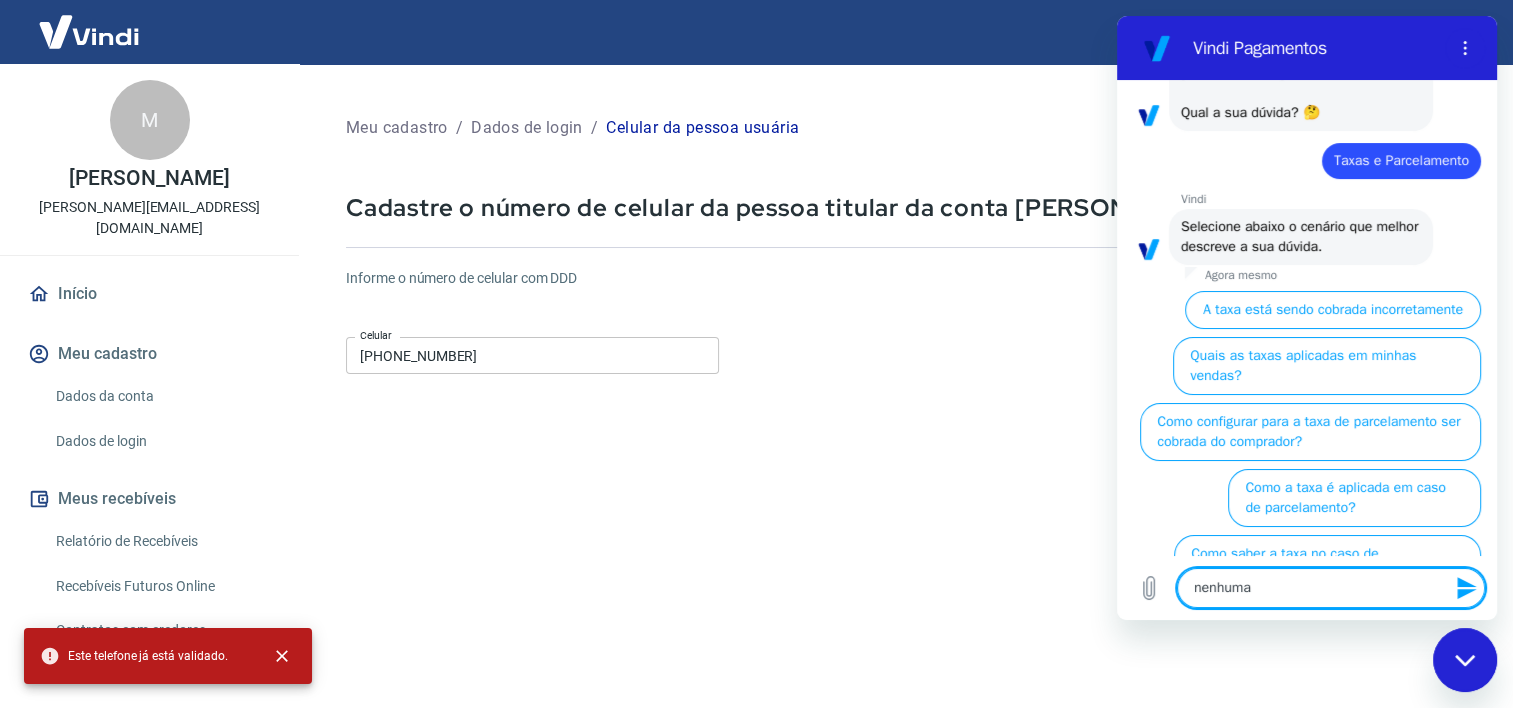 type on "nenhuma" 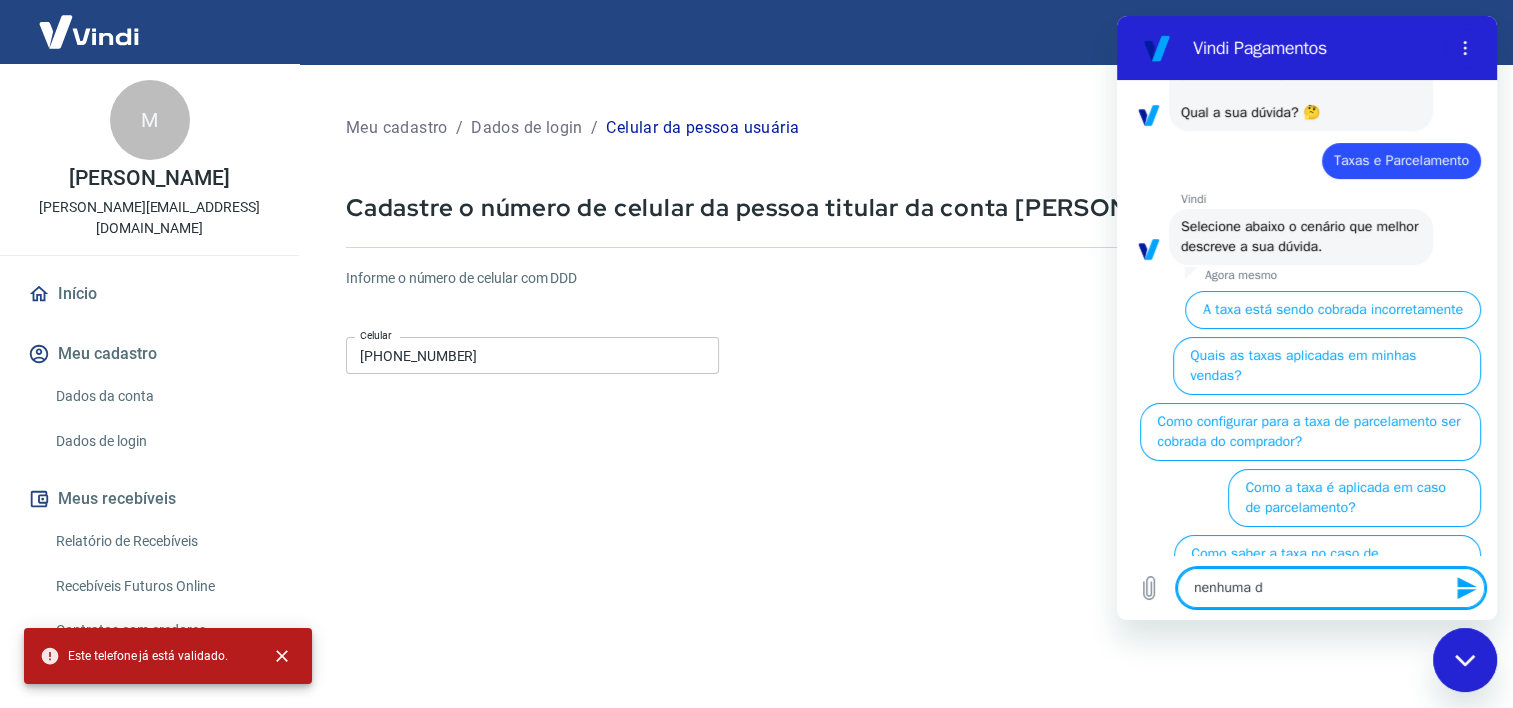 type on "nenhuma de" 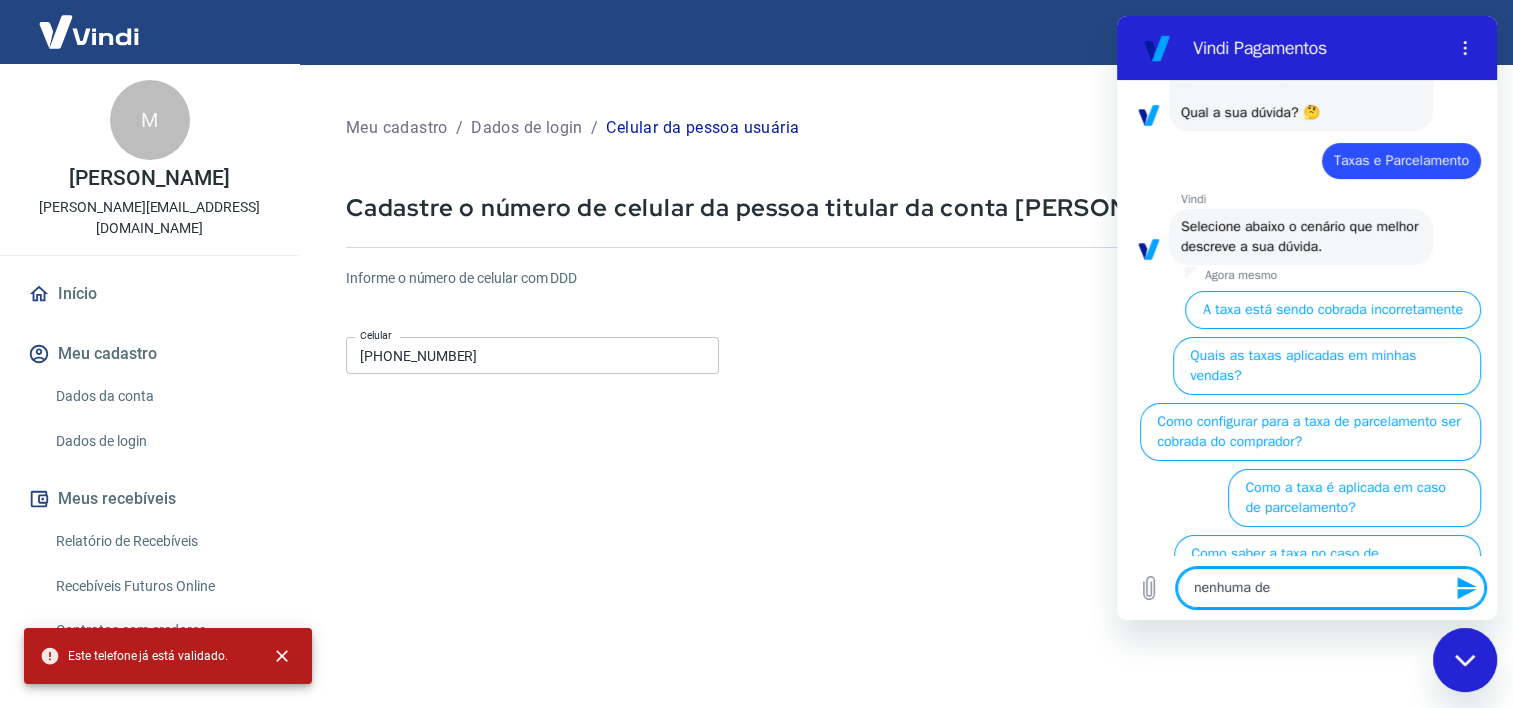 type on "nenhuma des" 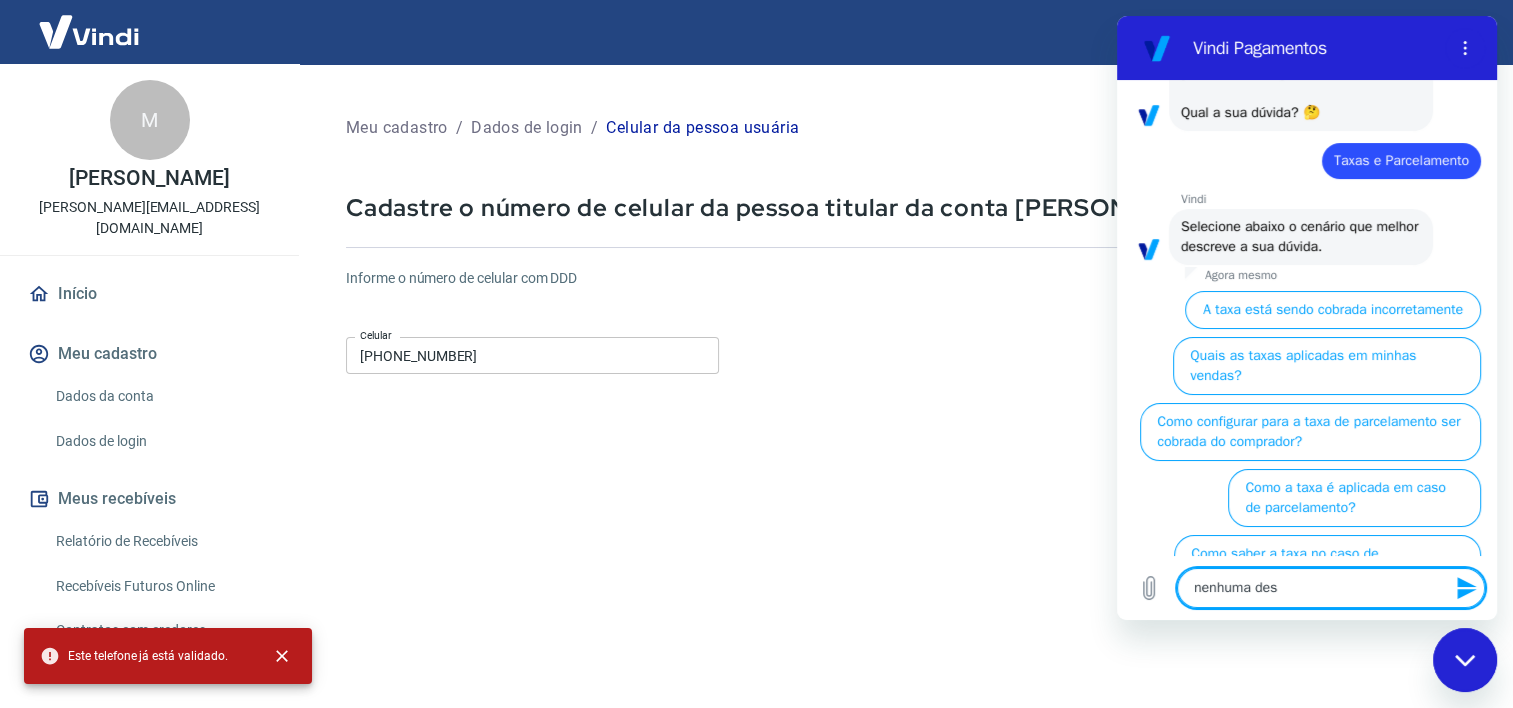 type on "nenhuma dess" 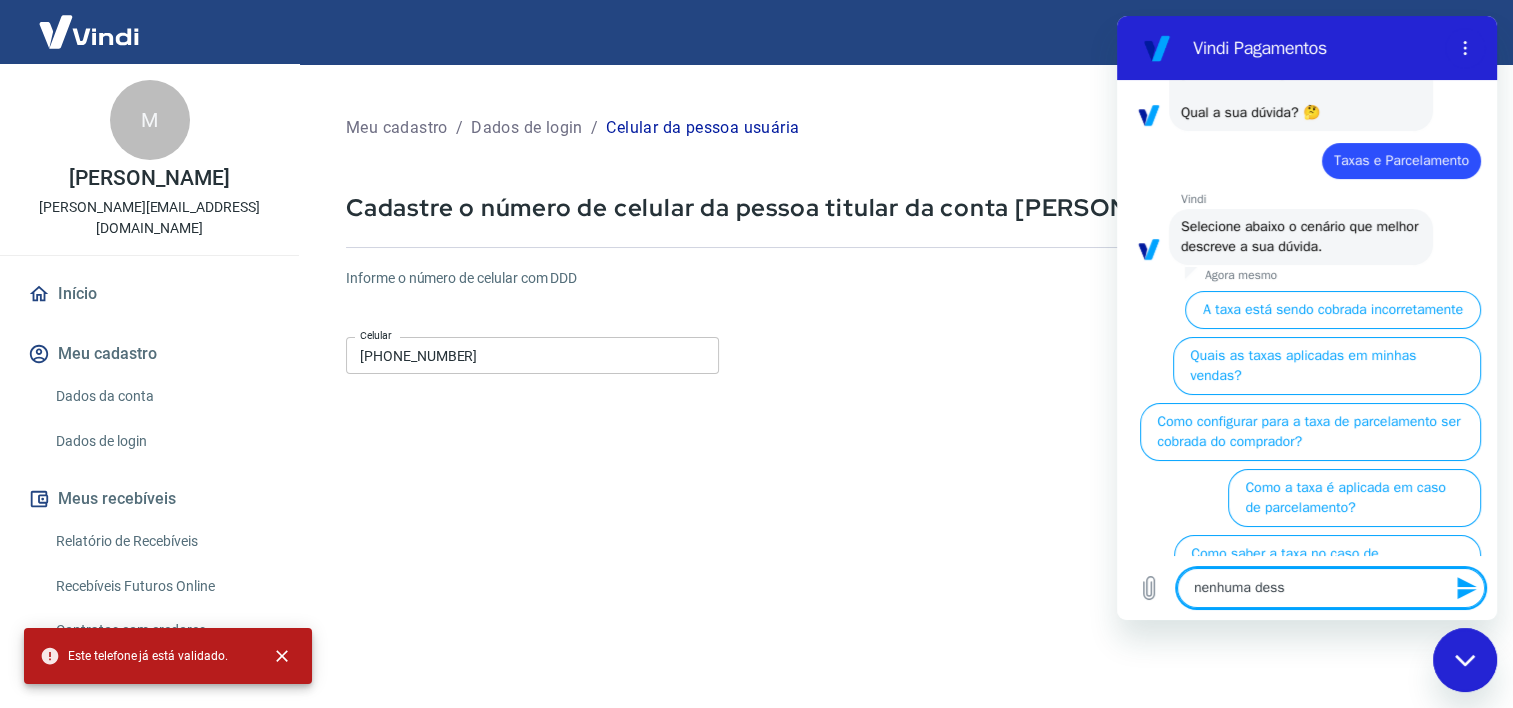 type on "nenhuma dessa" 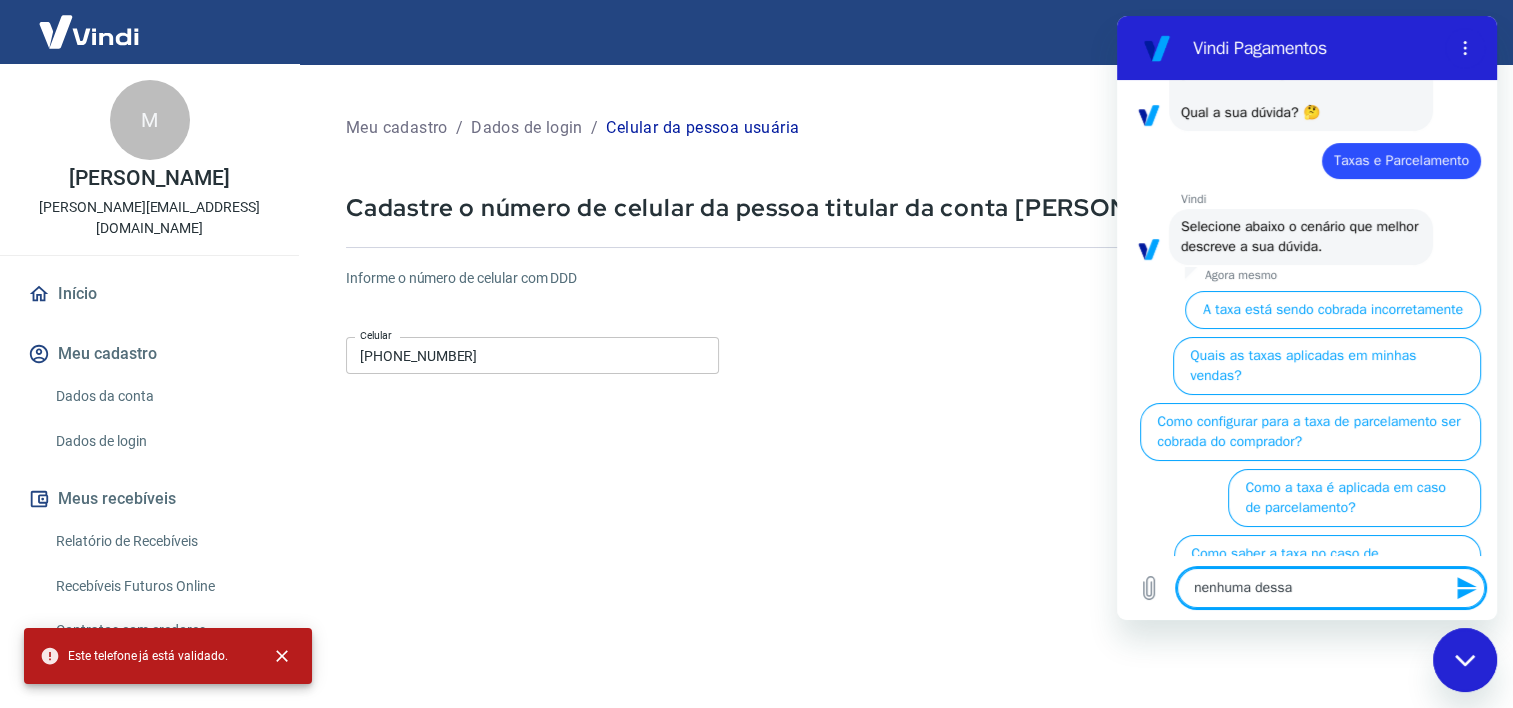 type on "nenhuma dessas" 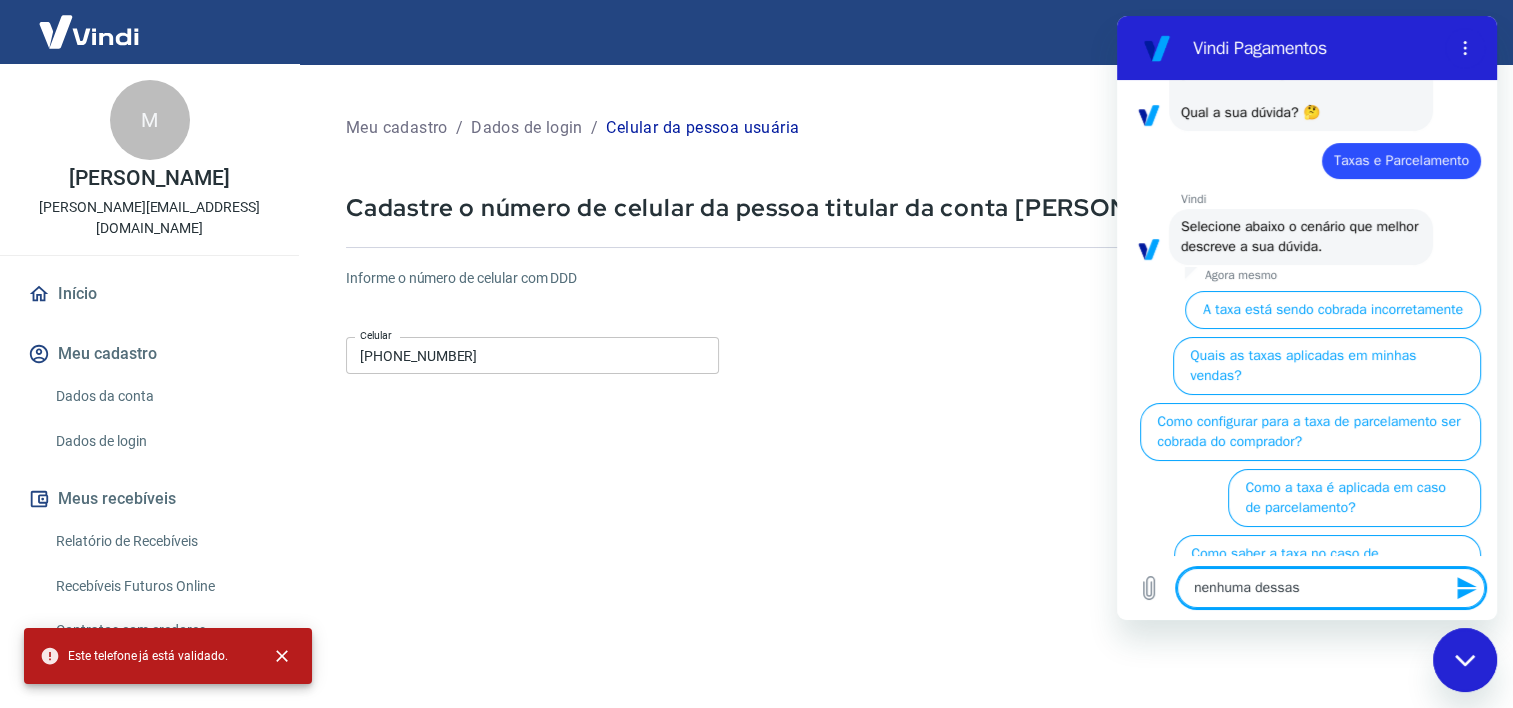 type on "nenhuma dessas" 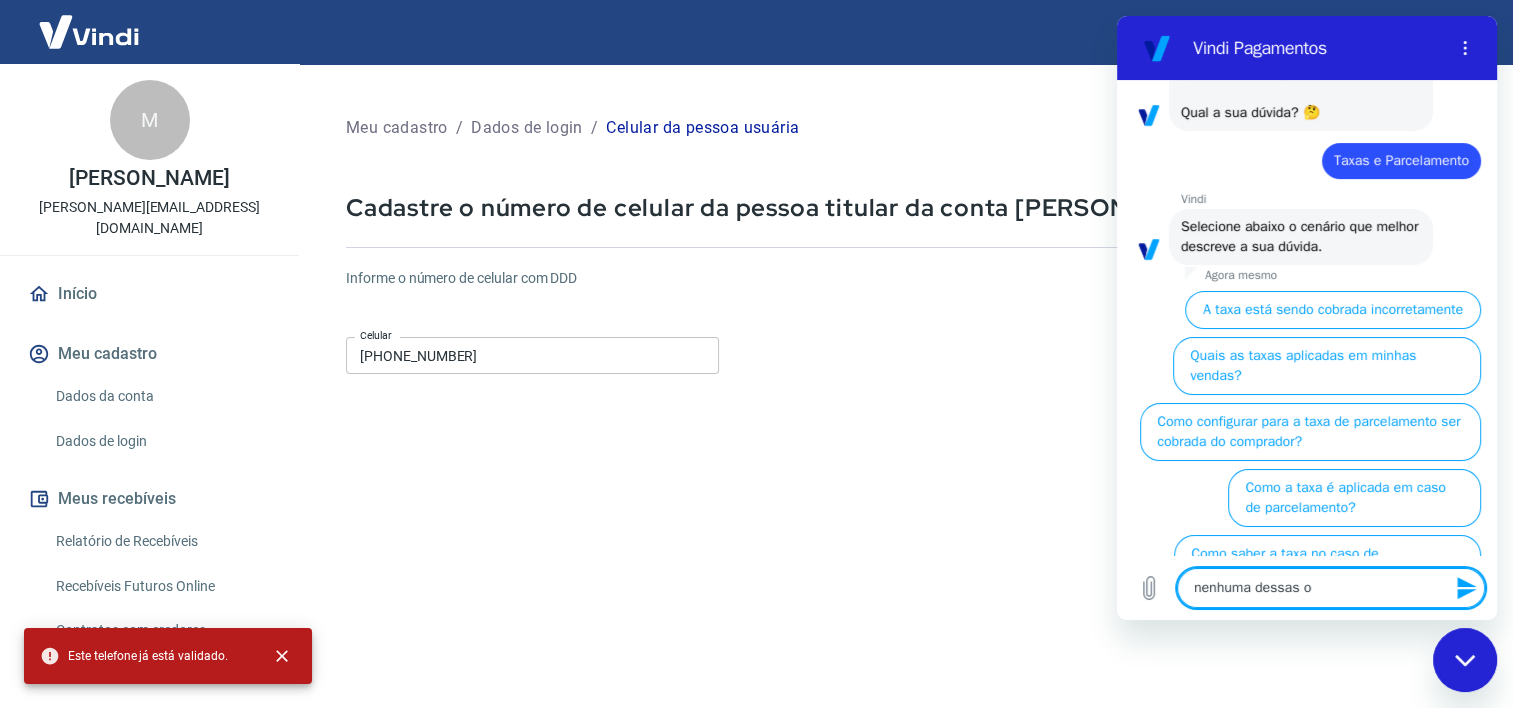 type on "nenhuma dessas op" 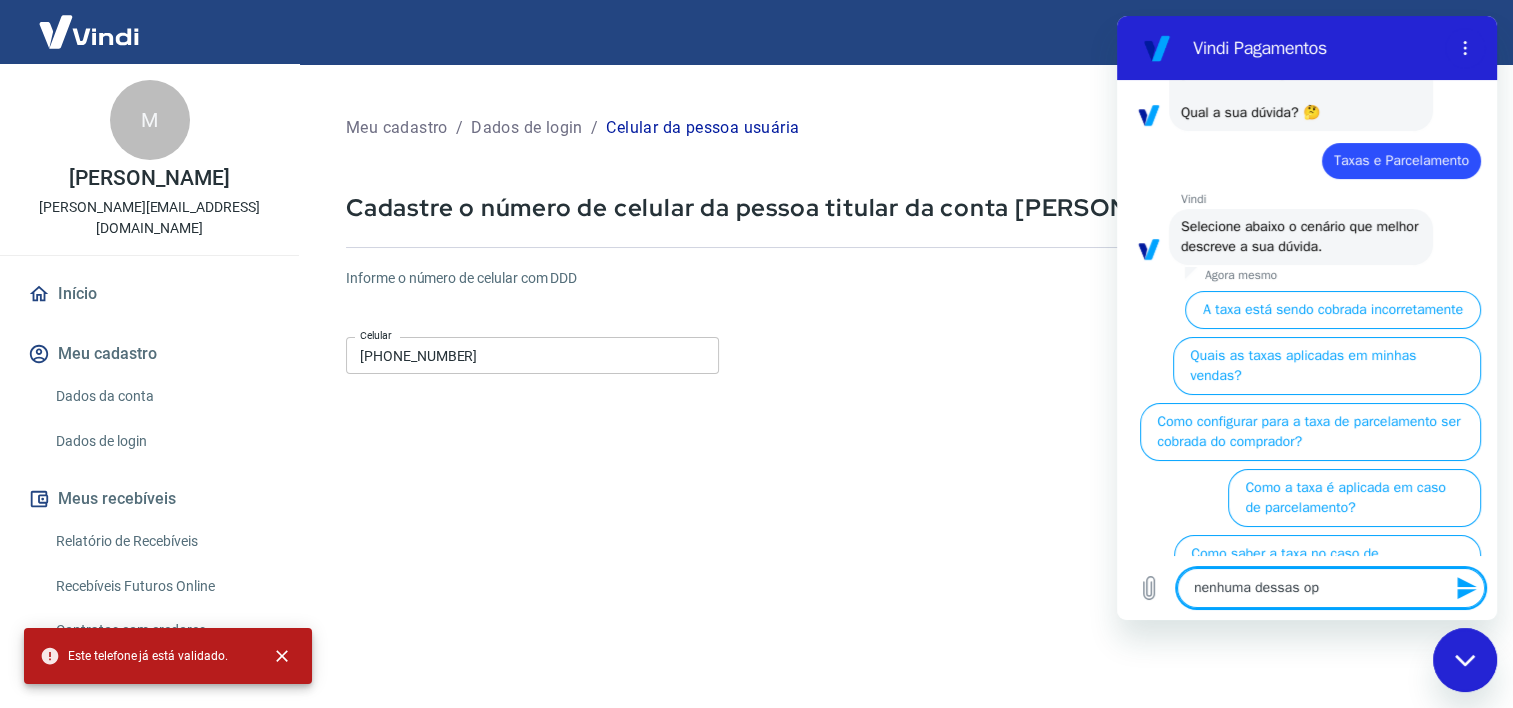 type on "nenhuma dessas opç" 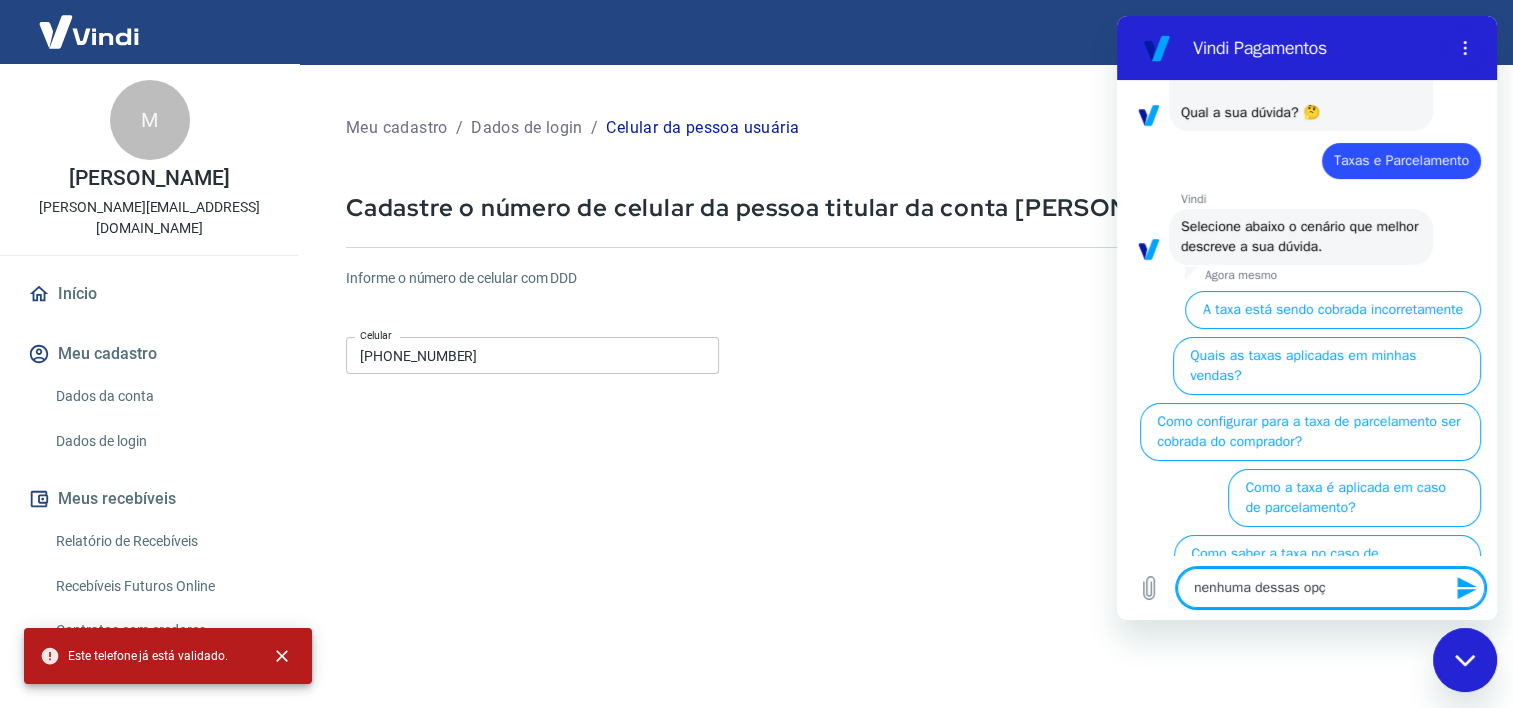 type on "nenhuma dessas opçõ" 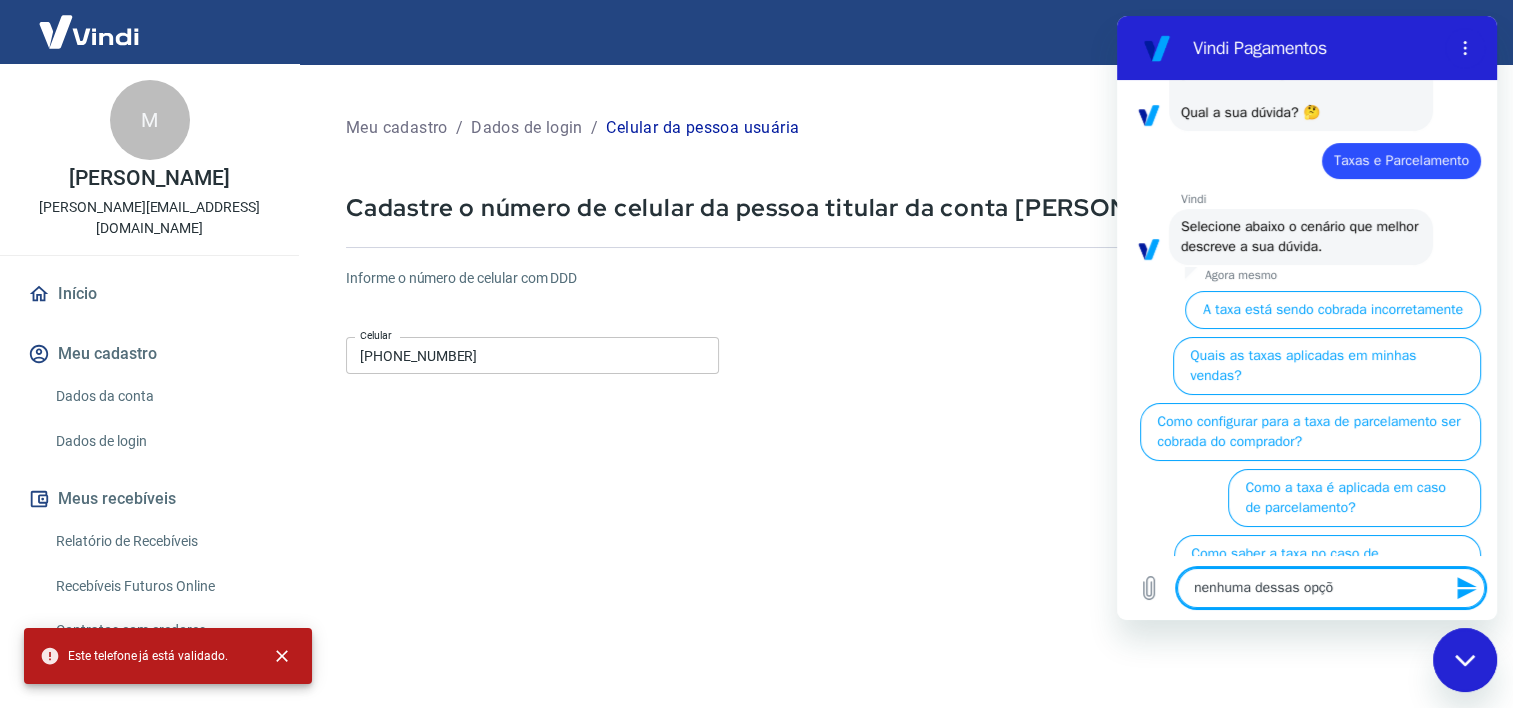 type on "nenhuma dessas opçõe" 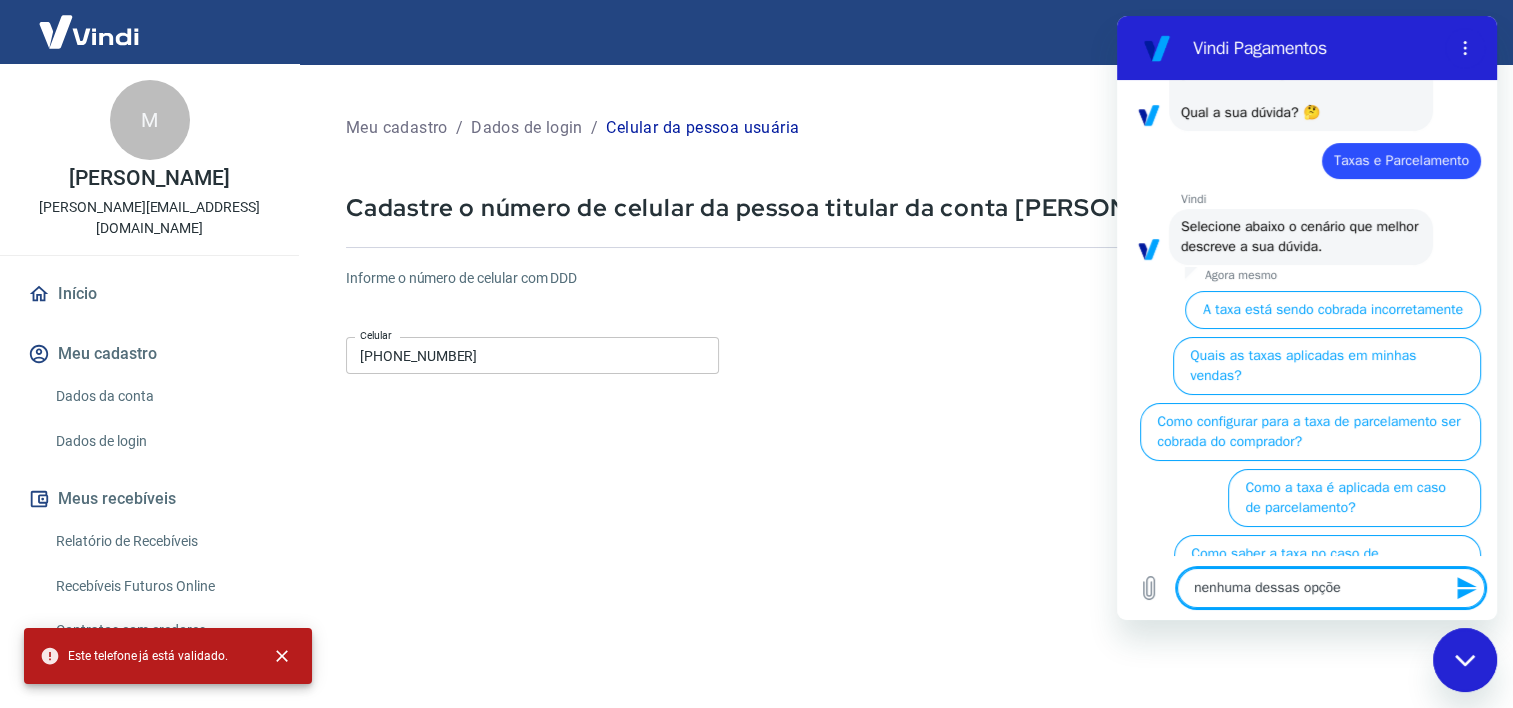 type on "nenhuma dessas opções" 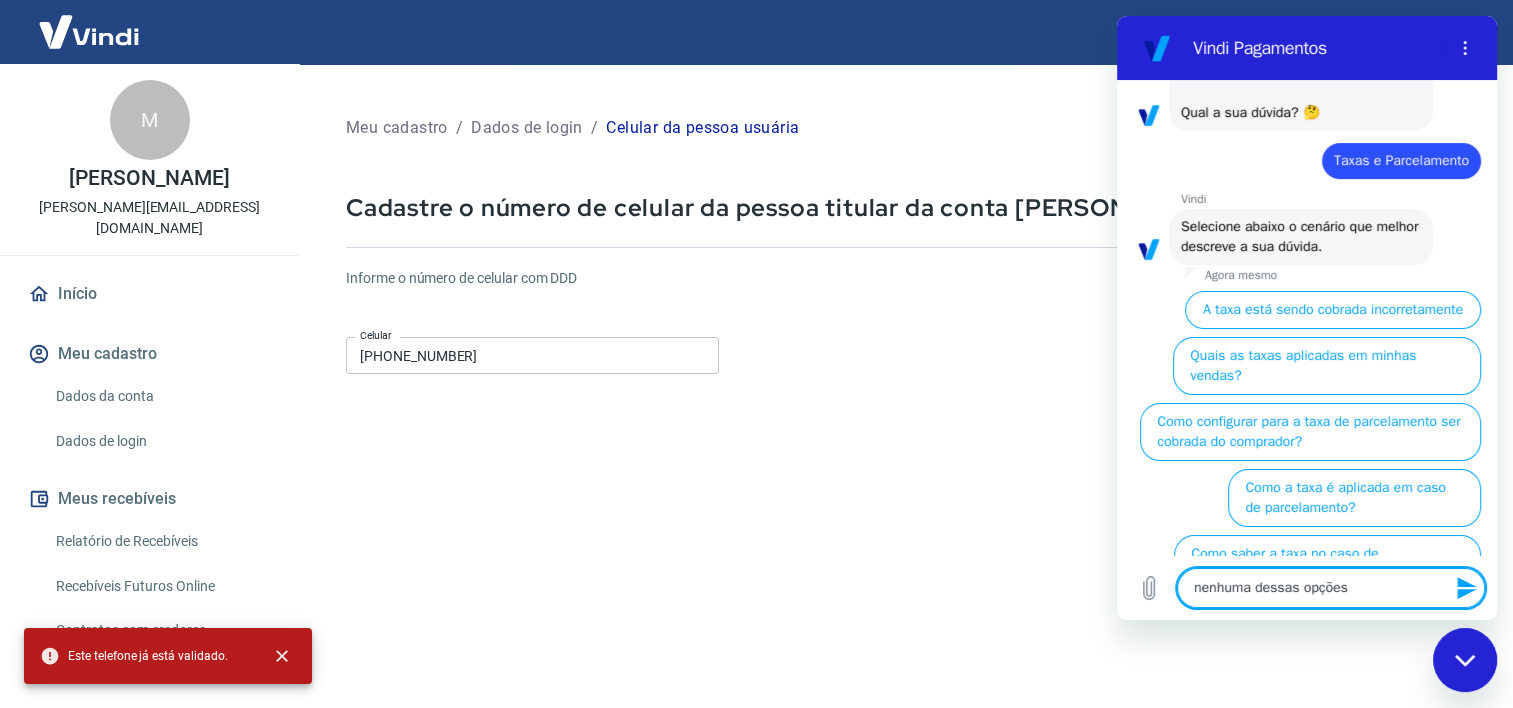 type 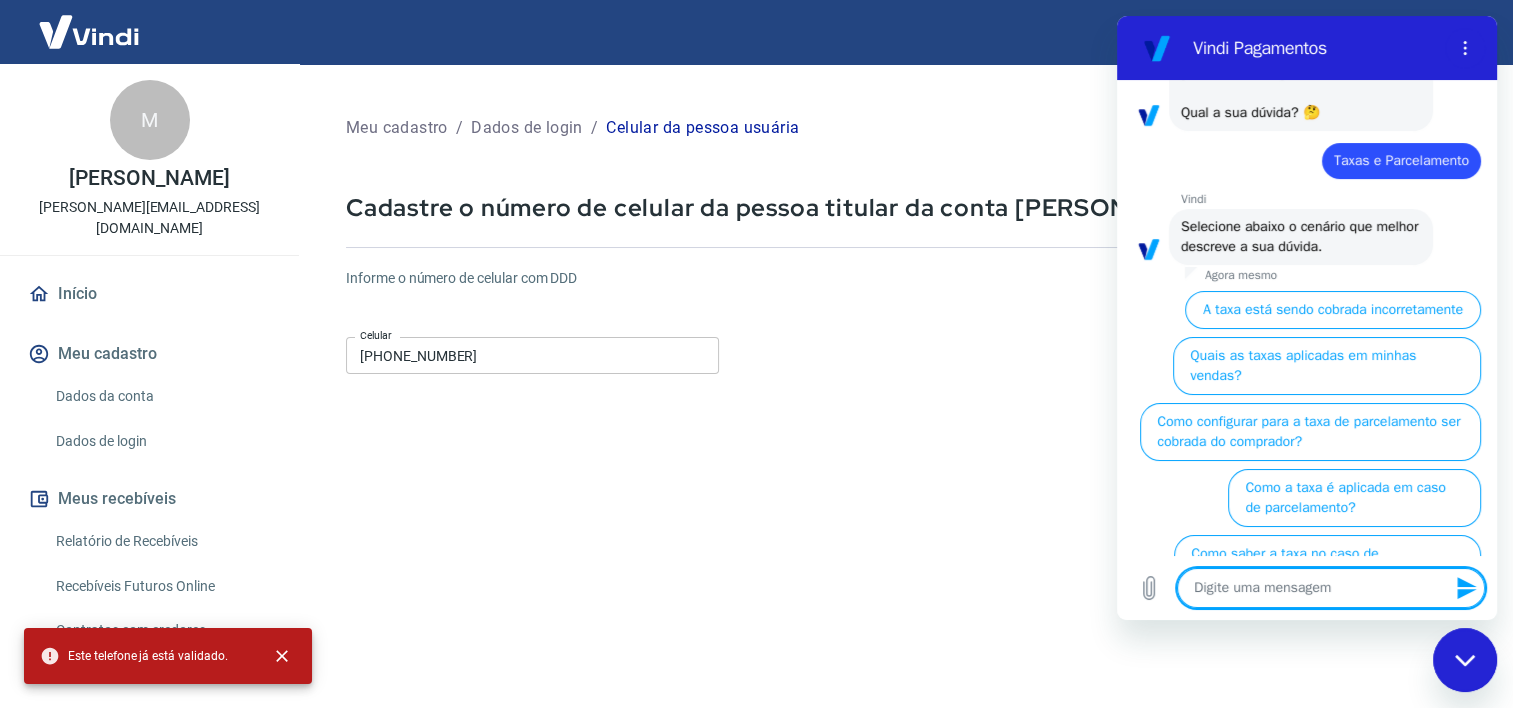 scroll, scrollTop: 0, scrollLeft: 0, axis: both 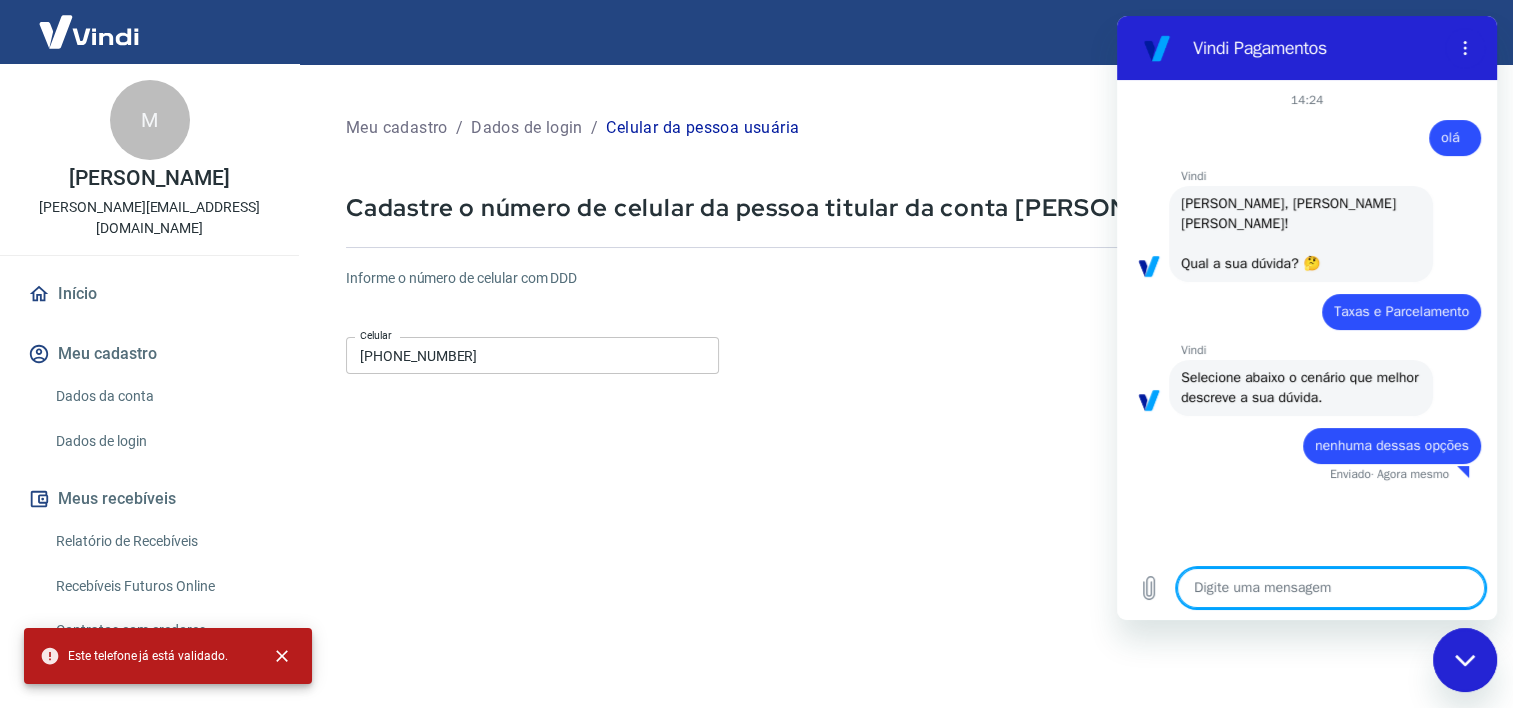 type on "x" 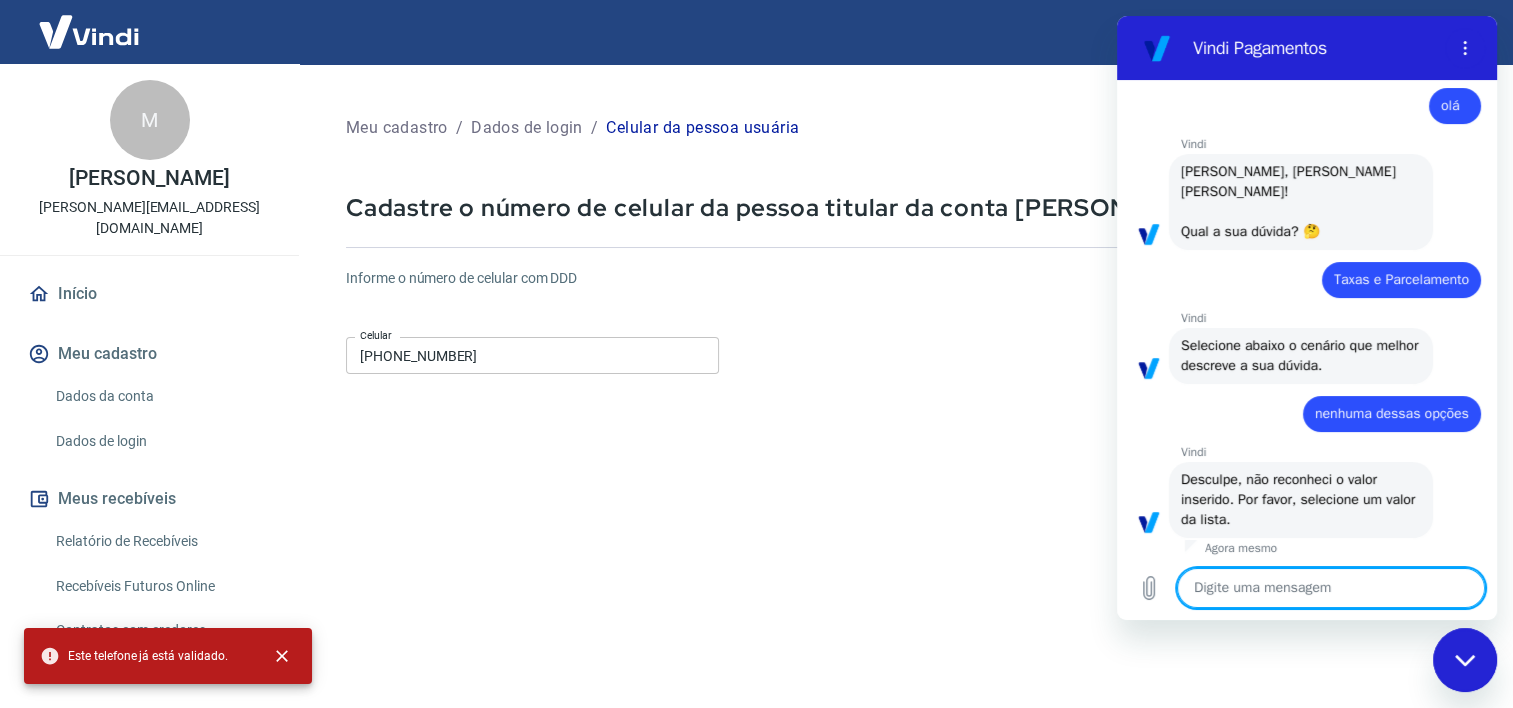 scroll, scrollTop: 36, scrollLeft: 0, axis: vertical 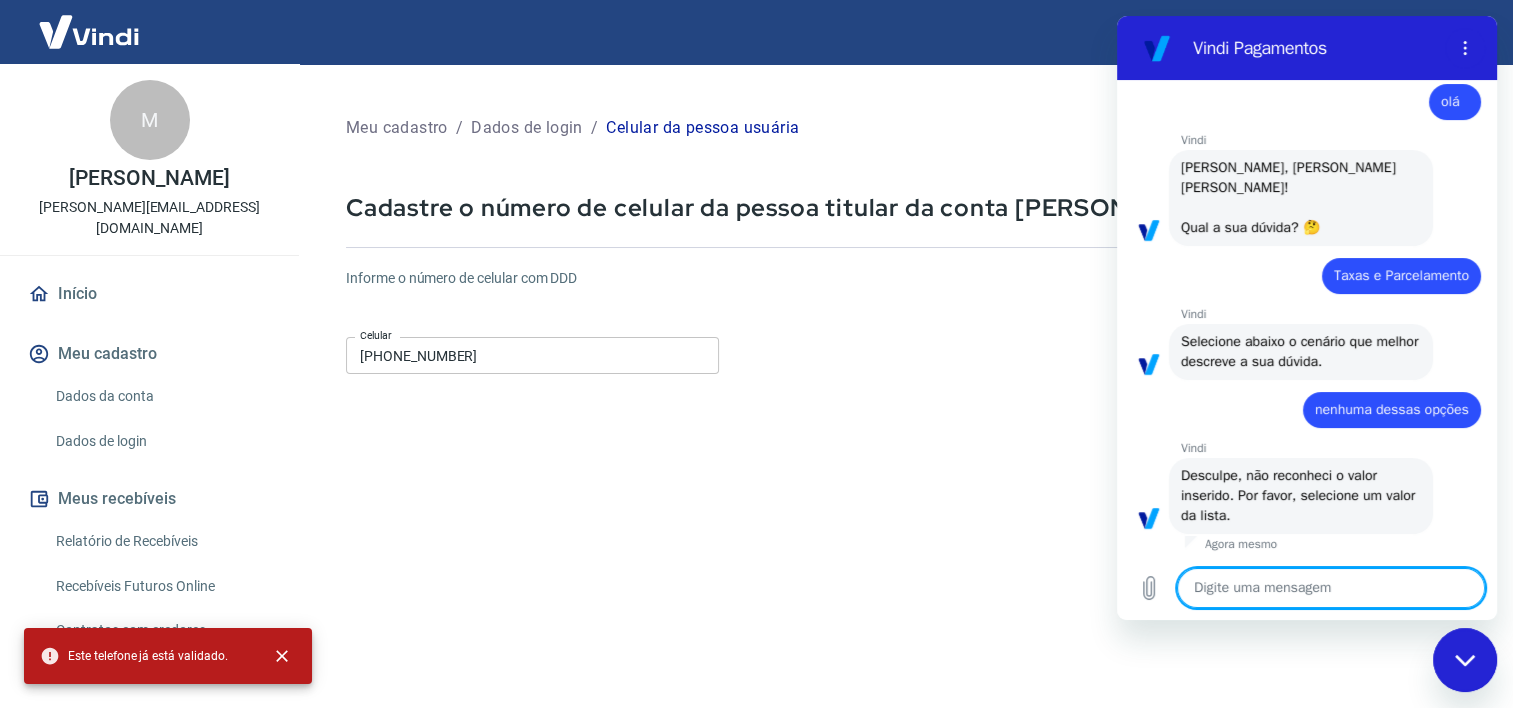 type on "f" 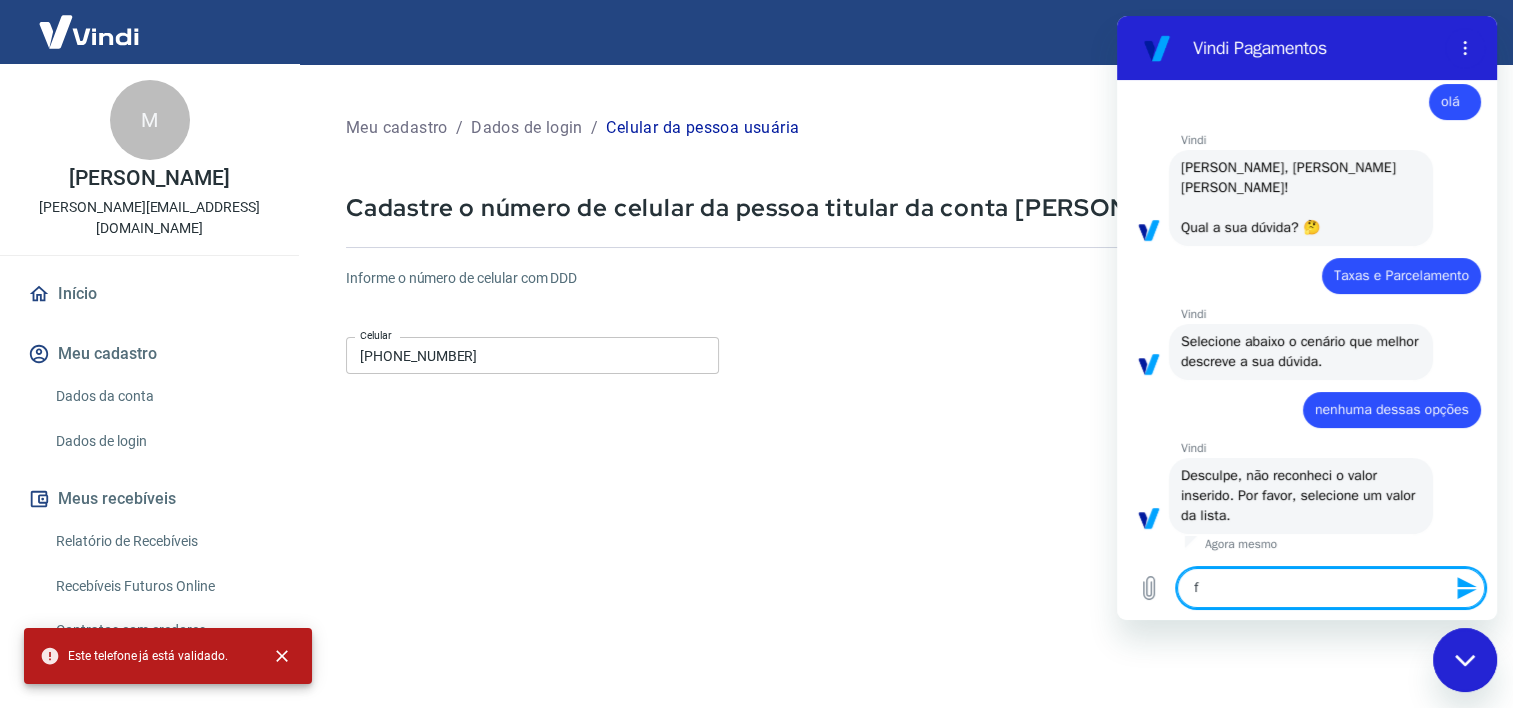 type on "fa" 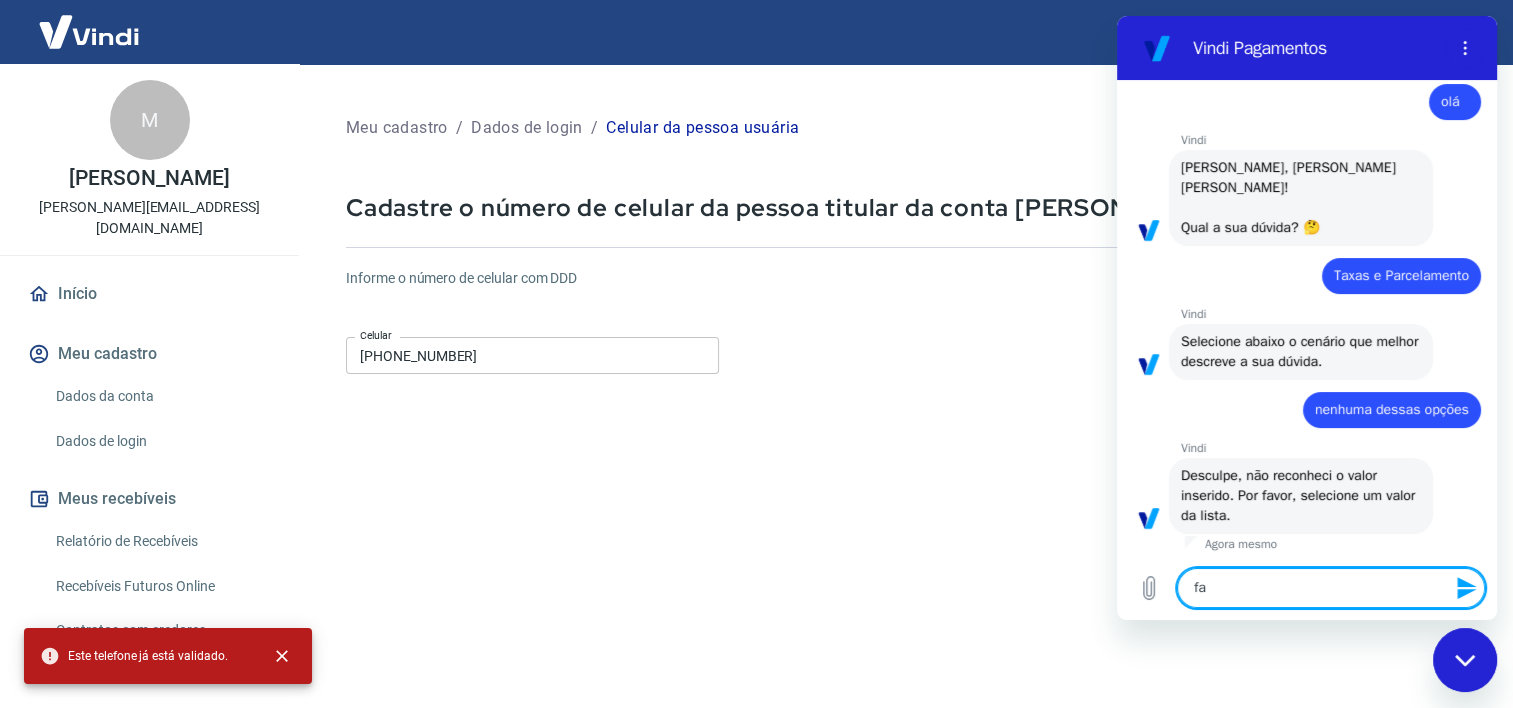 type on "fal" 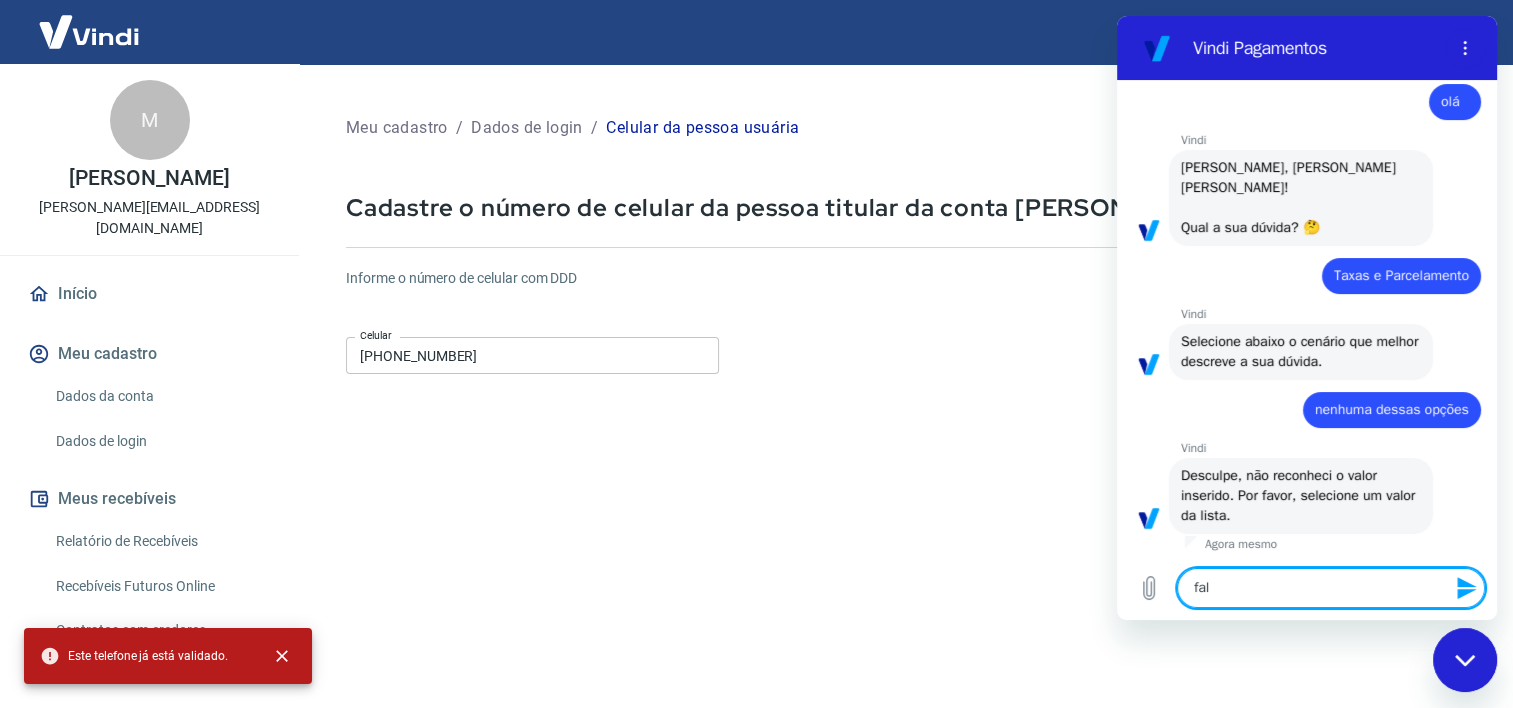 type on "fala" 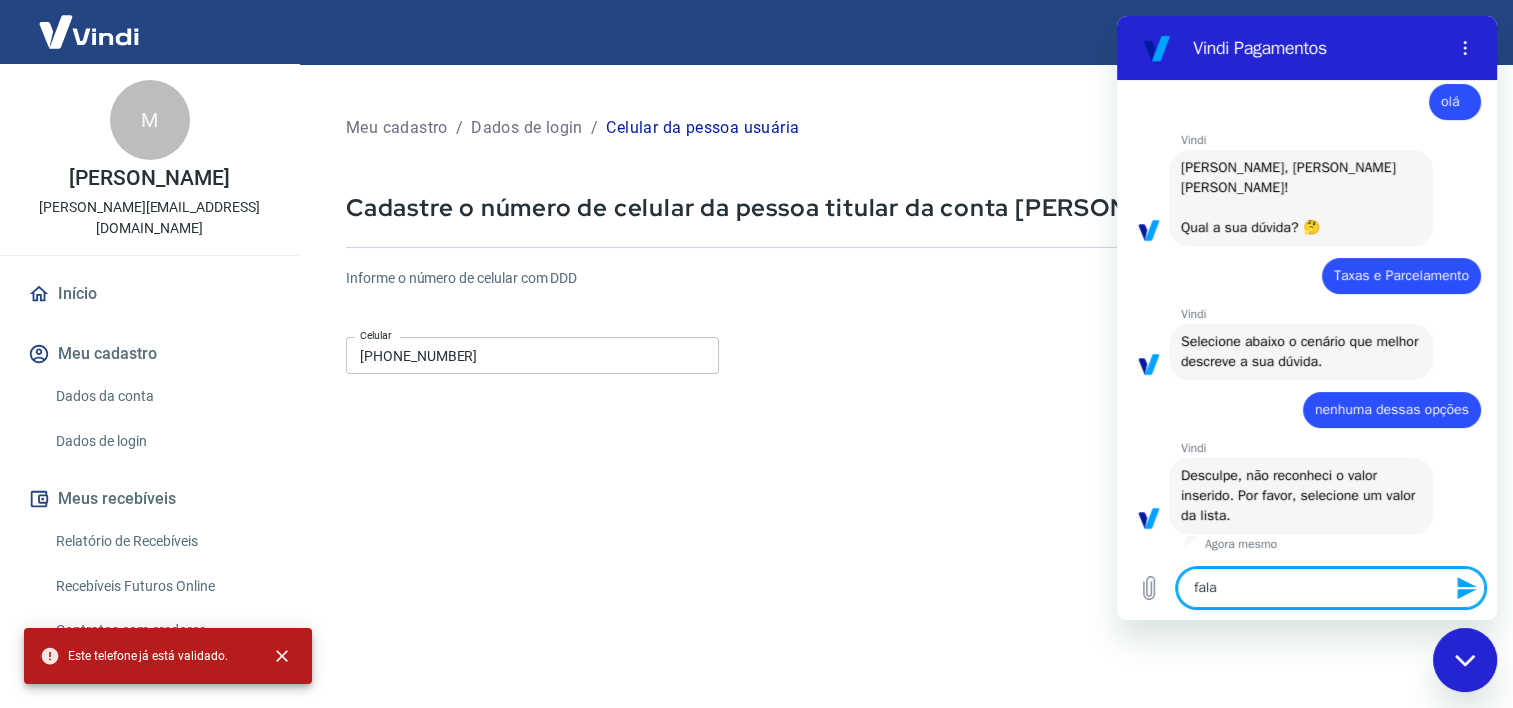 type on "x" 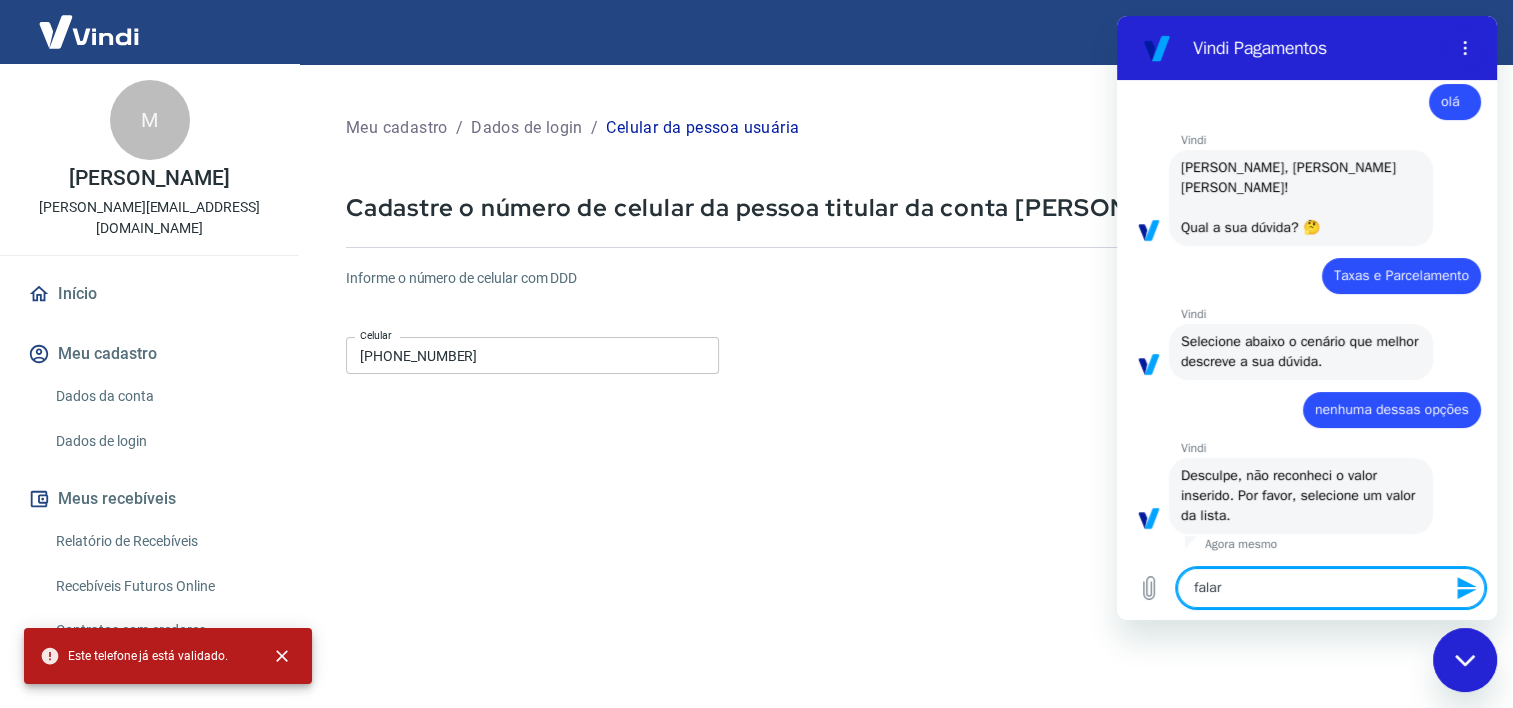 type on "falar" 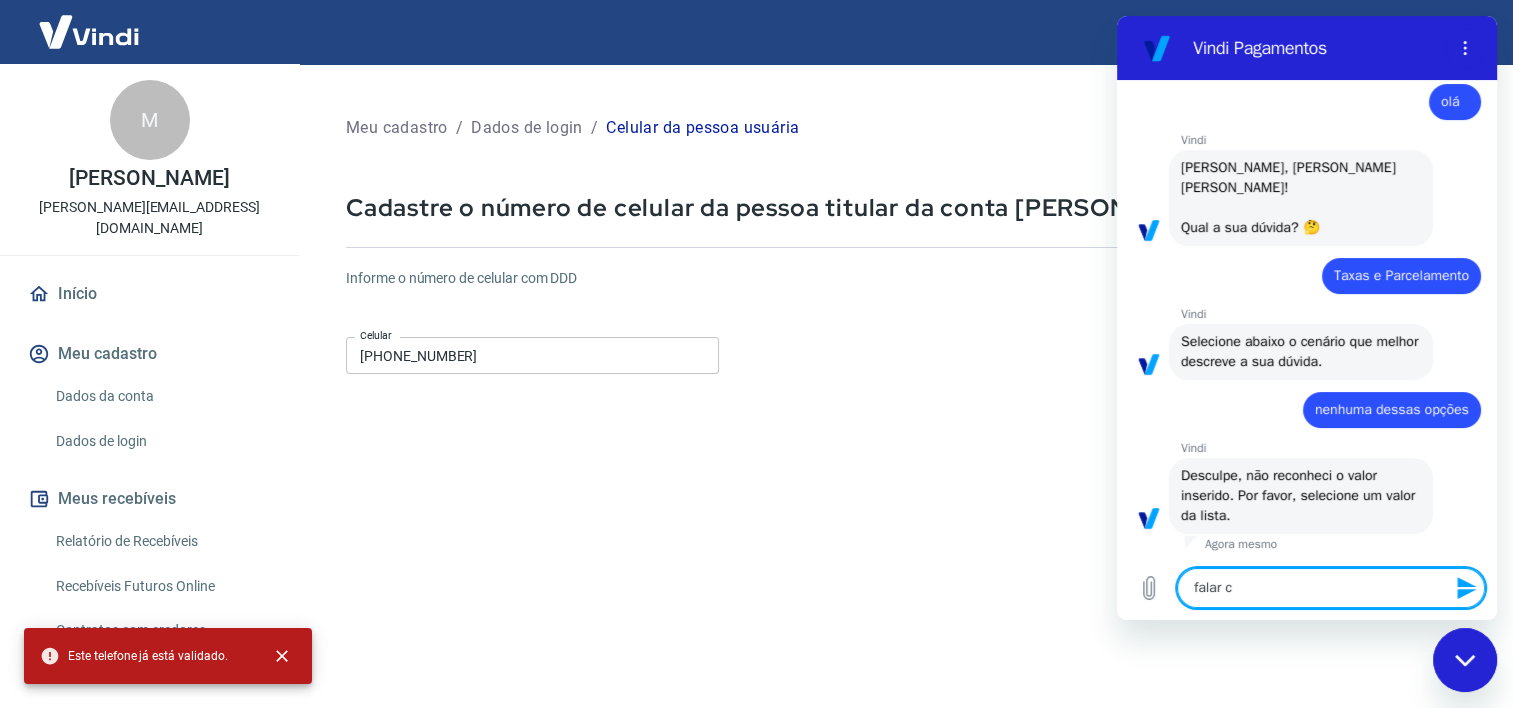 type on "falar co" 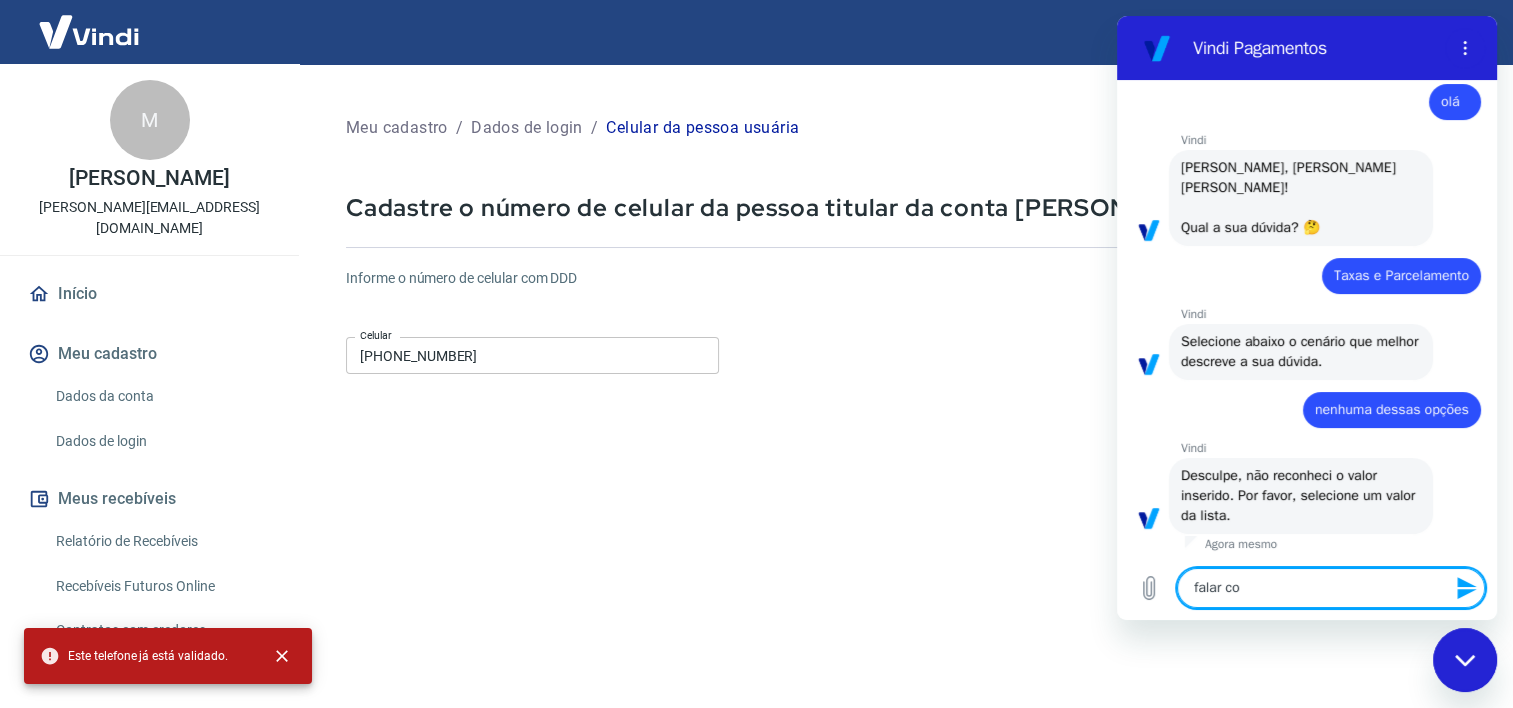 type on "falar com" 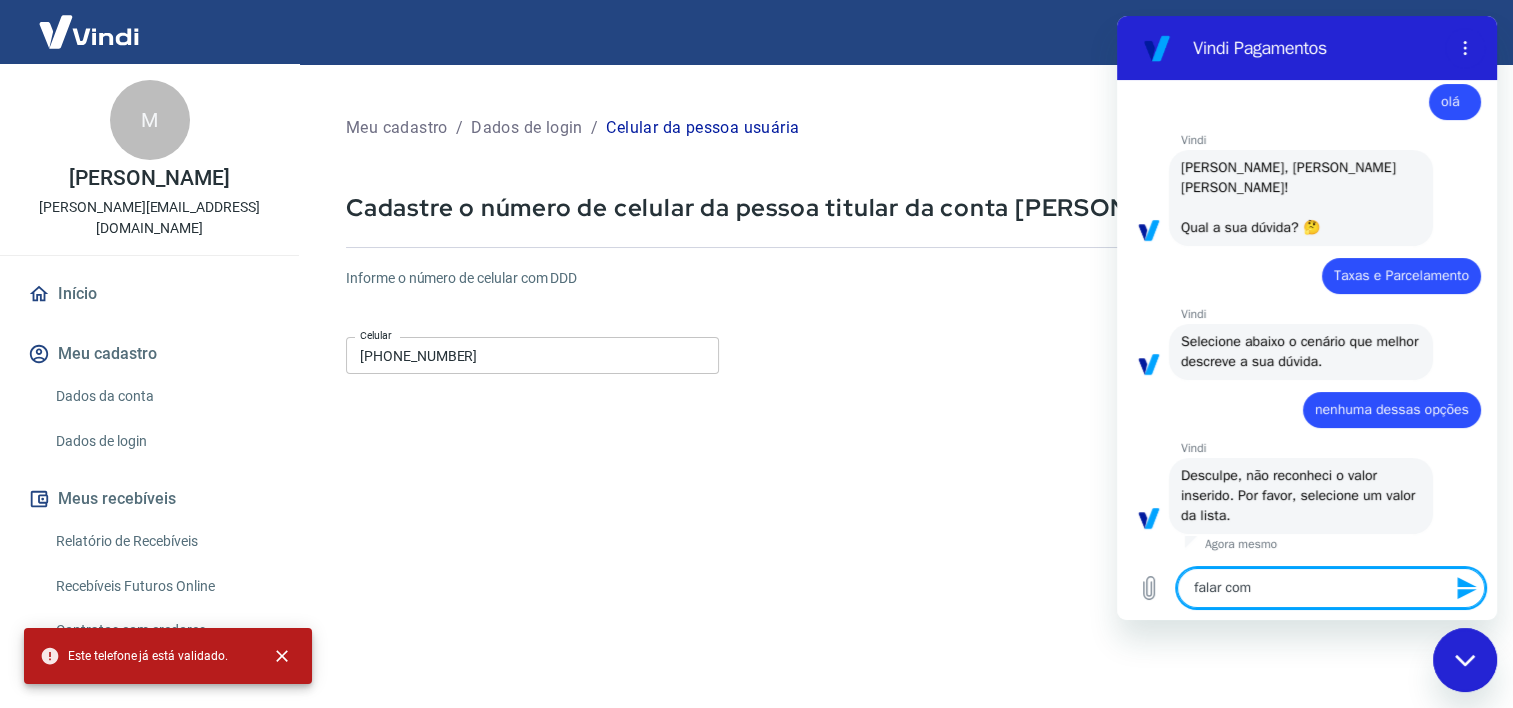 type on "falar com" 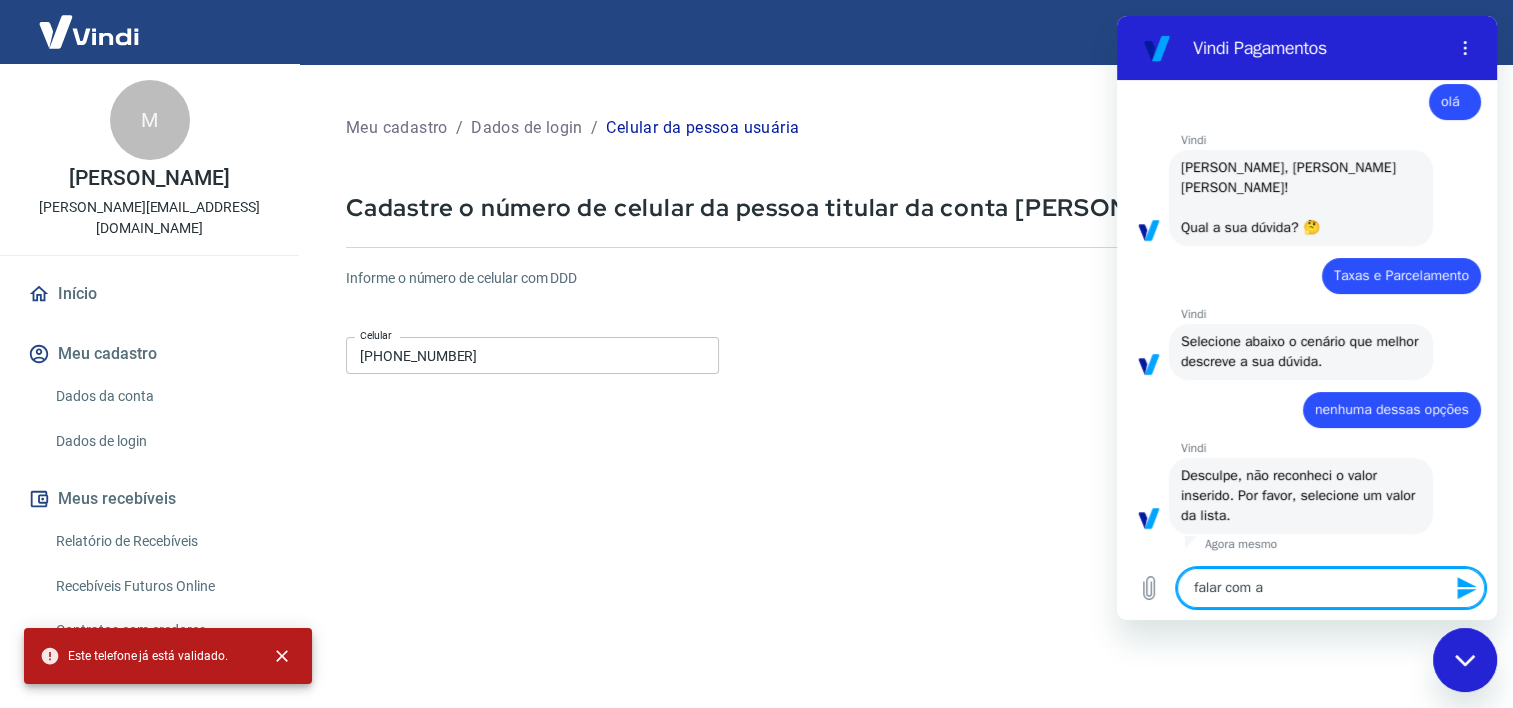 type on "x" 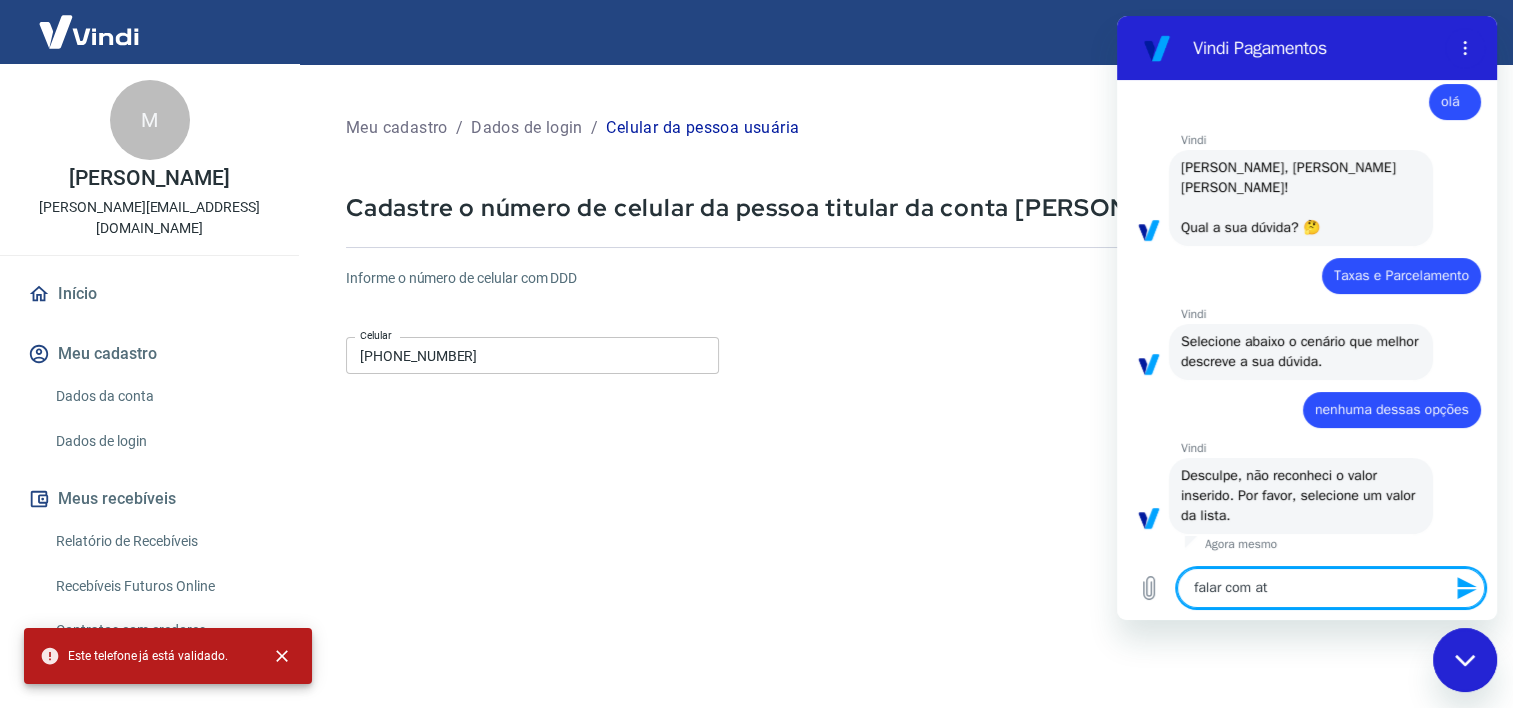 type on "x" 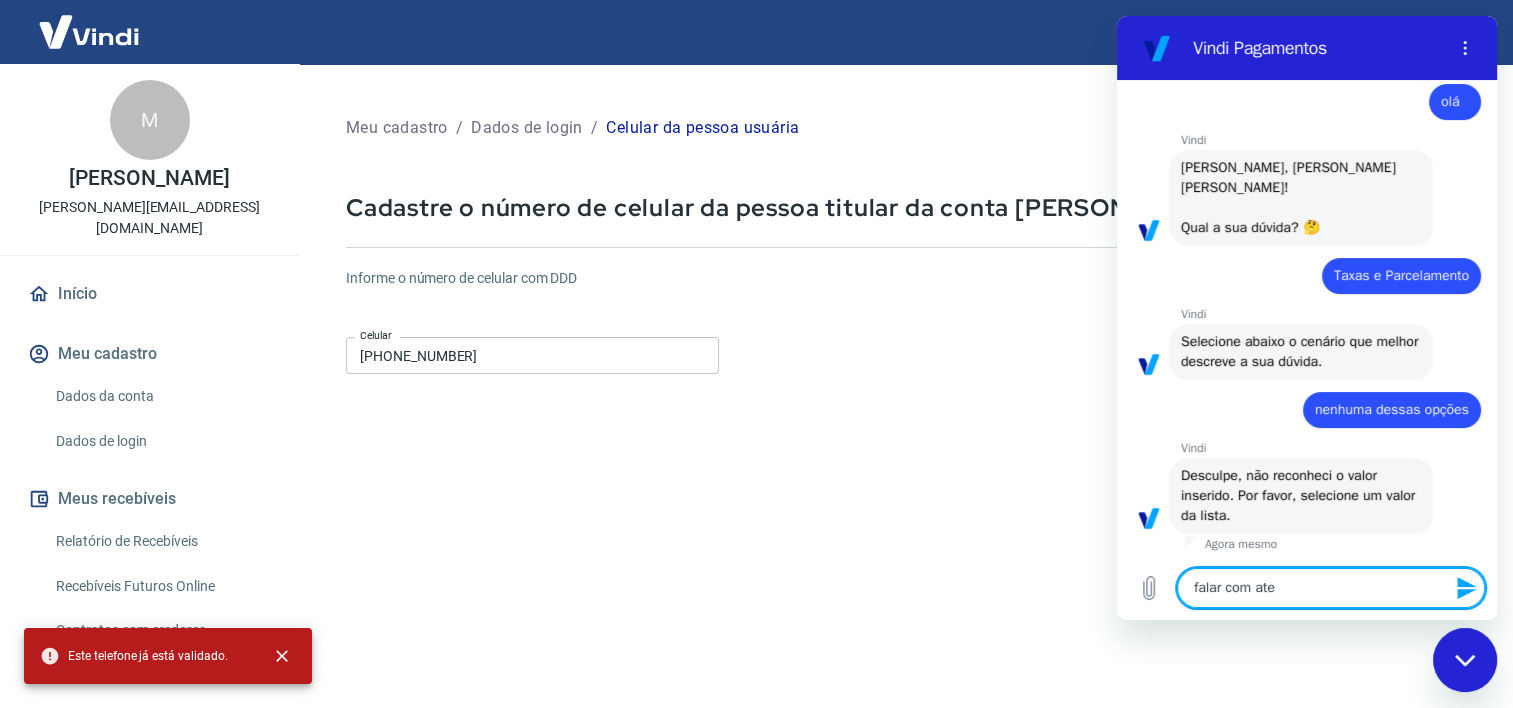 type on "falar com [GEOGRAPHIC_DATA]" 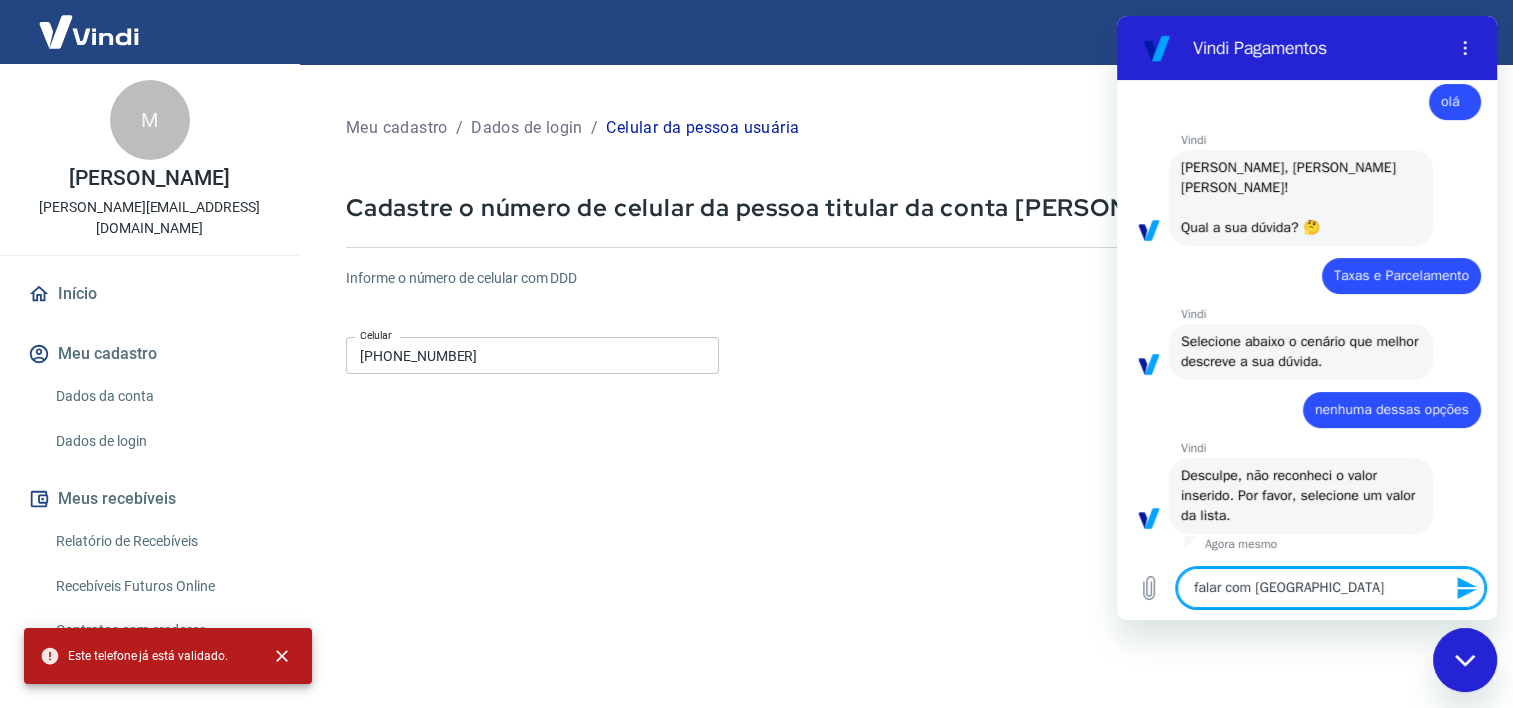 type on "falar com atend" 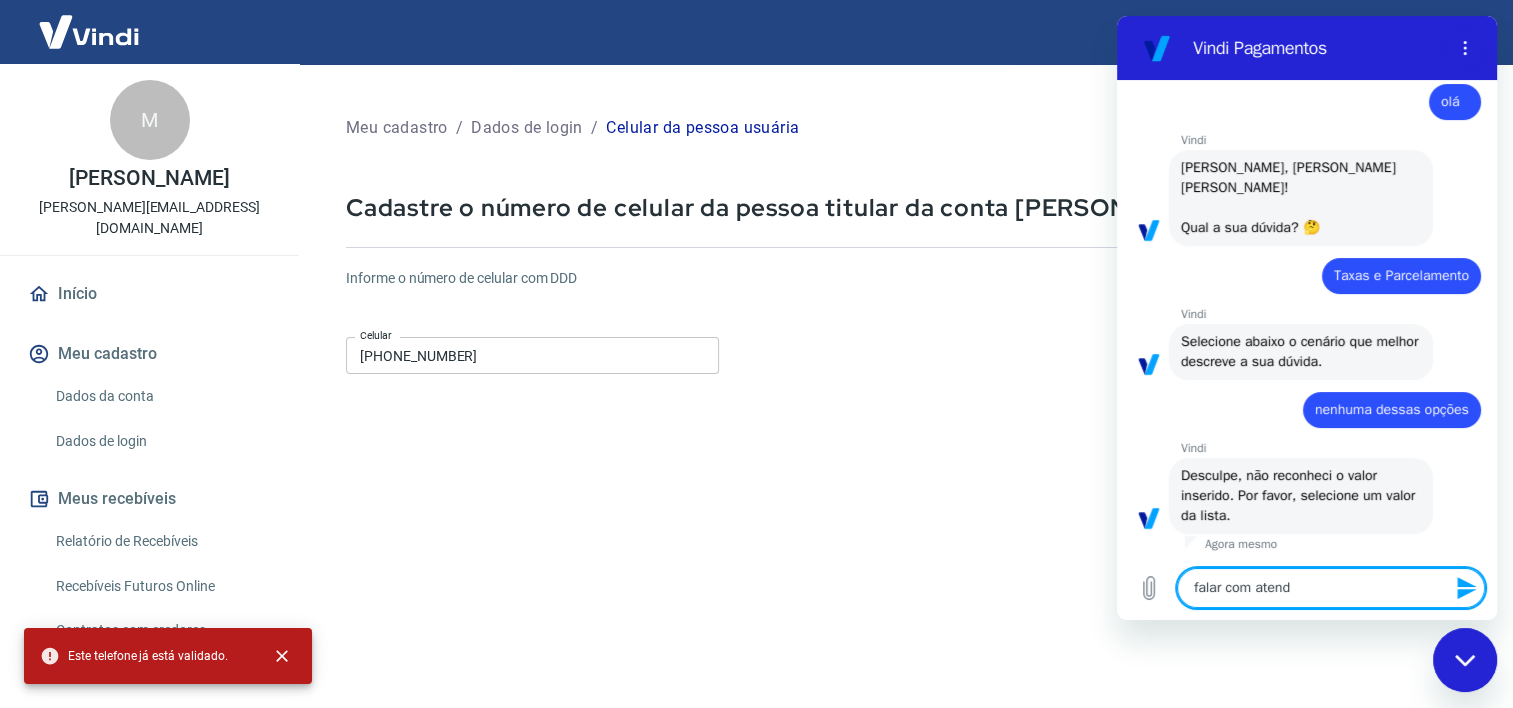 type on "falar com atende" 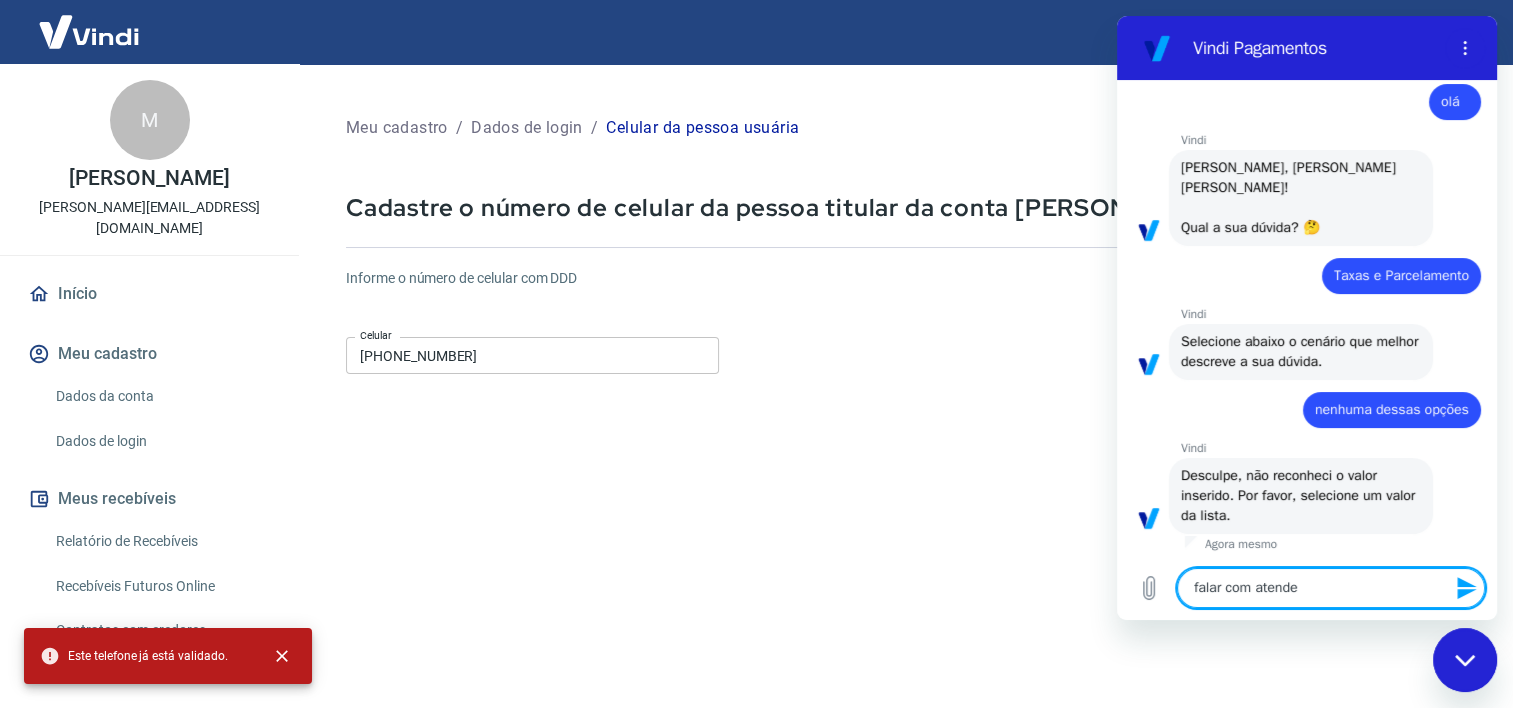 type on "falar com atenden" 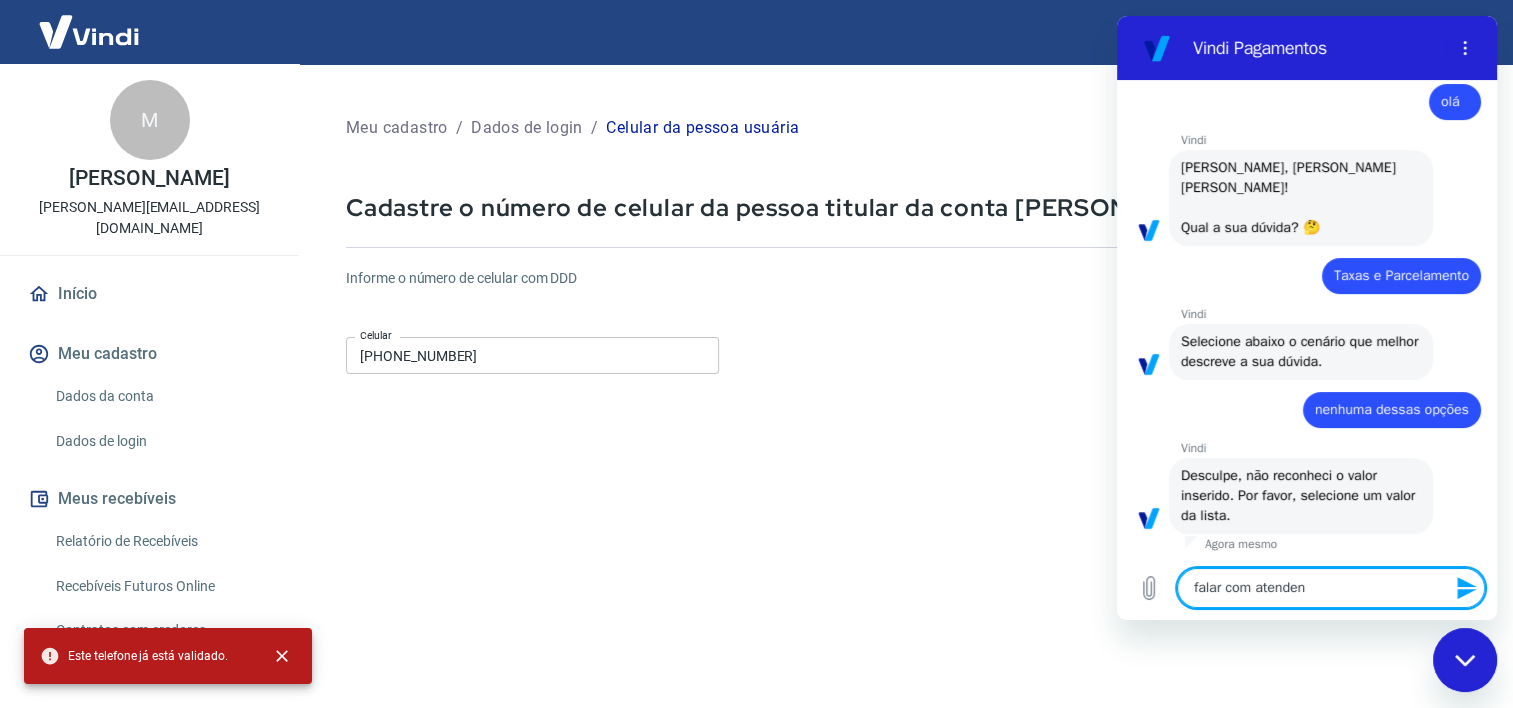 type on "falar com atendend" 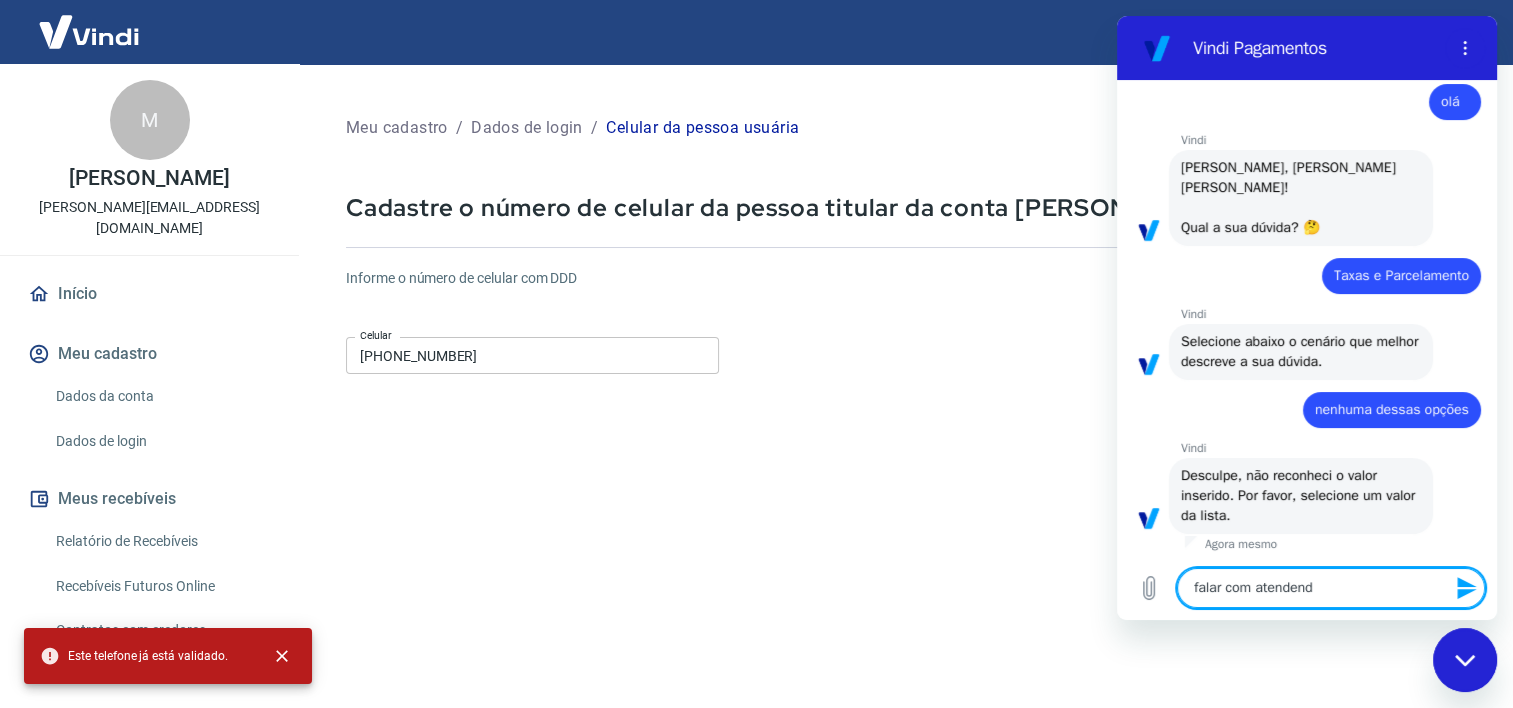 type on "falar com atenden" 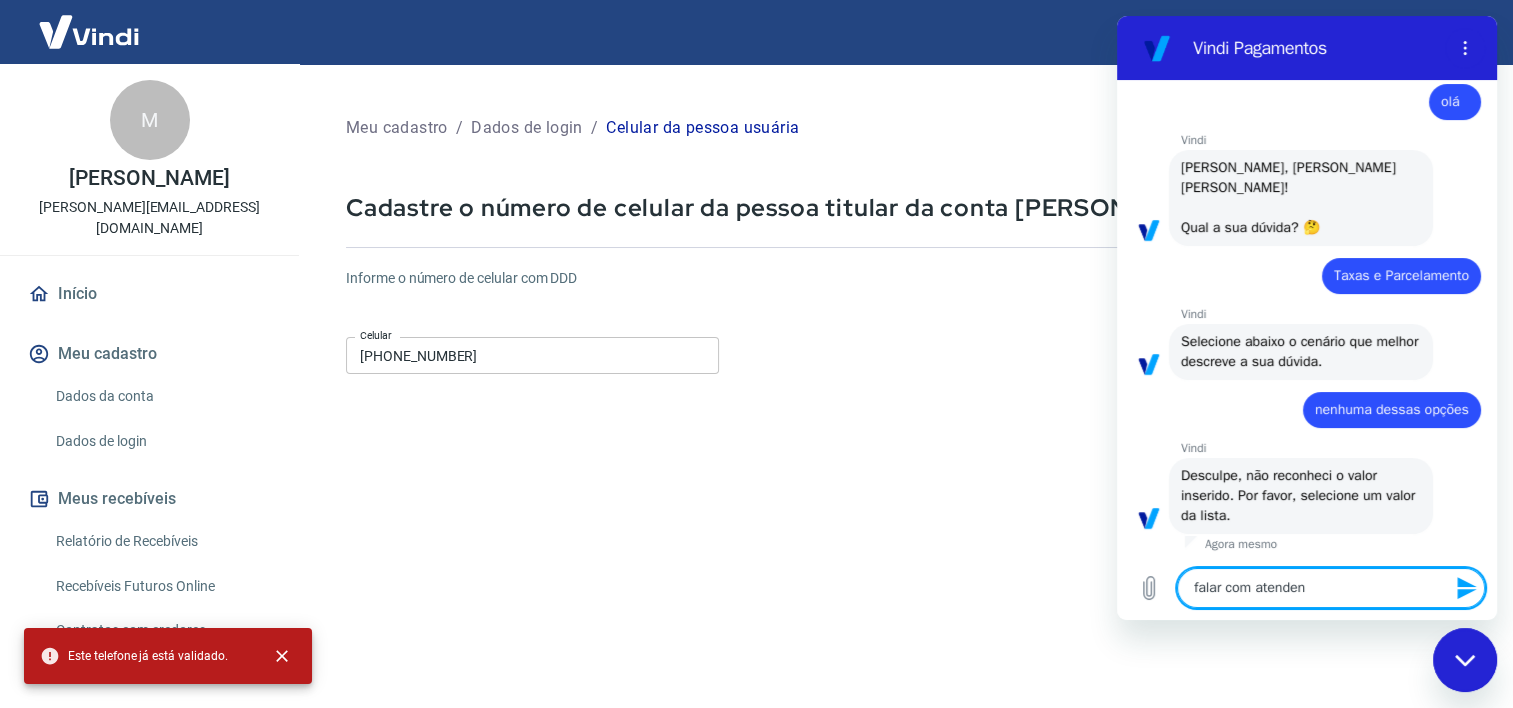 type on "falar com atendent" 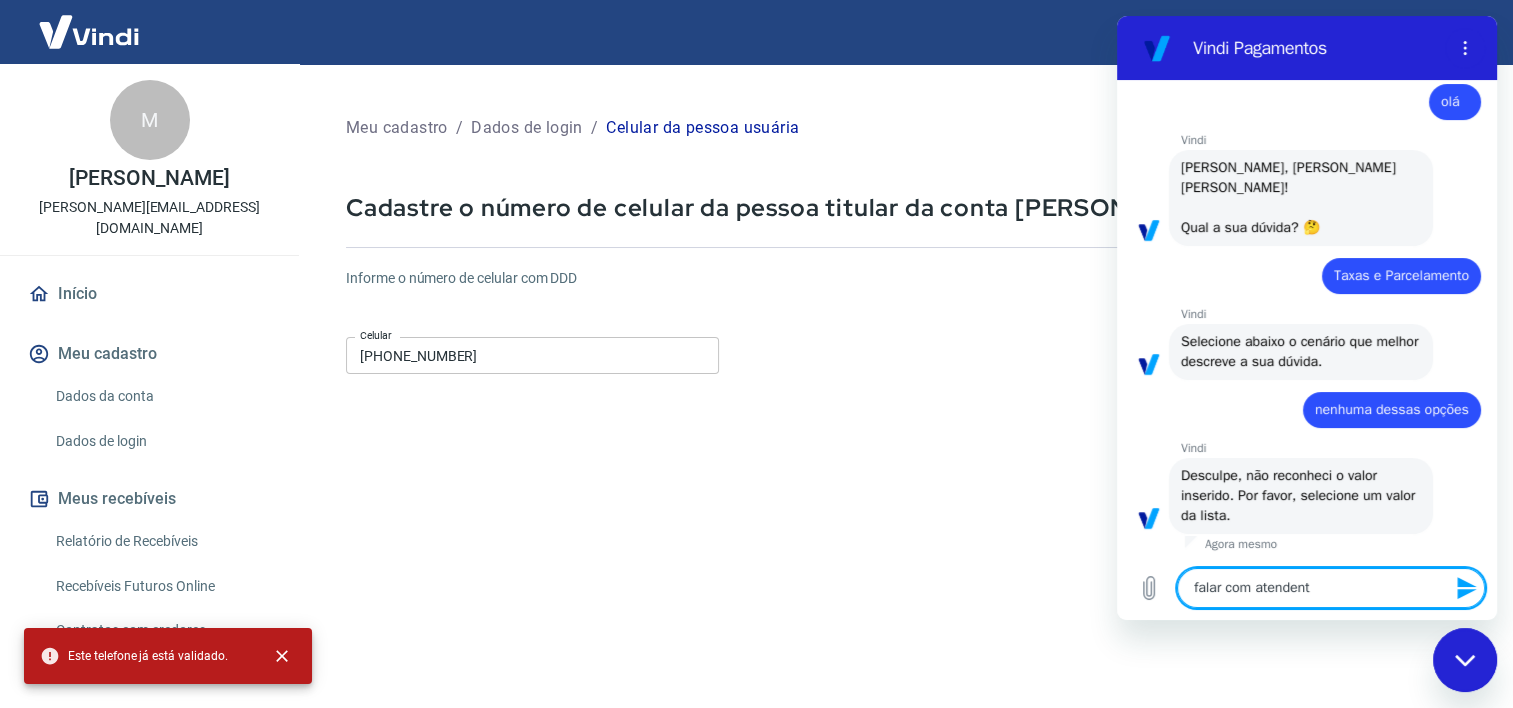 type on "falar com atendente" 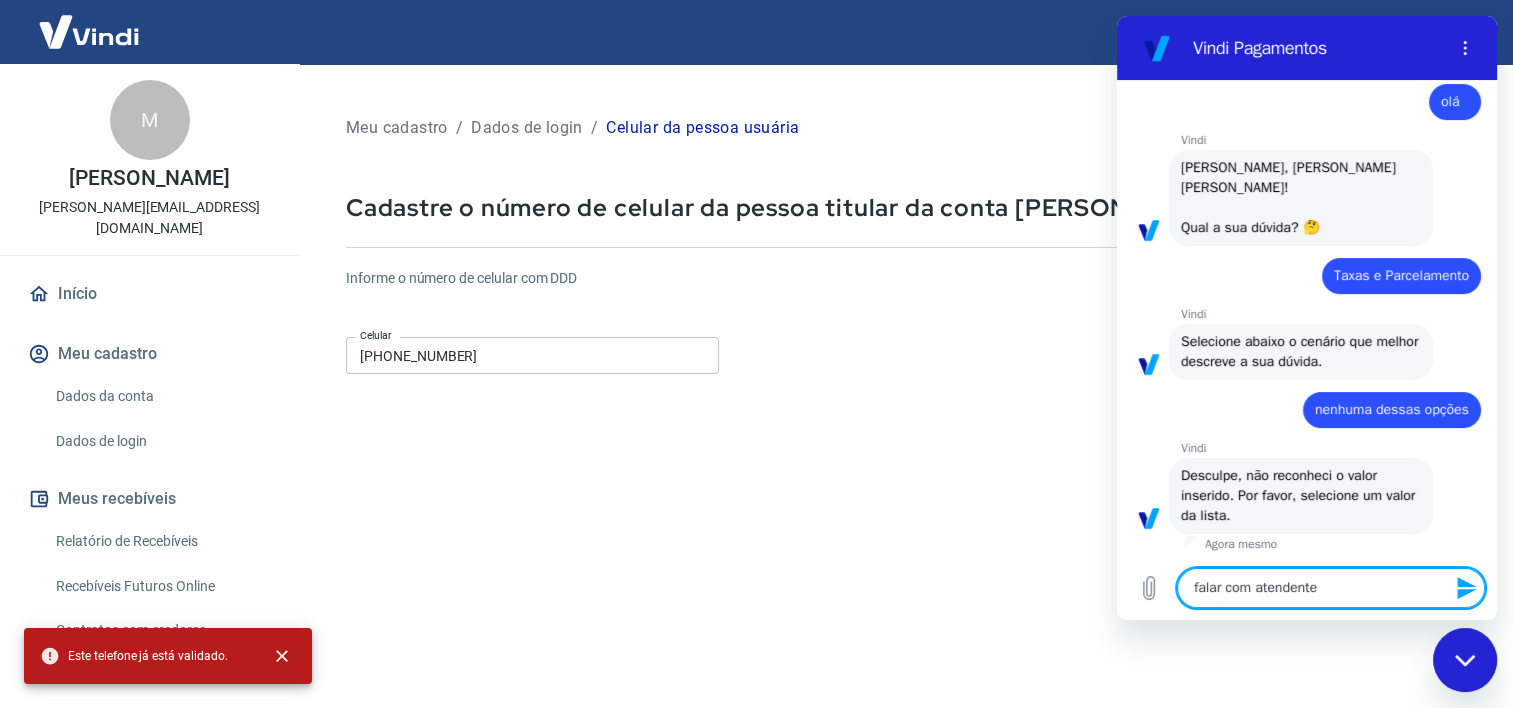 type 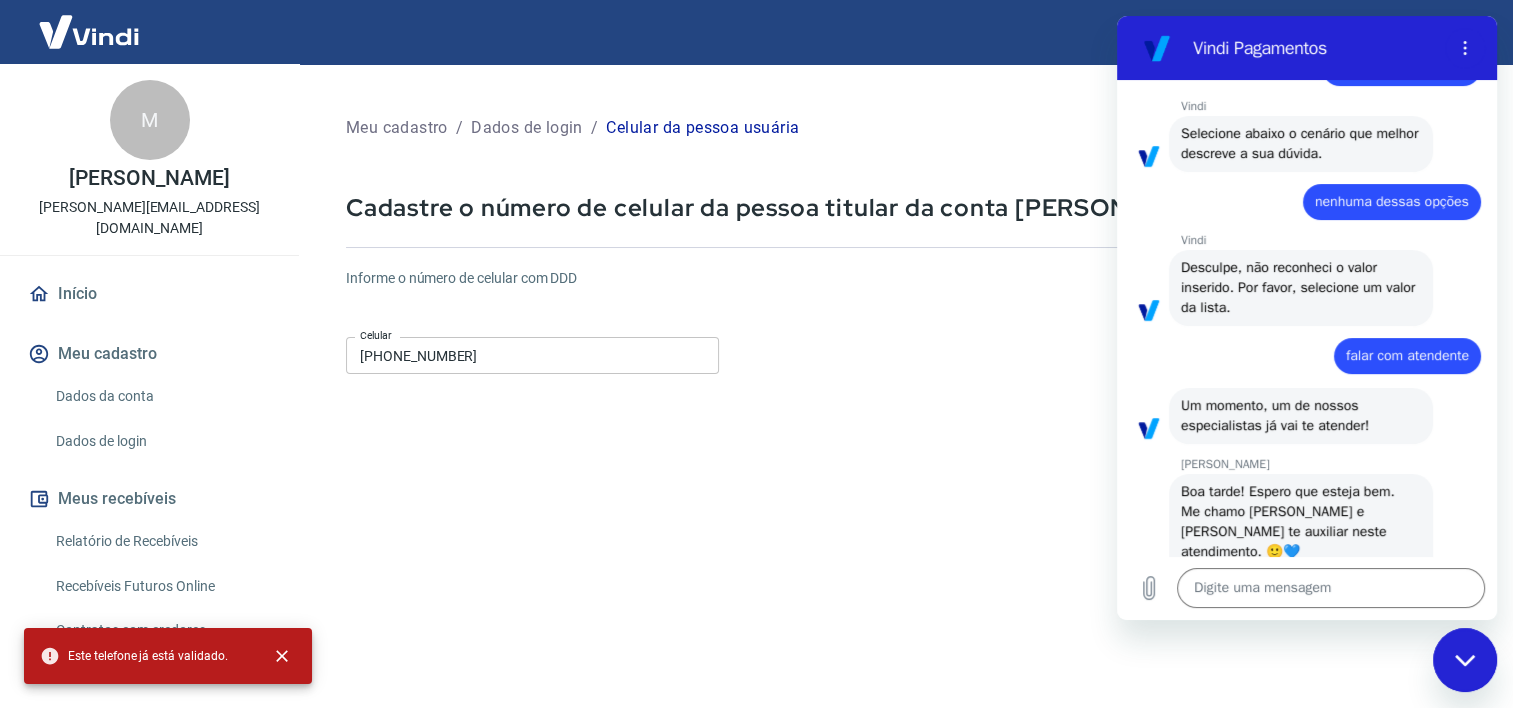 scroll, scrollTop: 280, scrollLeft: 0, axis: vertical 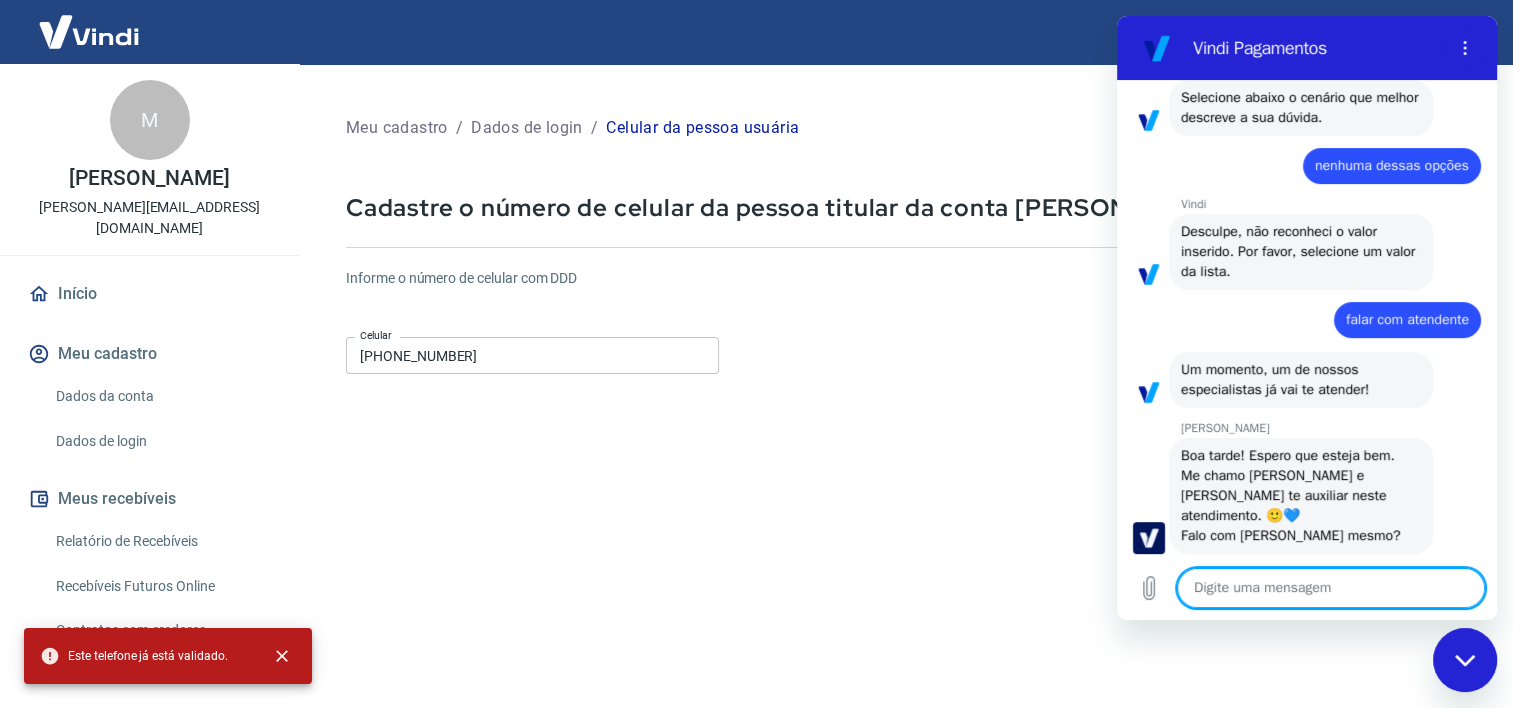 type on "x" 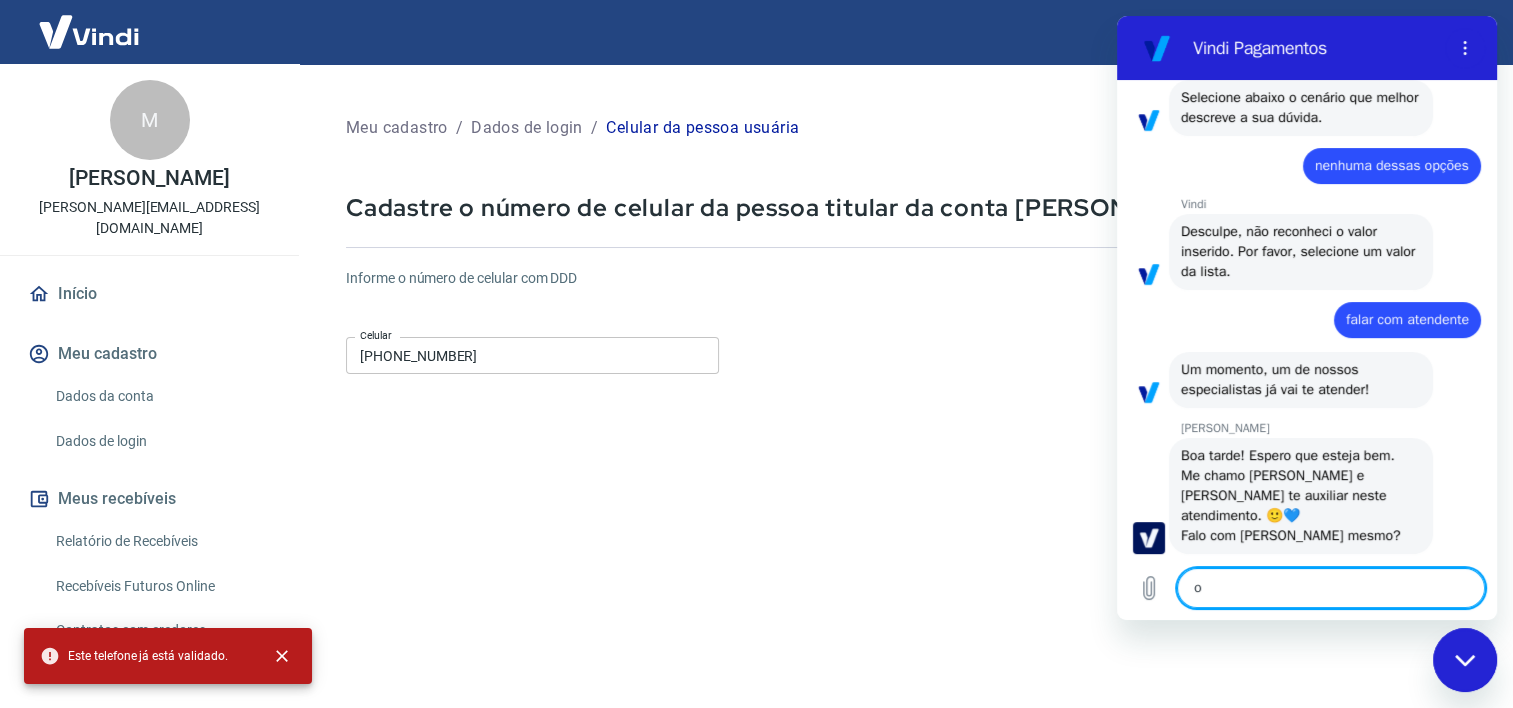 type on "oi" 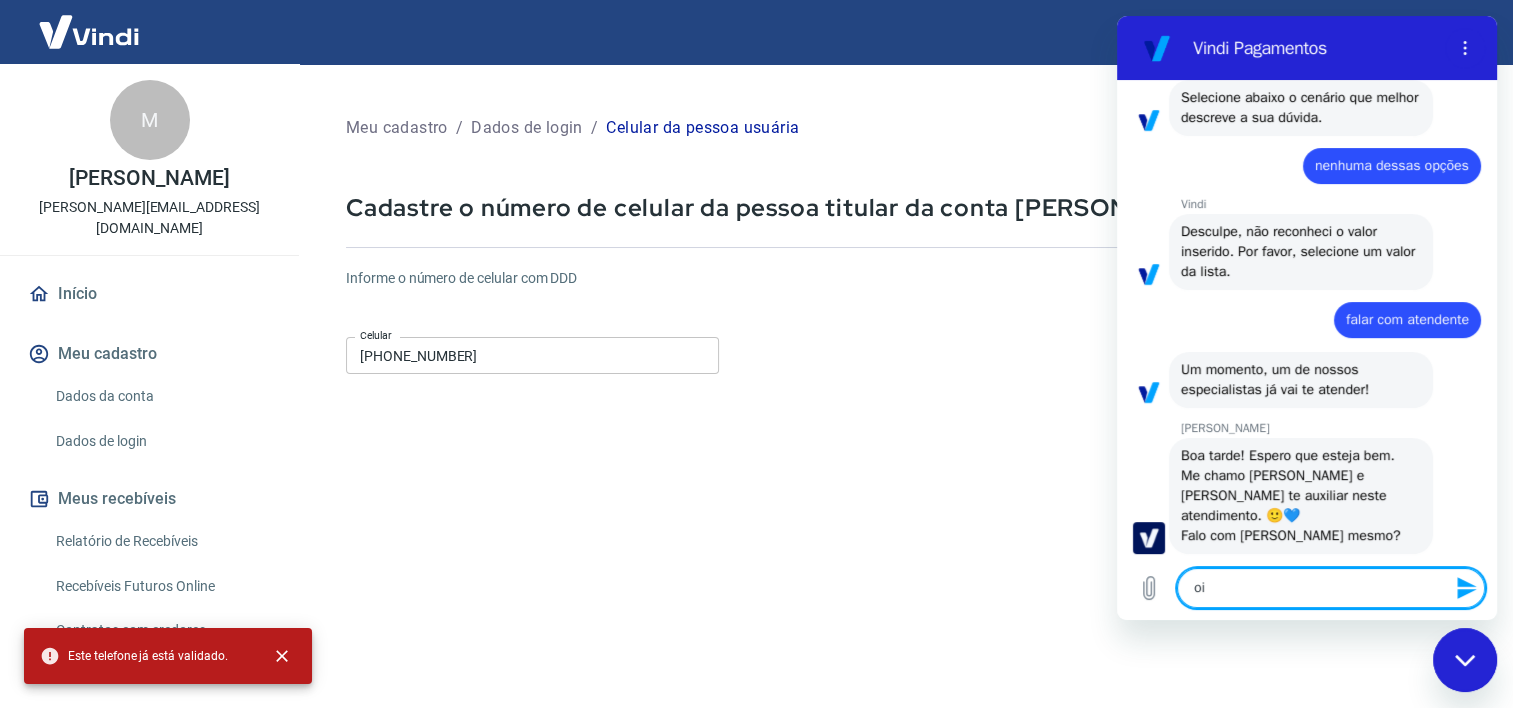 type on "oi" 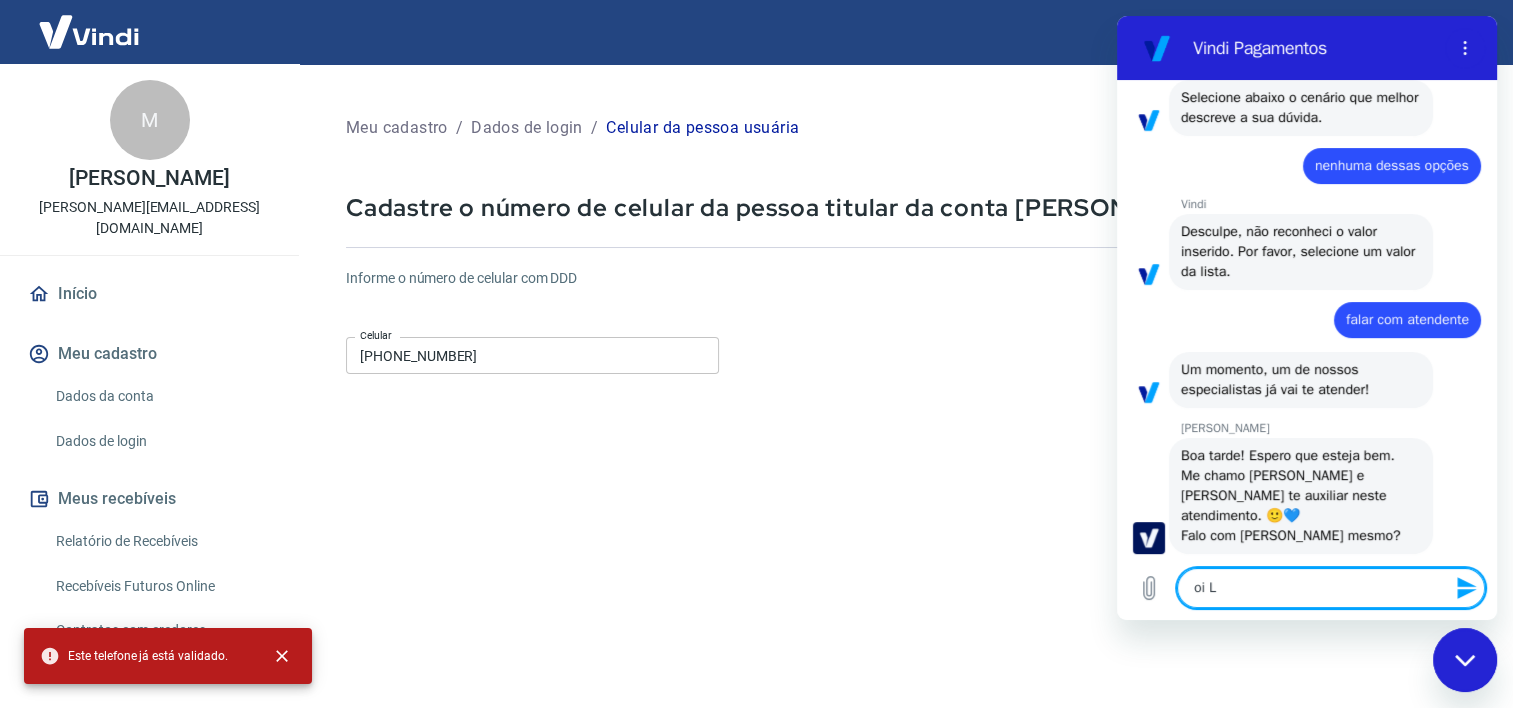 type on "oi La" 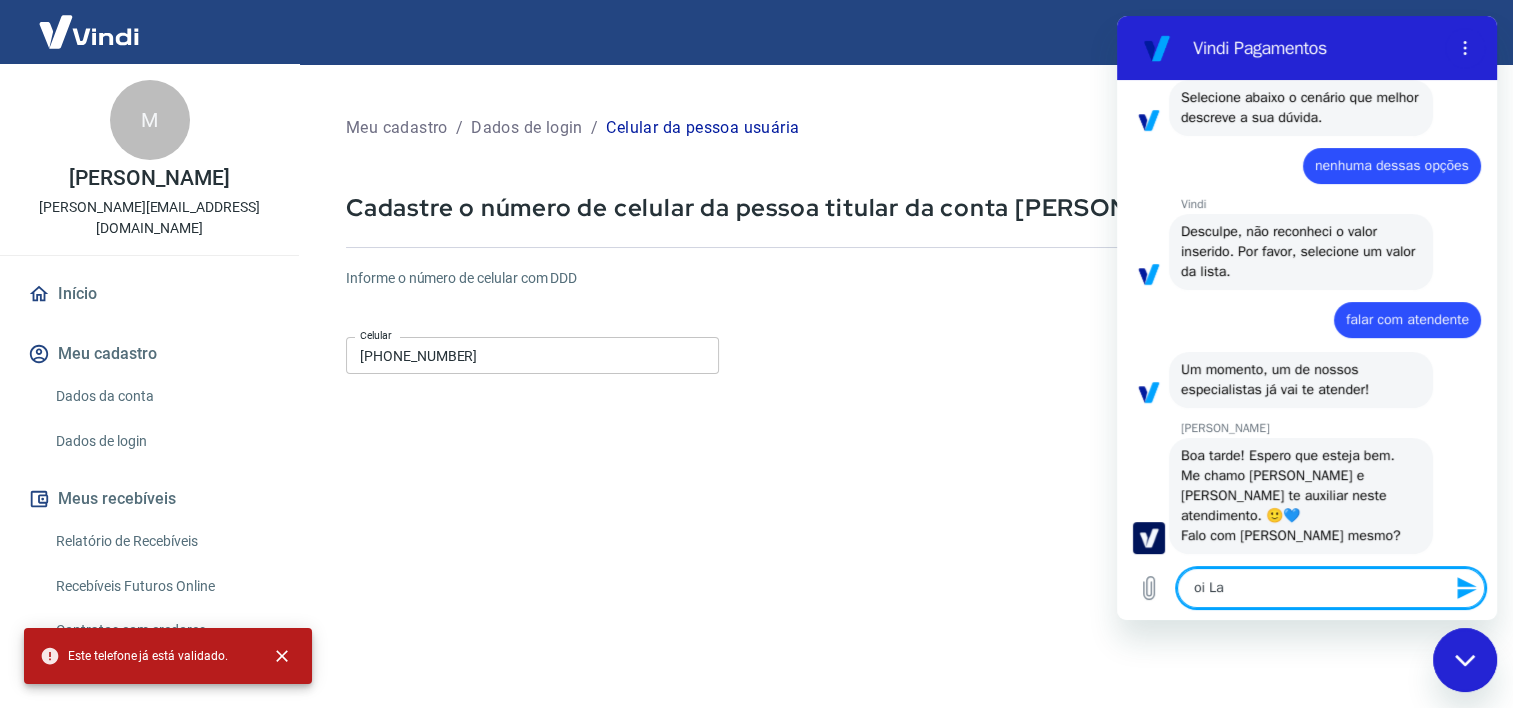 type on "x" 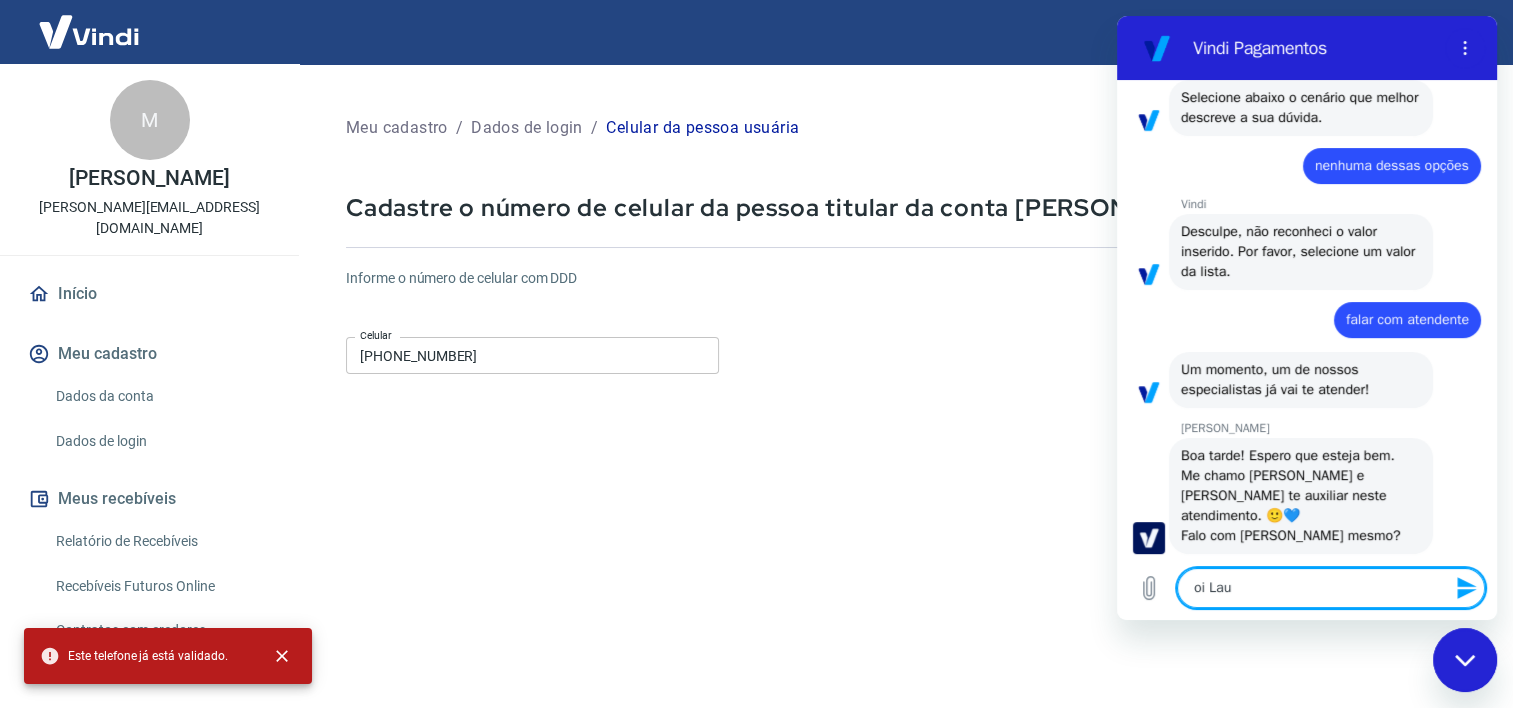 type on "oi Laur" 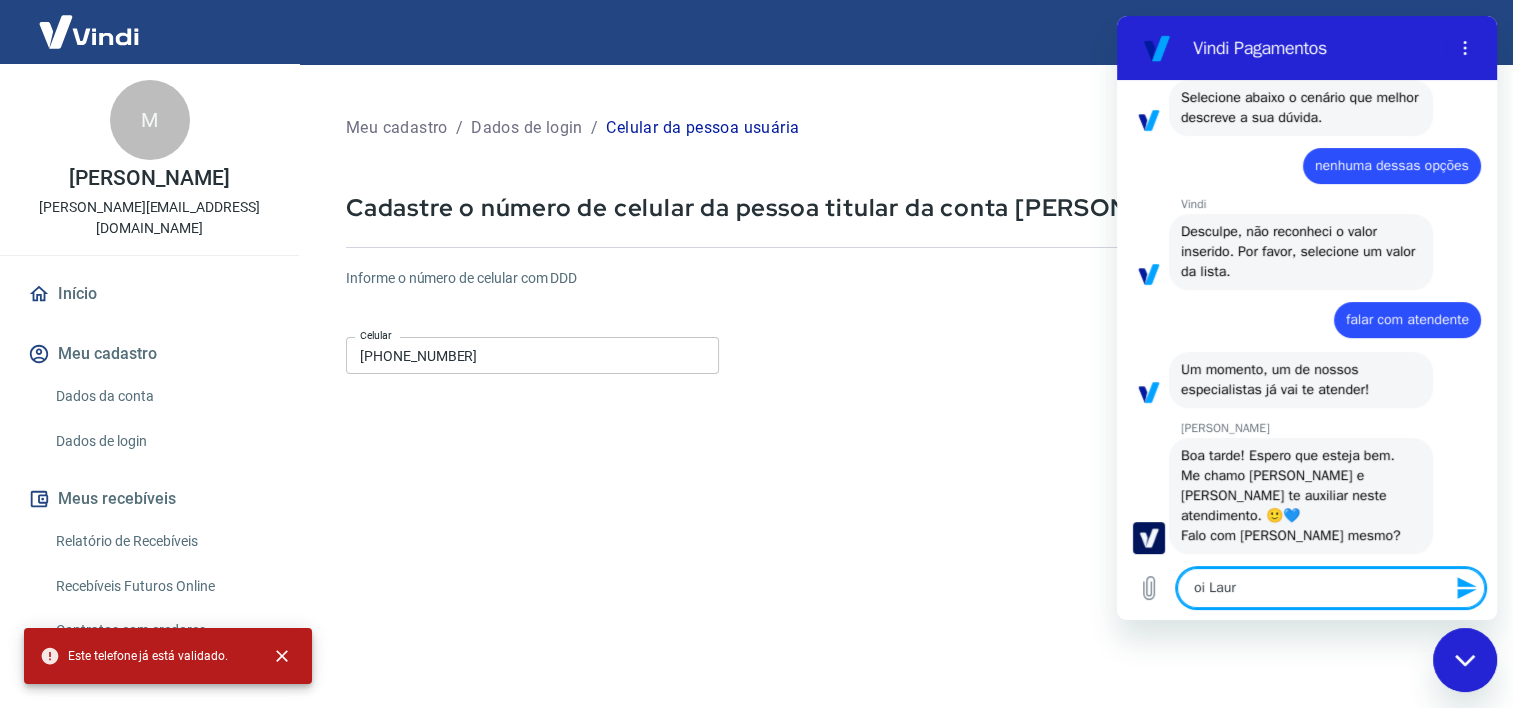 type on "oi [PERSON_NAME]" 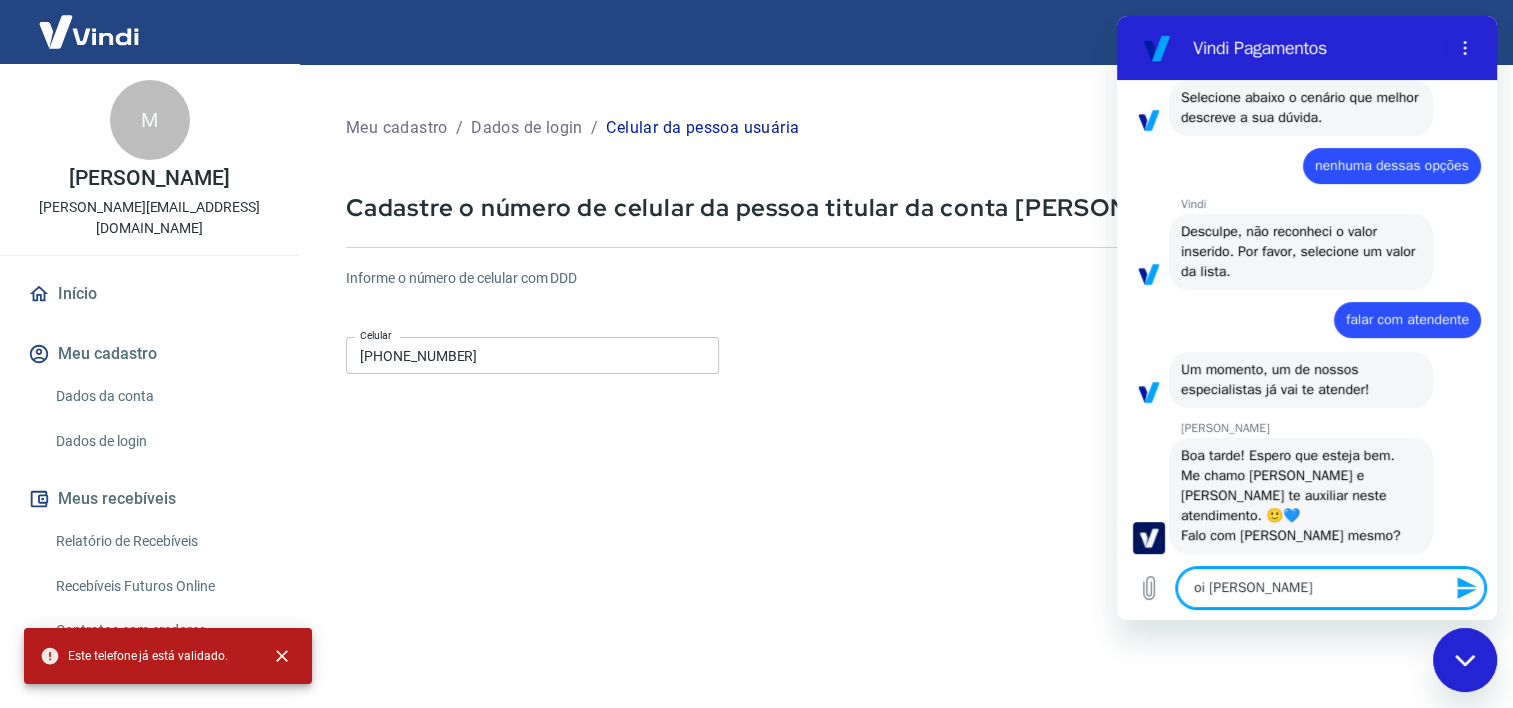 type 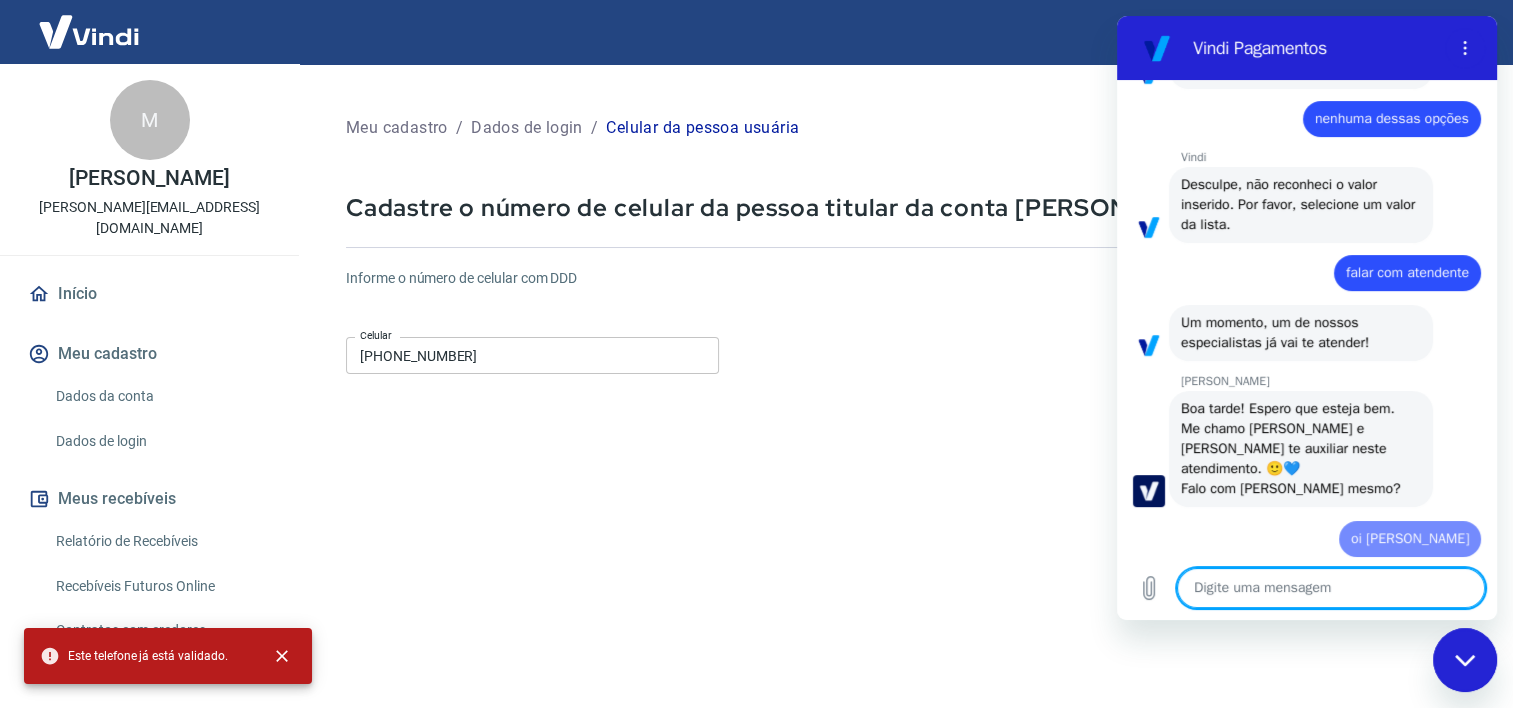 type on "s" 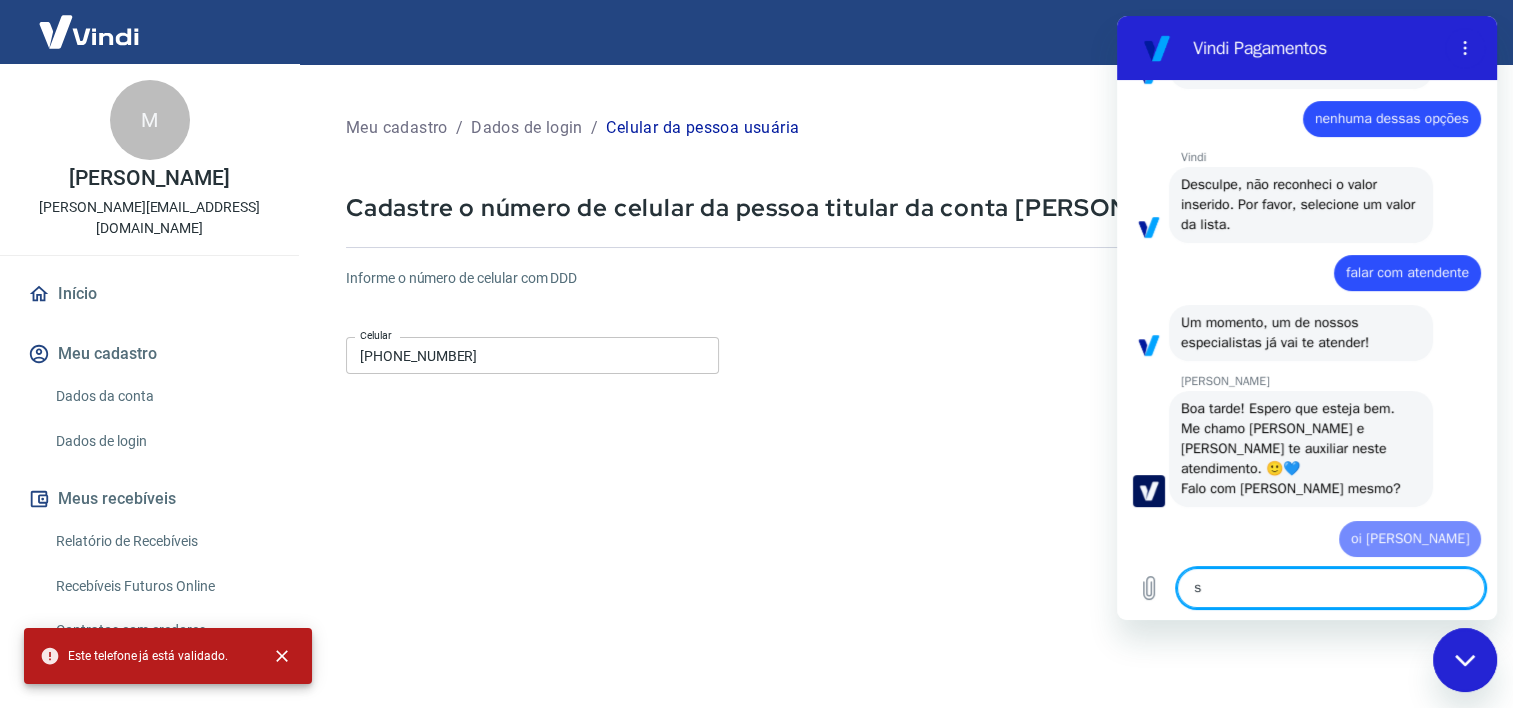type on "x" 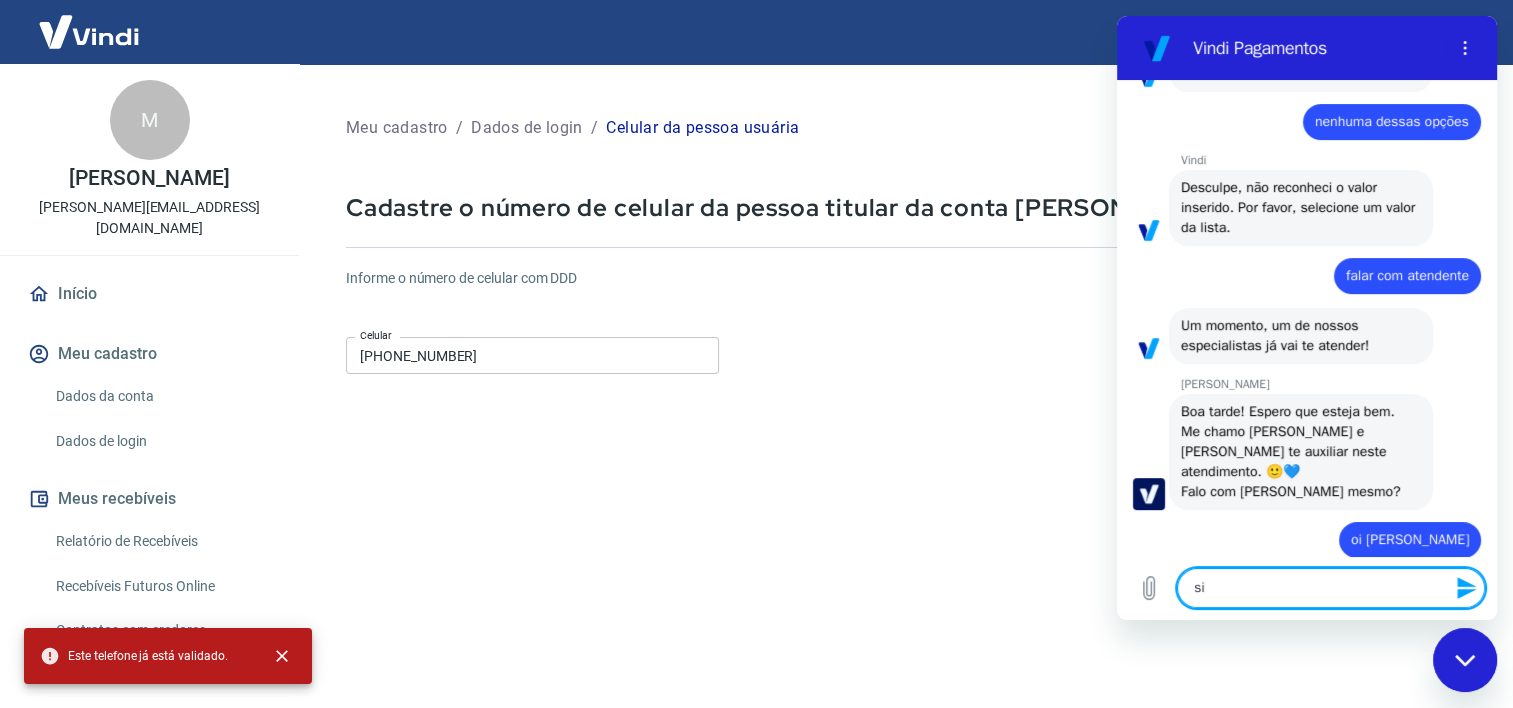type on "sim" 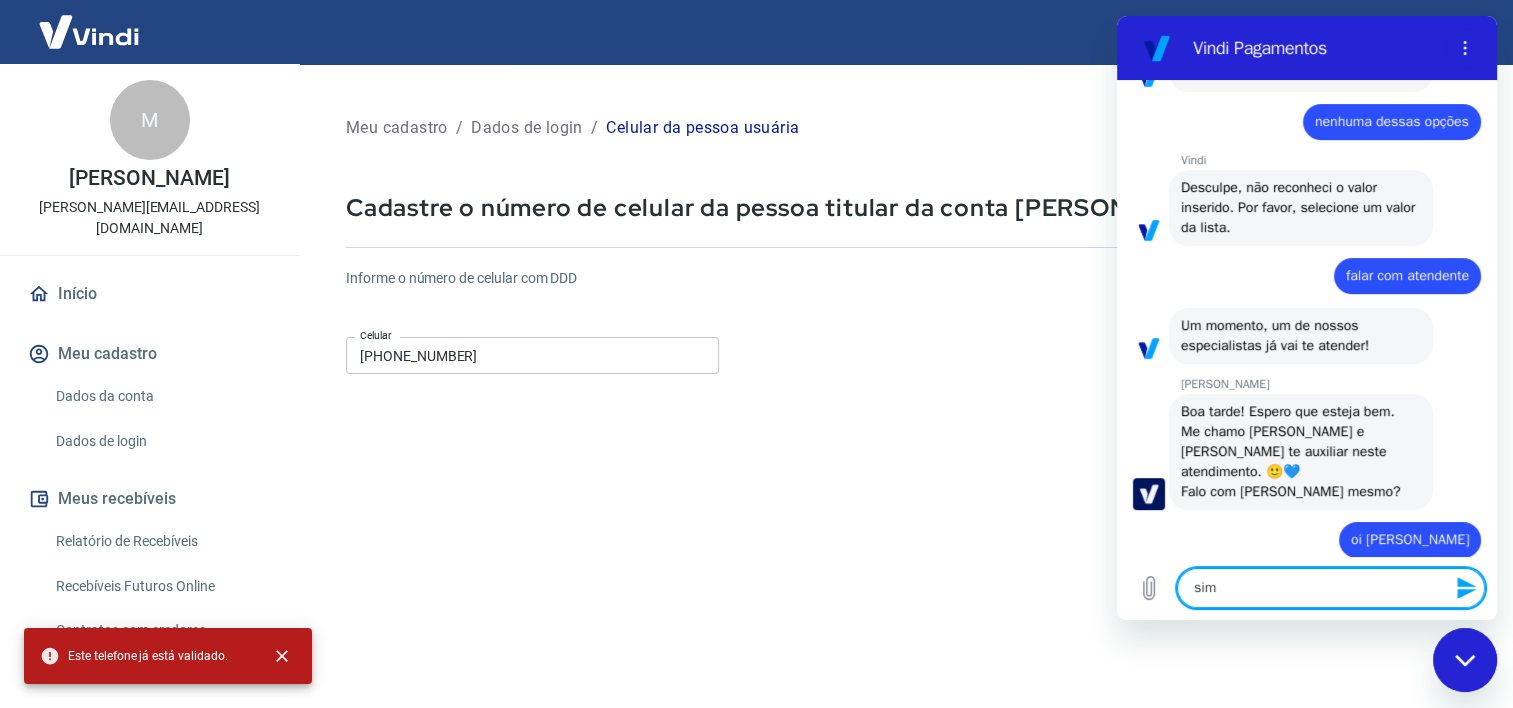 type on "simm" 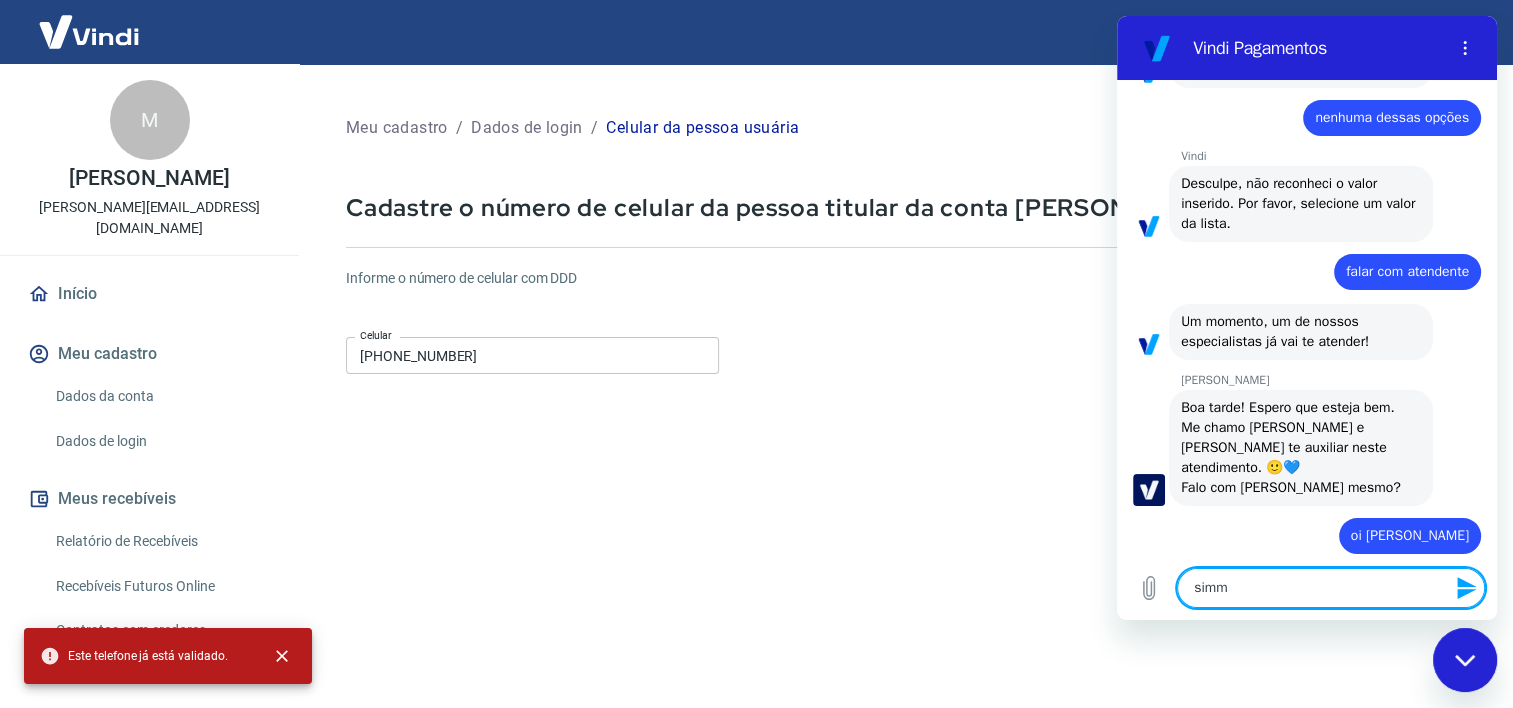 type 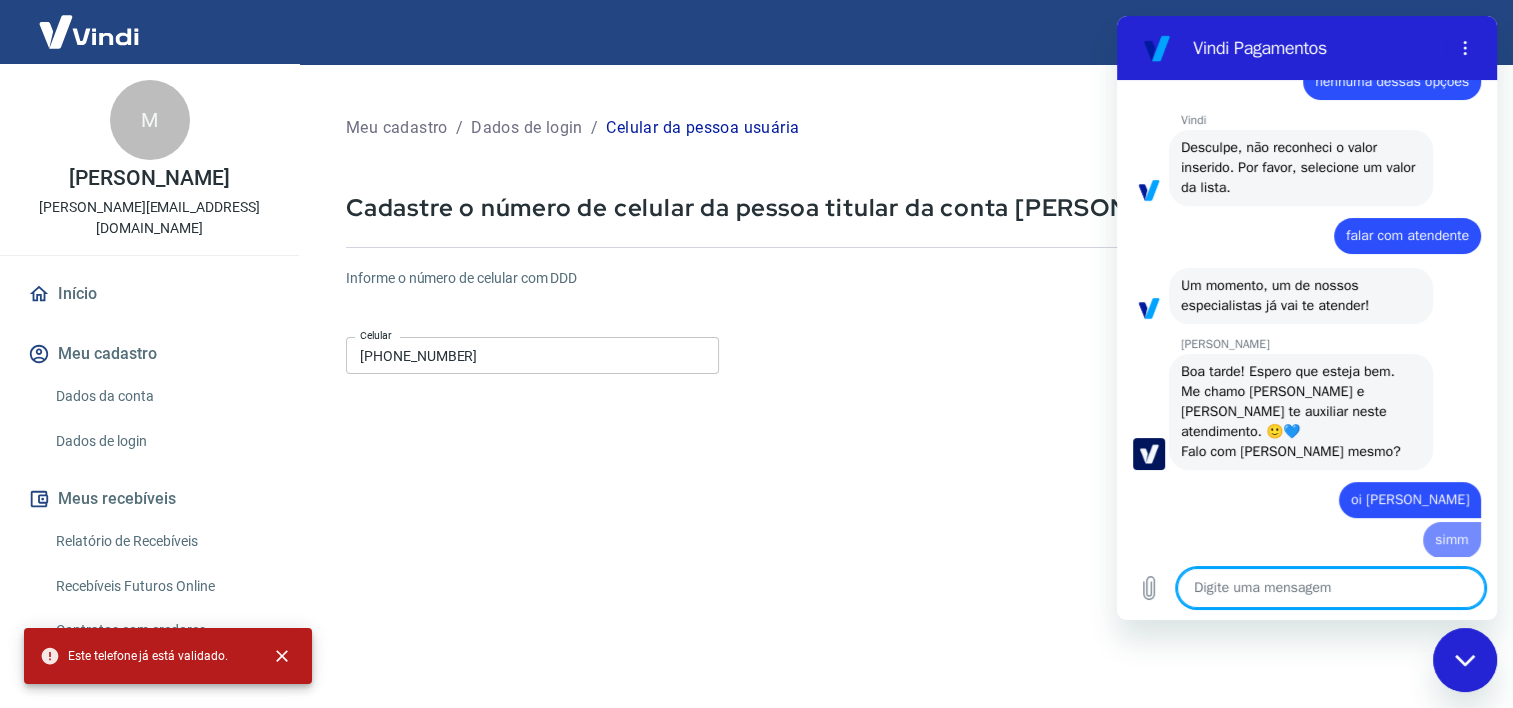 type on "x" 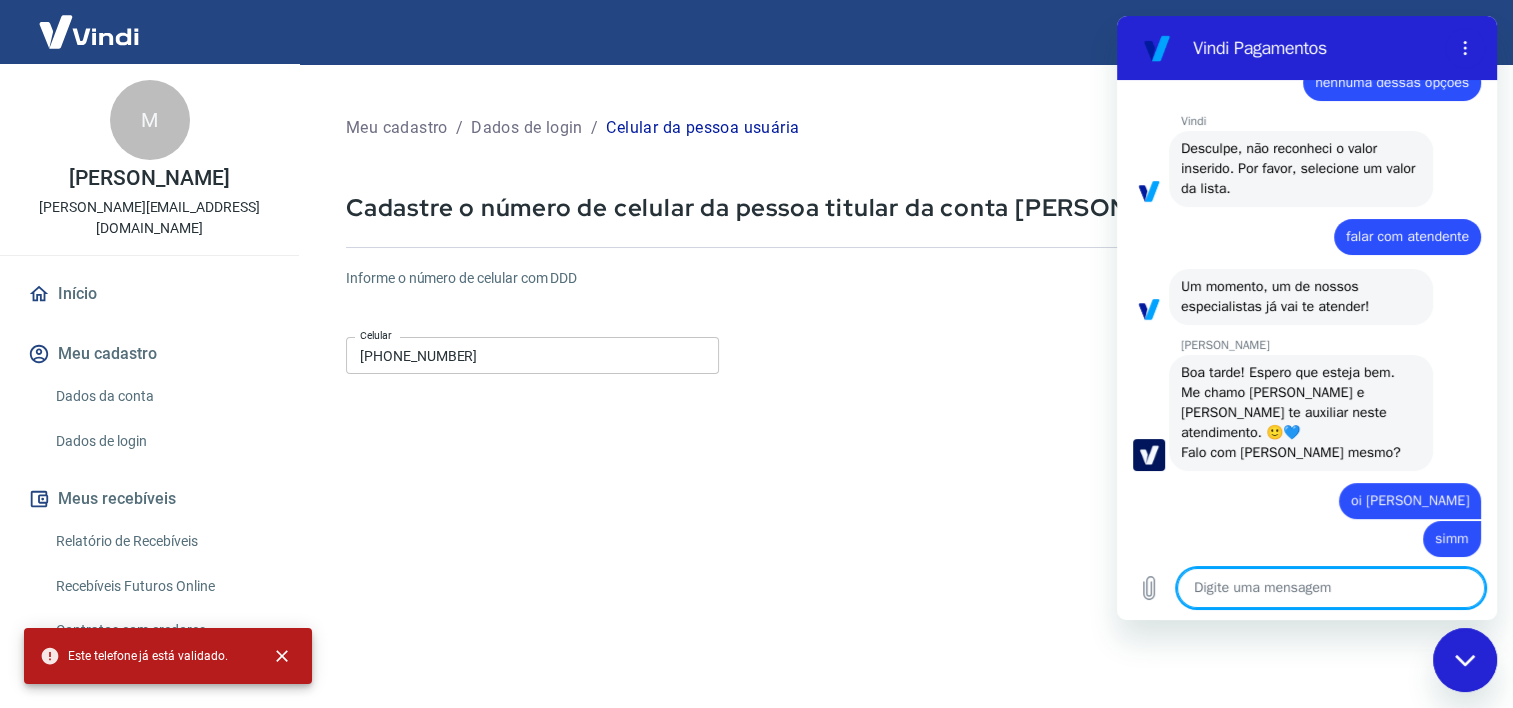 scroll, scrollTop: 367, scrollLeft: 0, axis: vertical 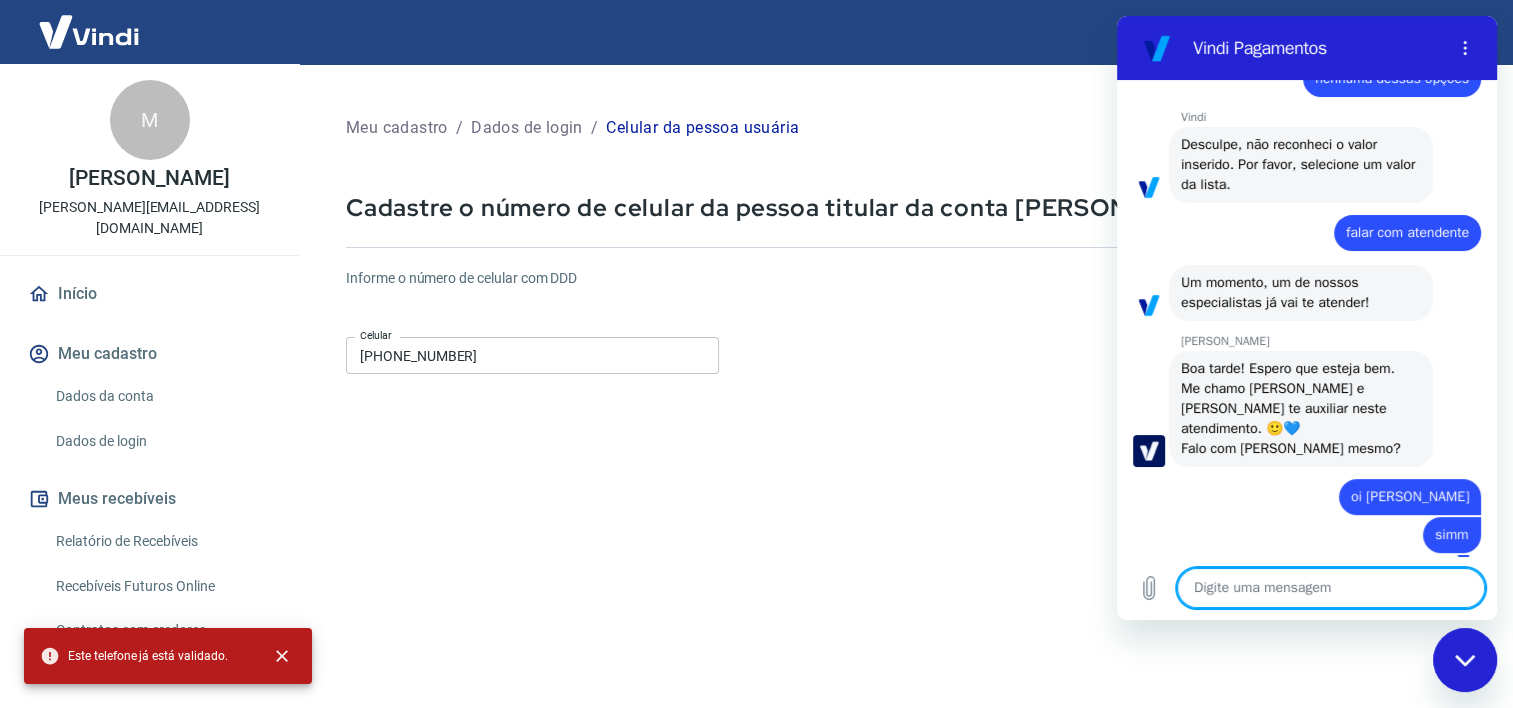 type on "f" 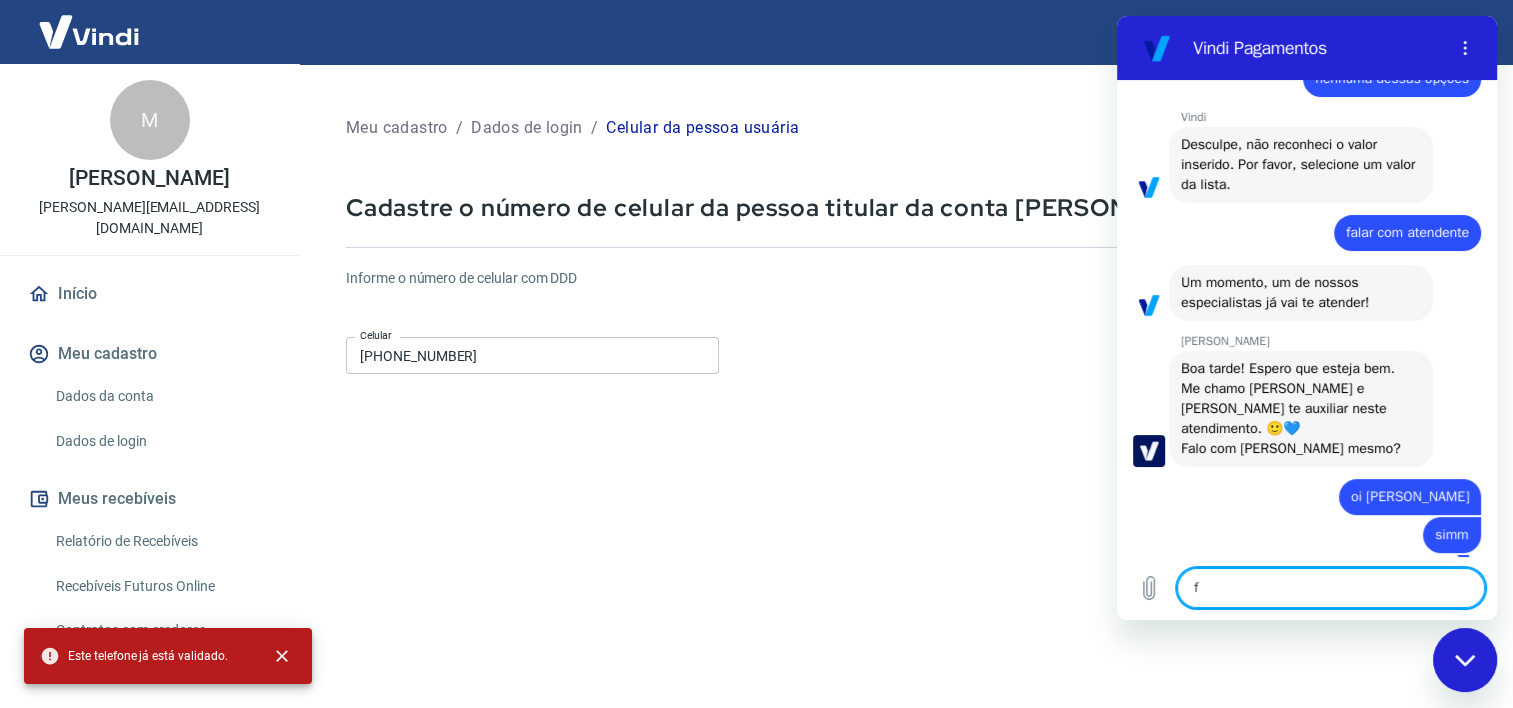 type on "fa" 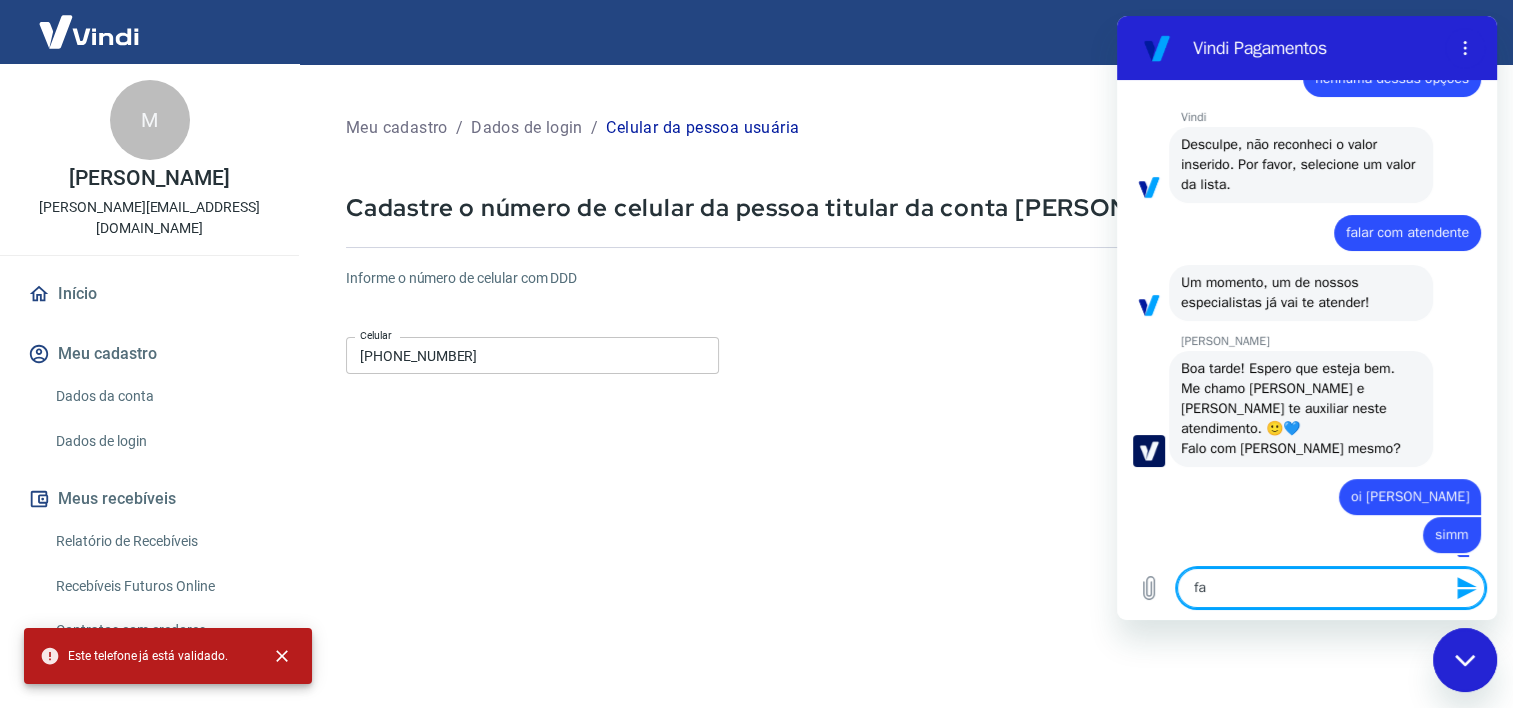 type on "faa" 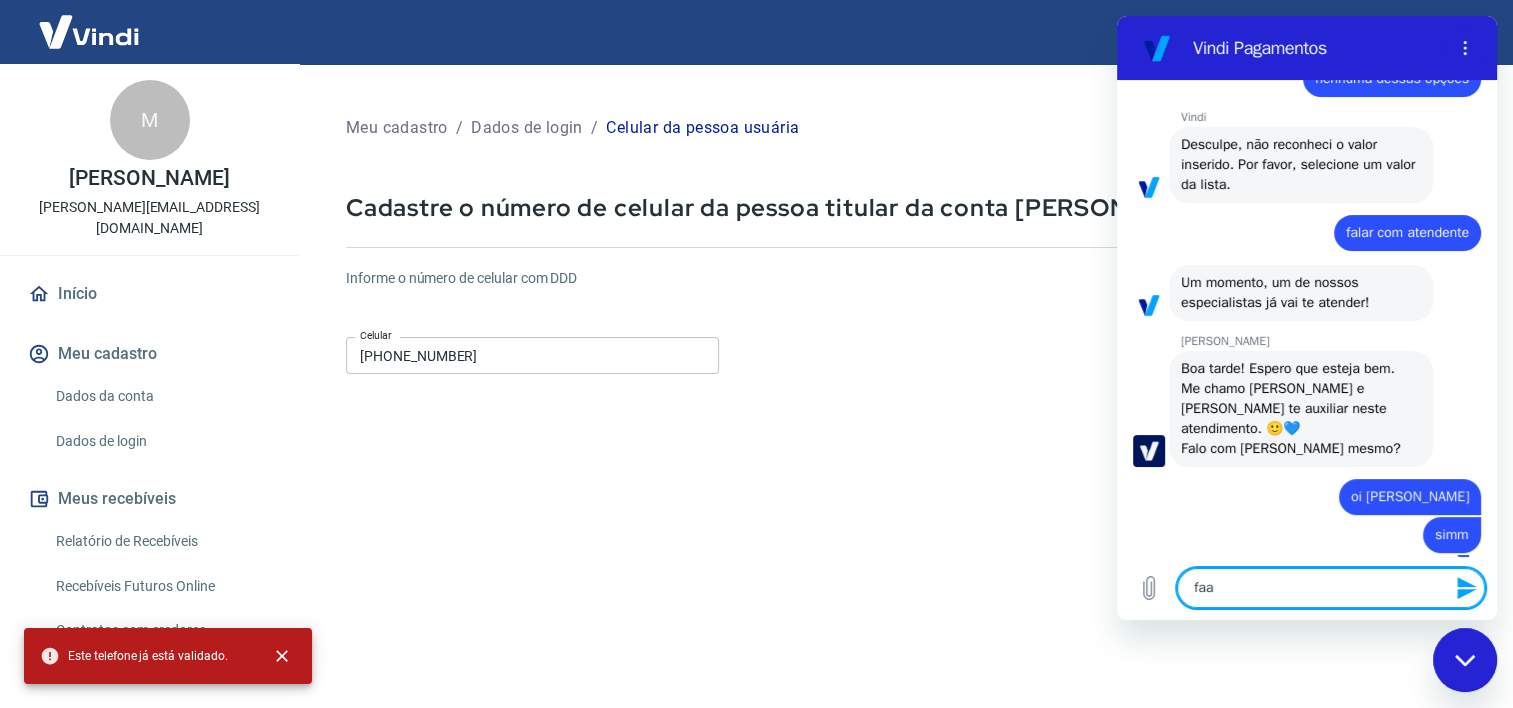 type on "fa" 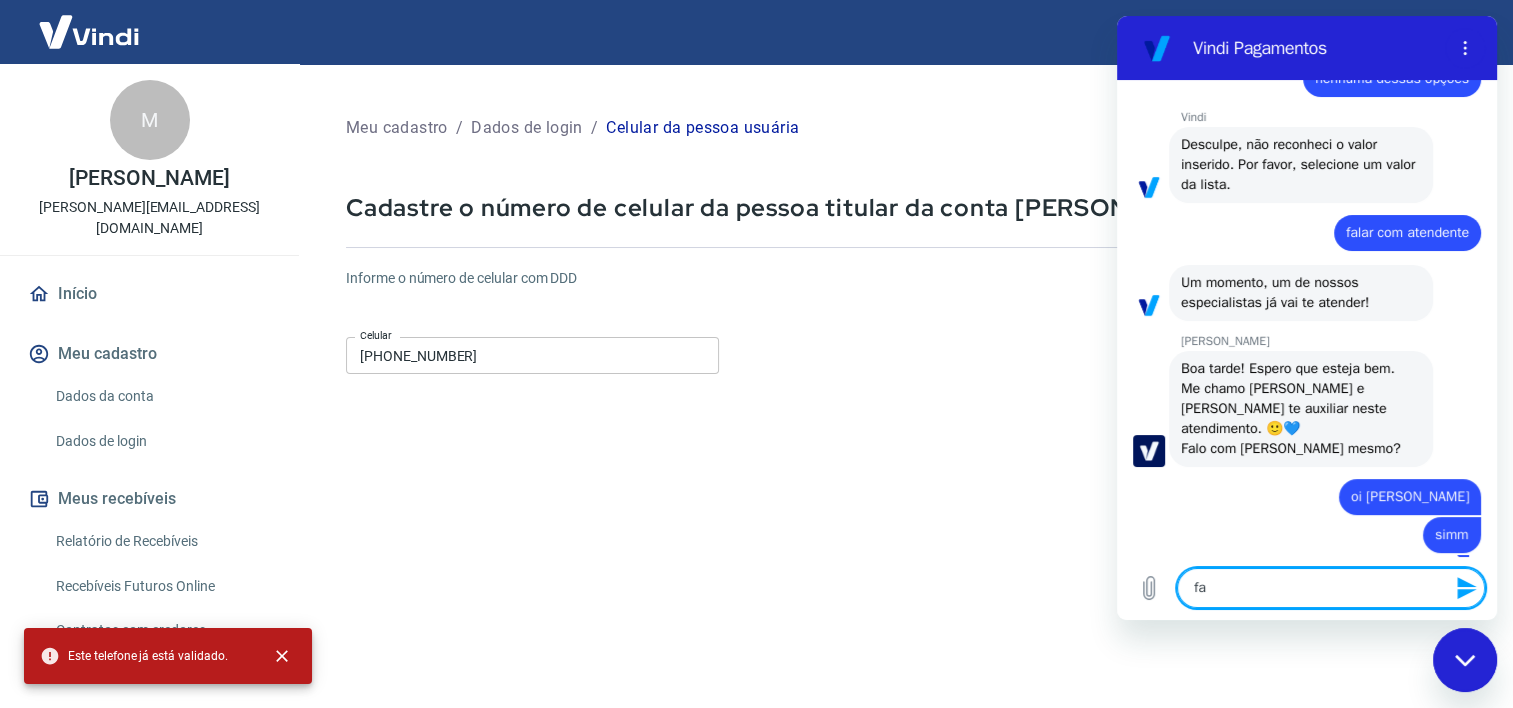 type on "faa" 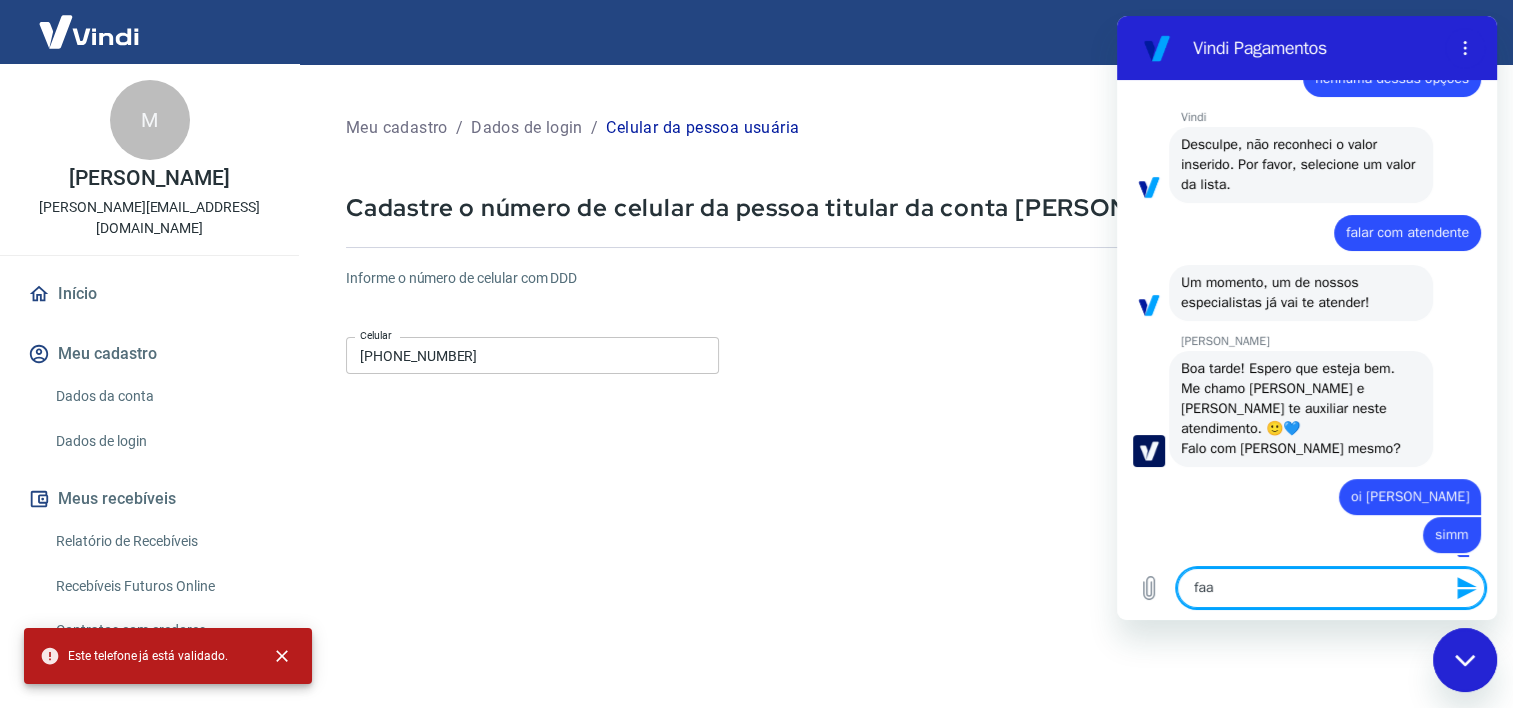 type on "fa" 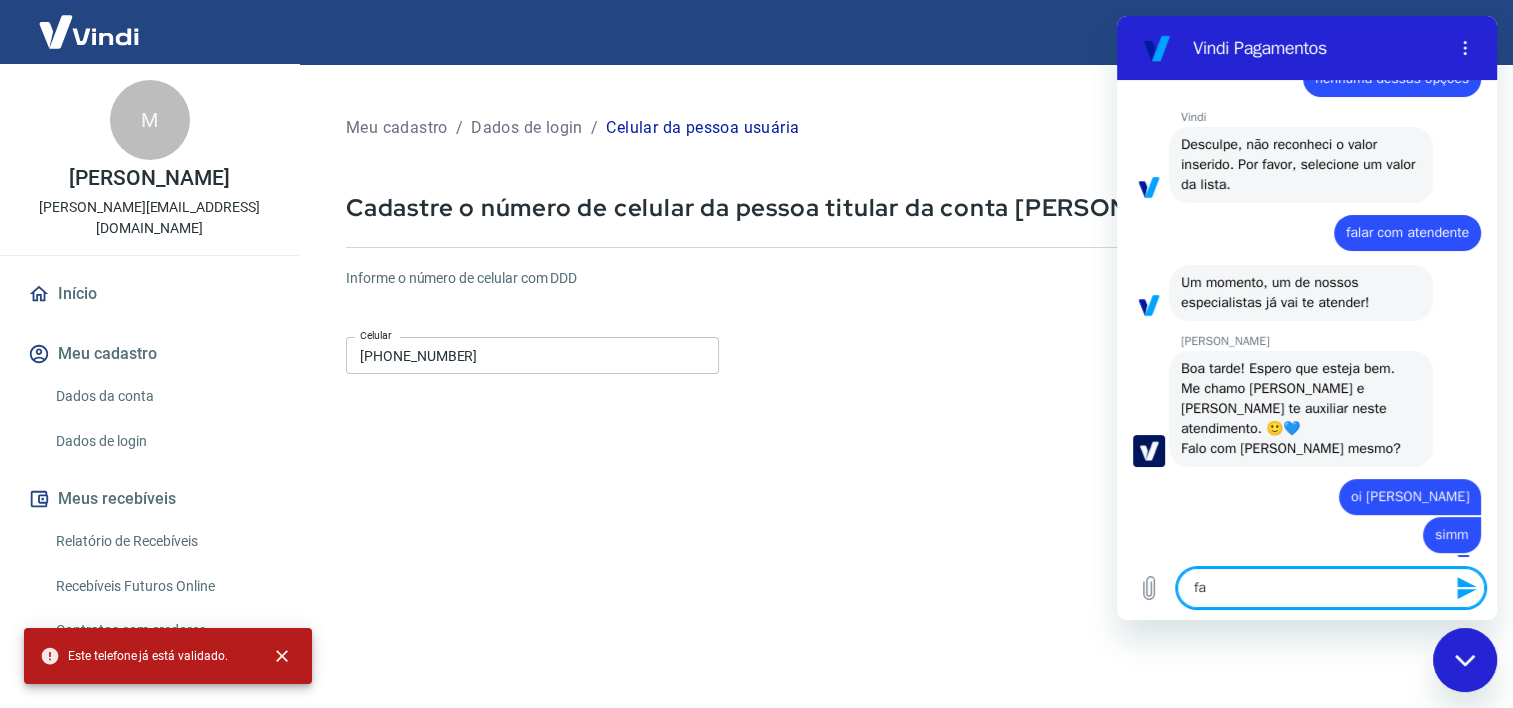 type on "fal" 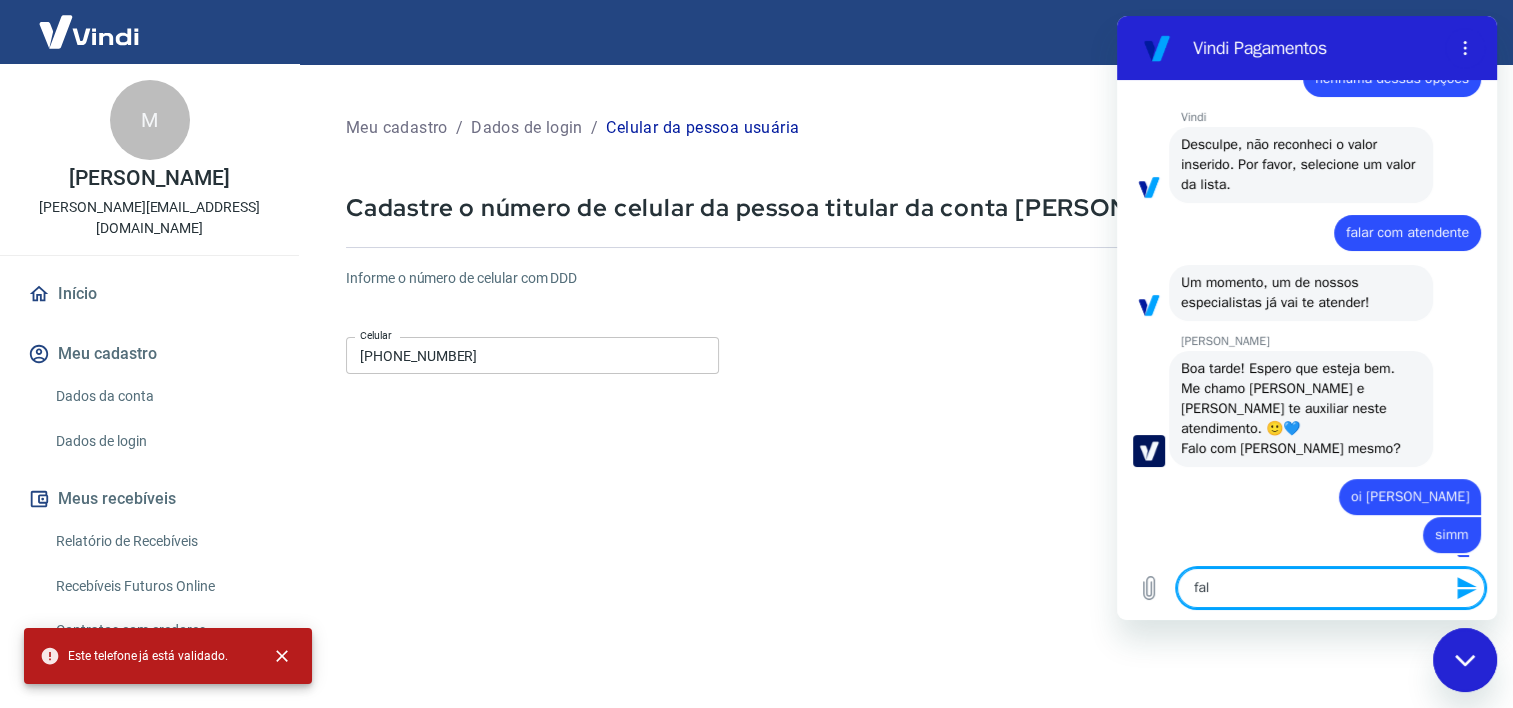 type on "x" 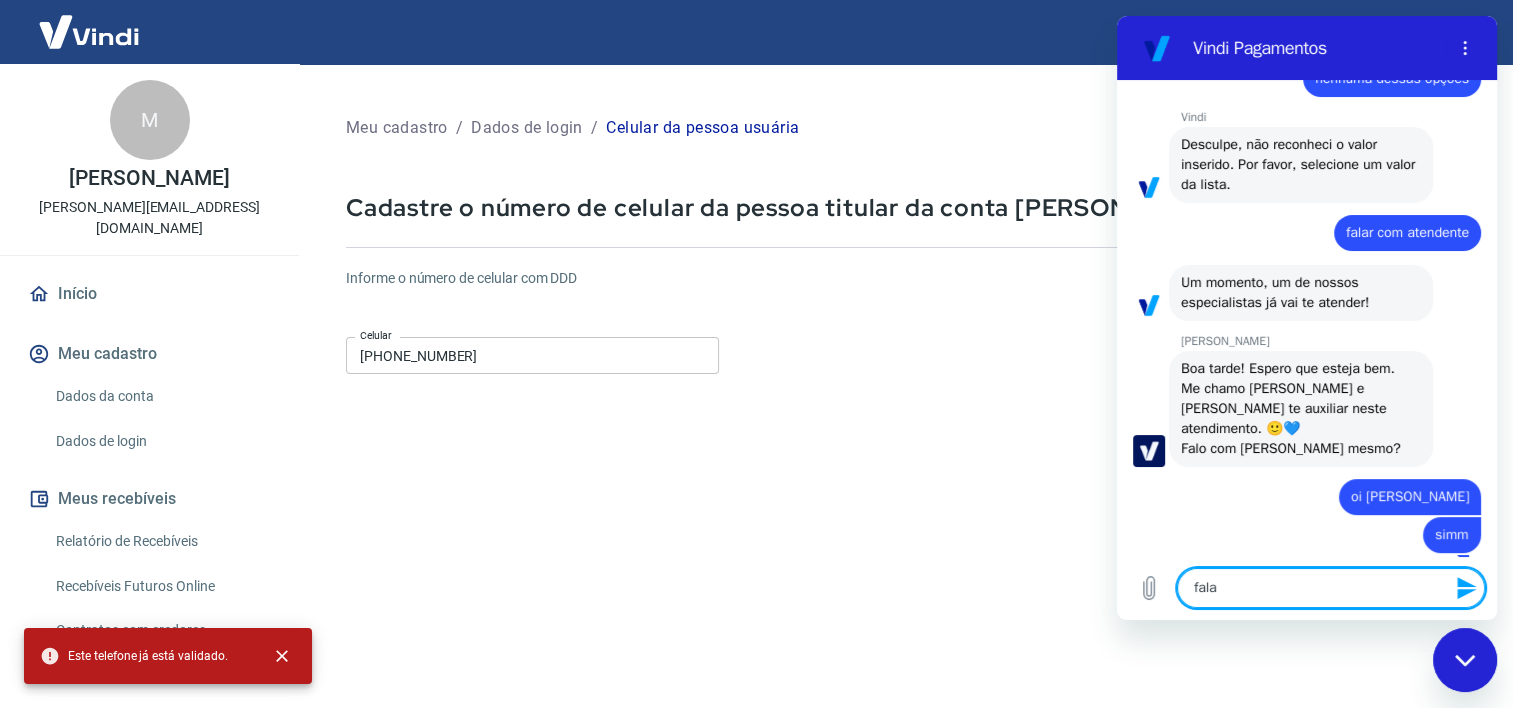 type on "fala" 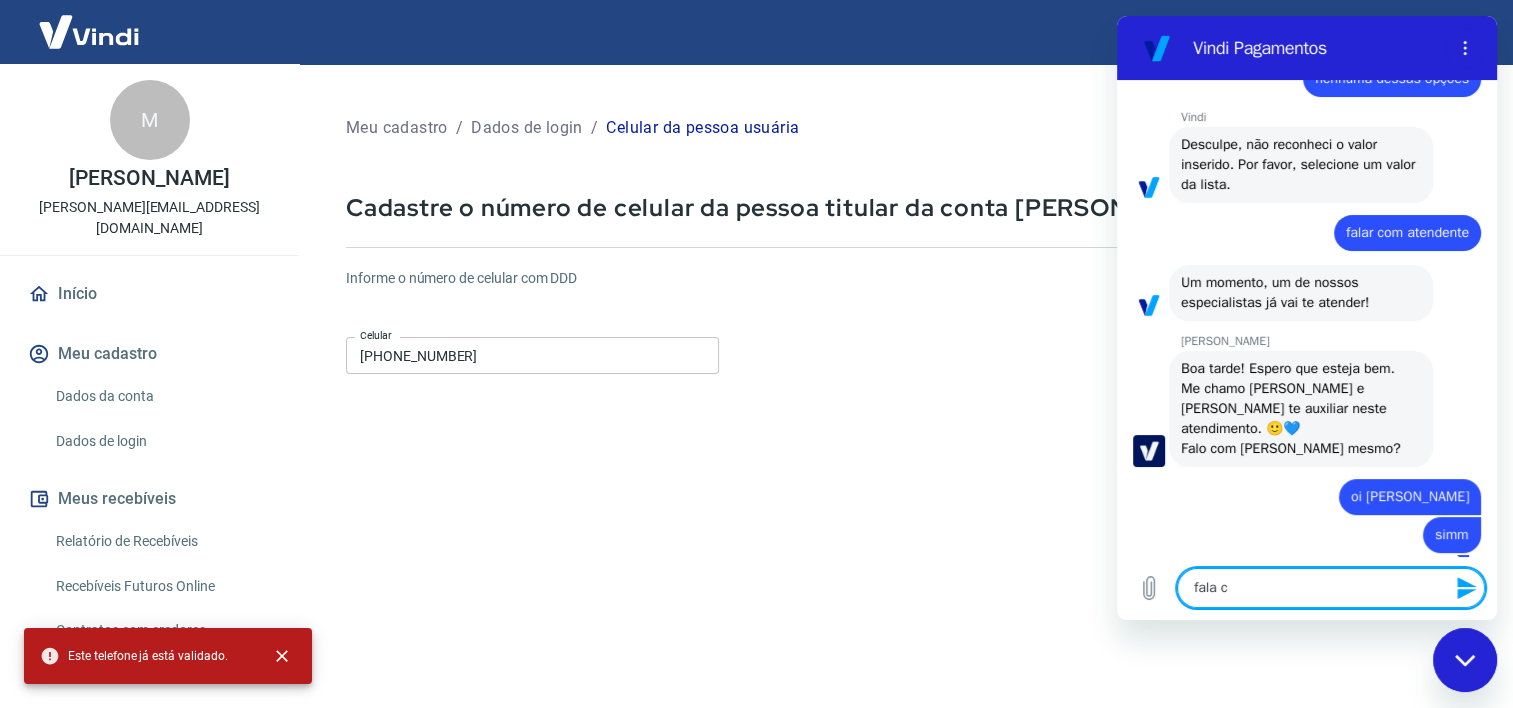 type on "fala co" 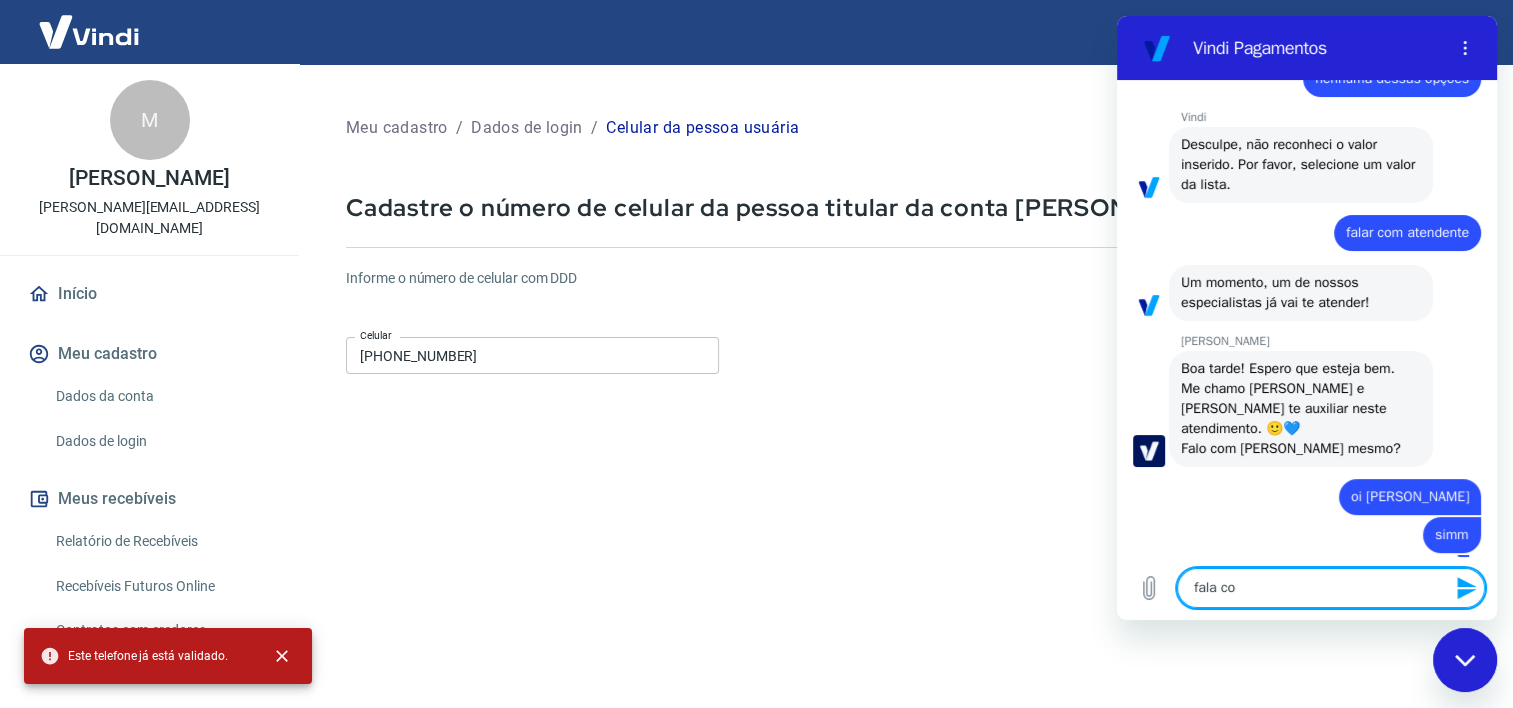 type on "fala com" 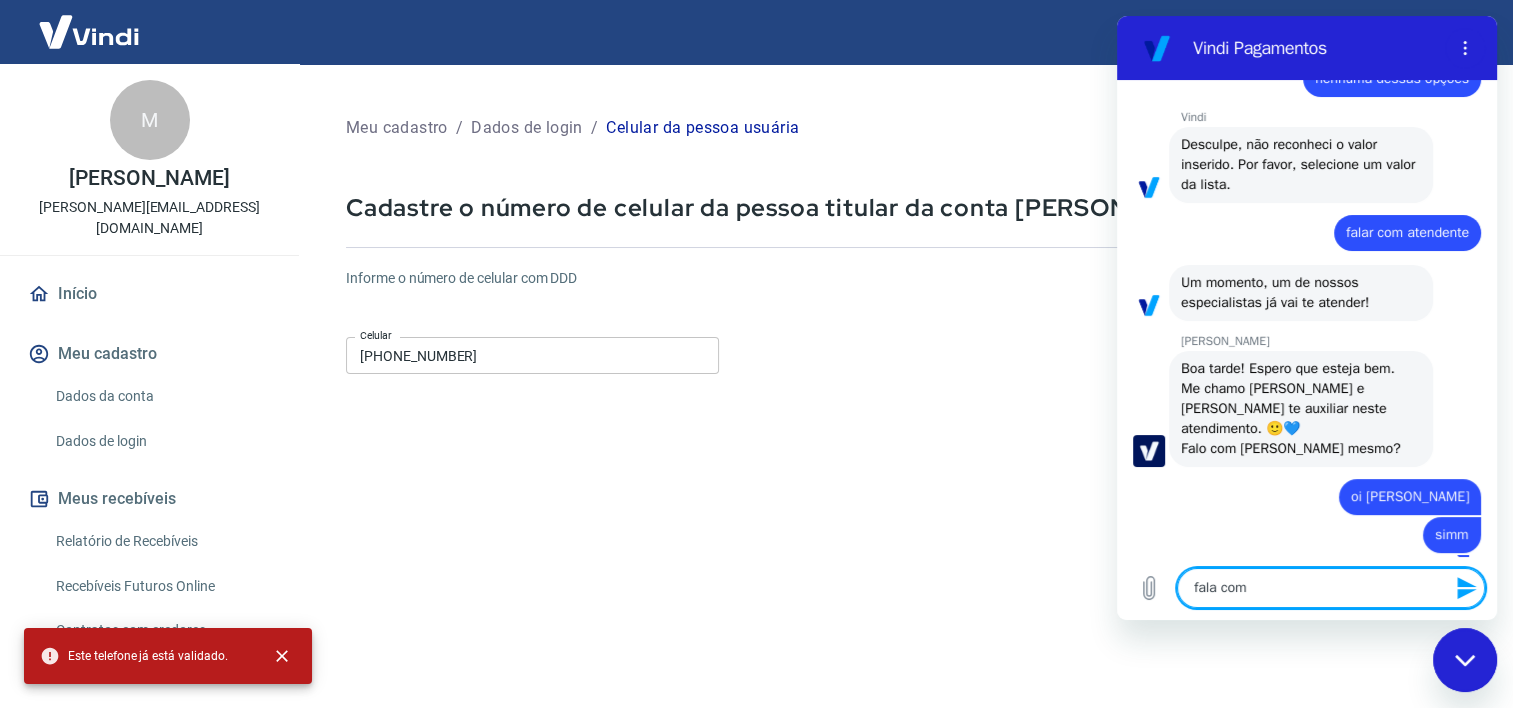 type on "fala com" 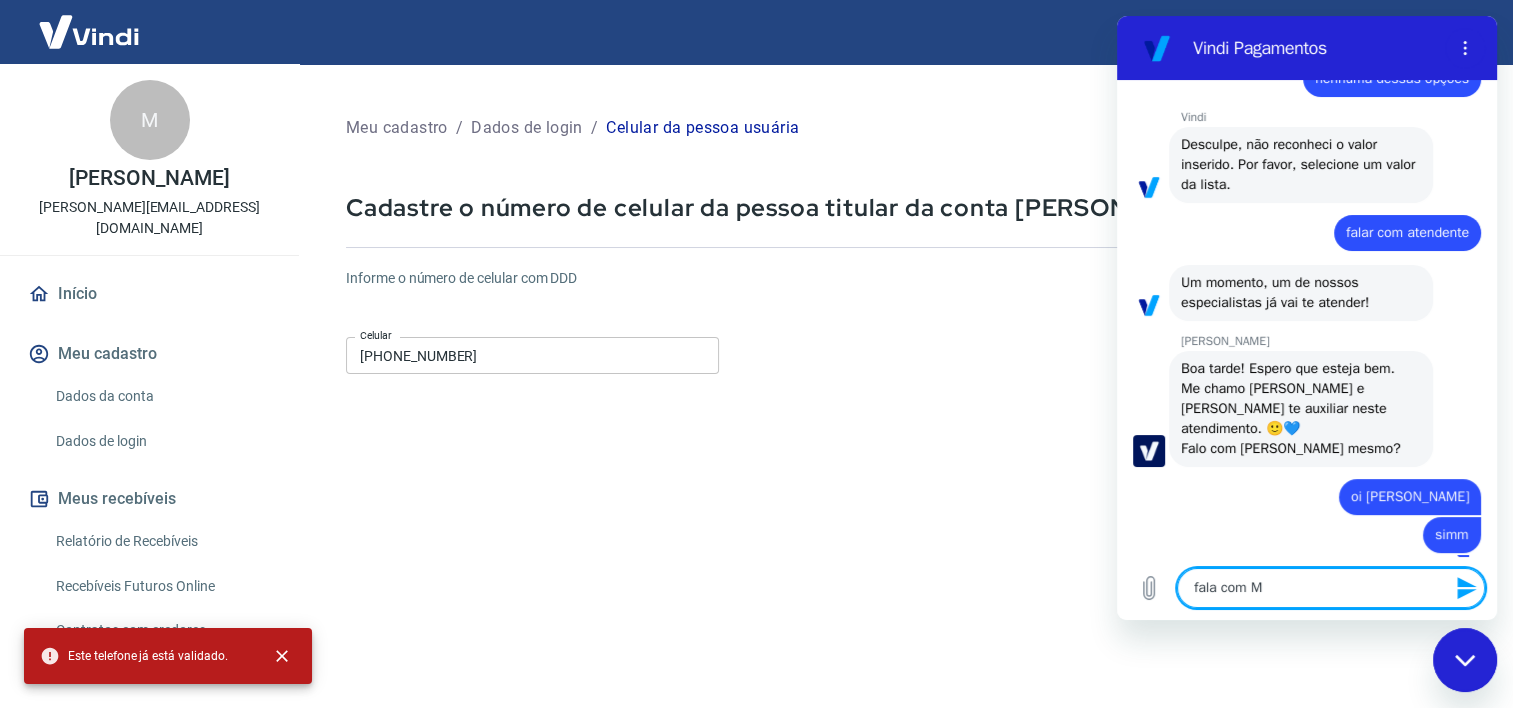 type on "fala com MA" 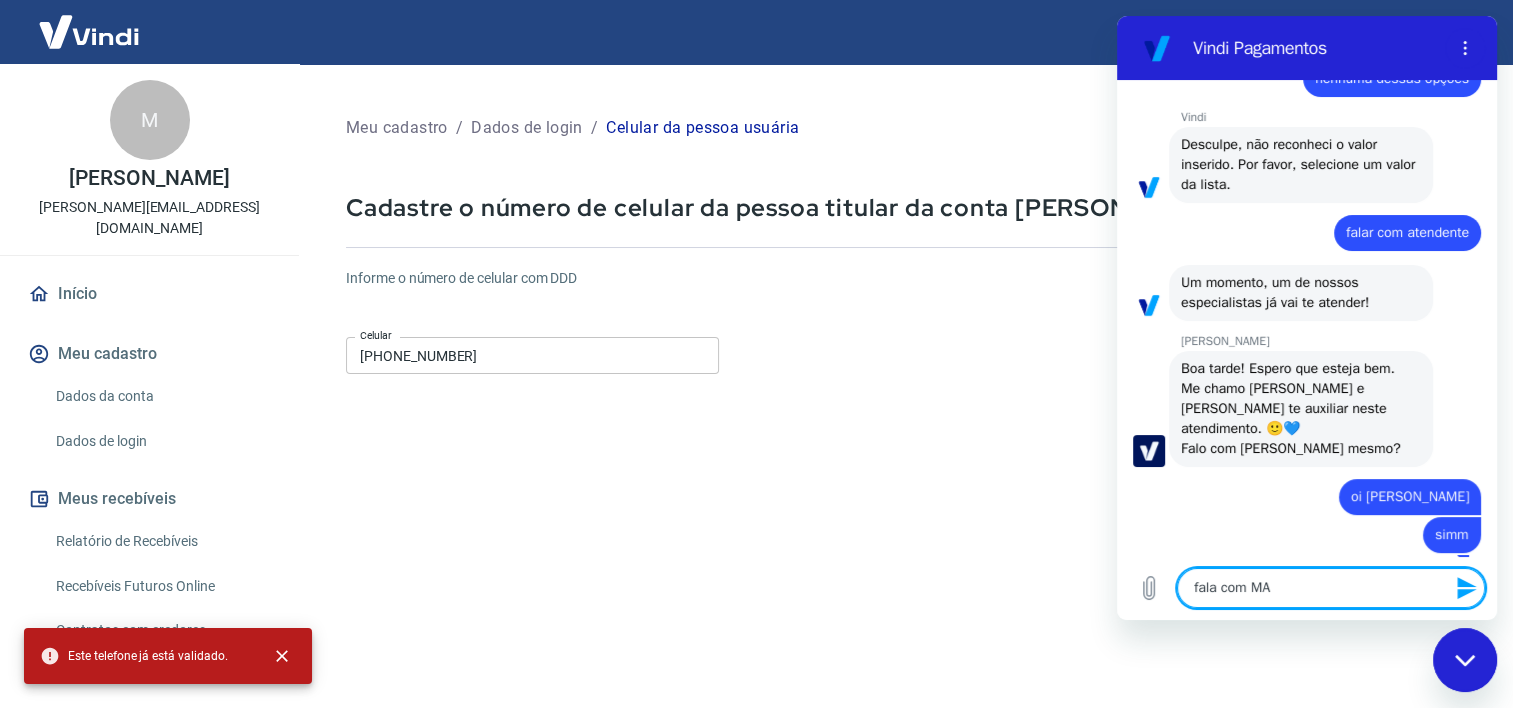 type on "fala com MAr" 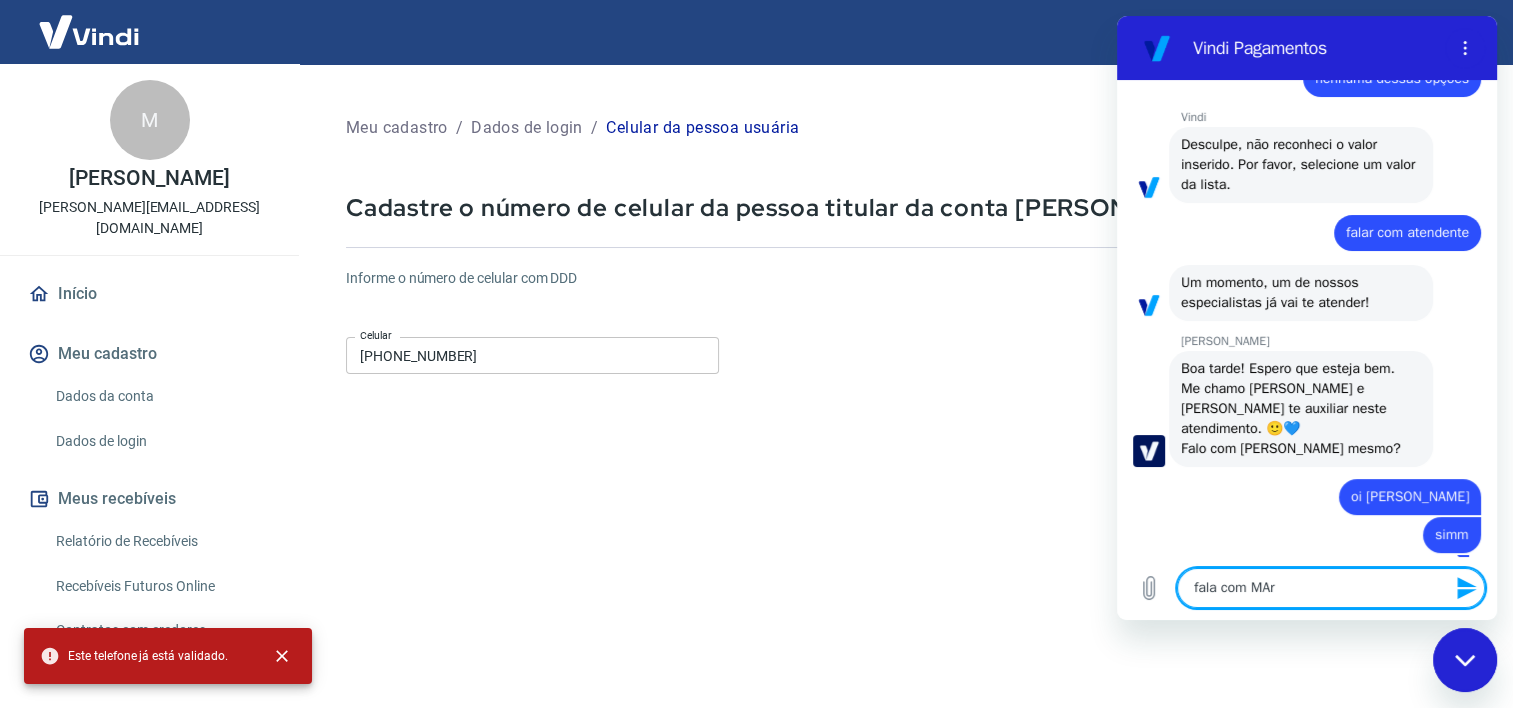type on "fala com MArc" 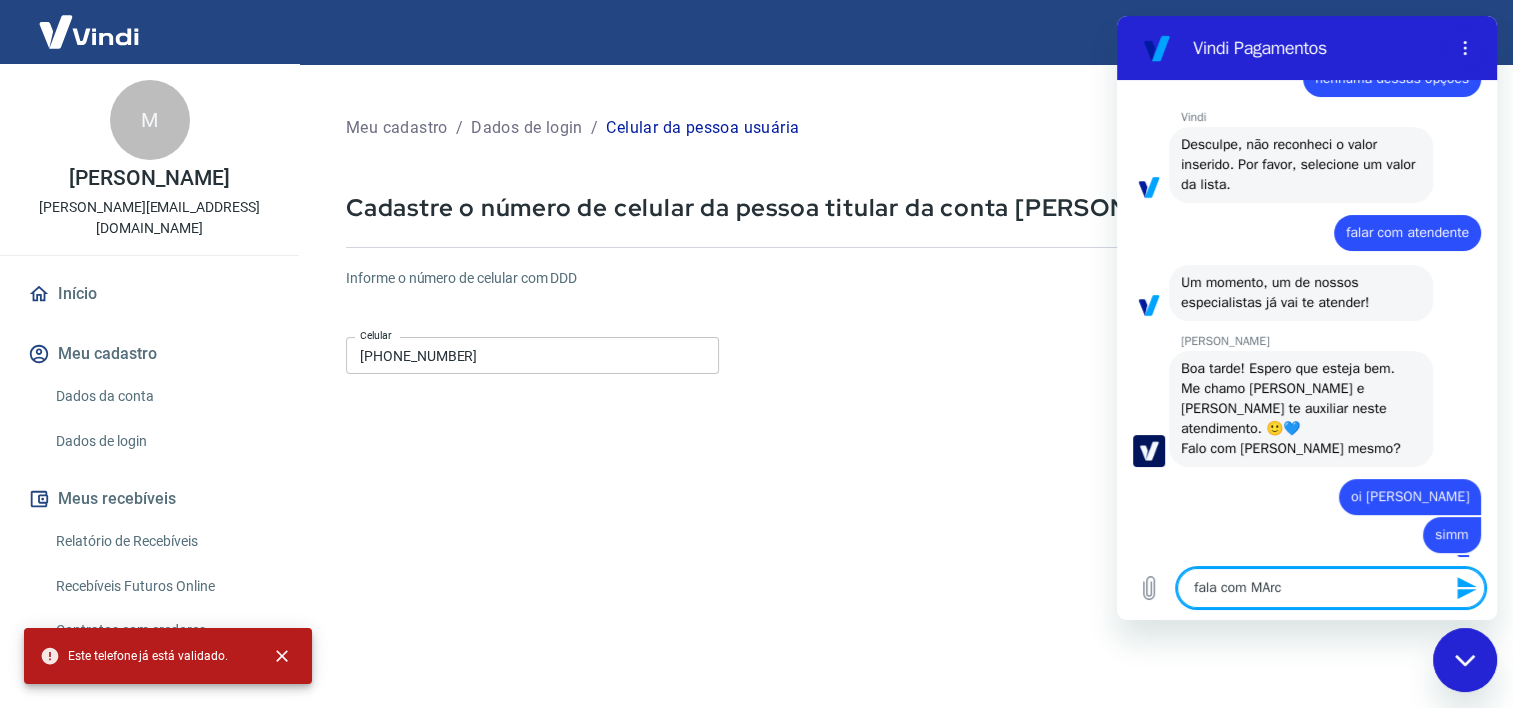 type on "fala com MArce" 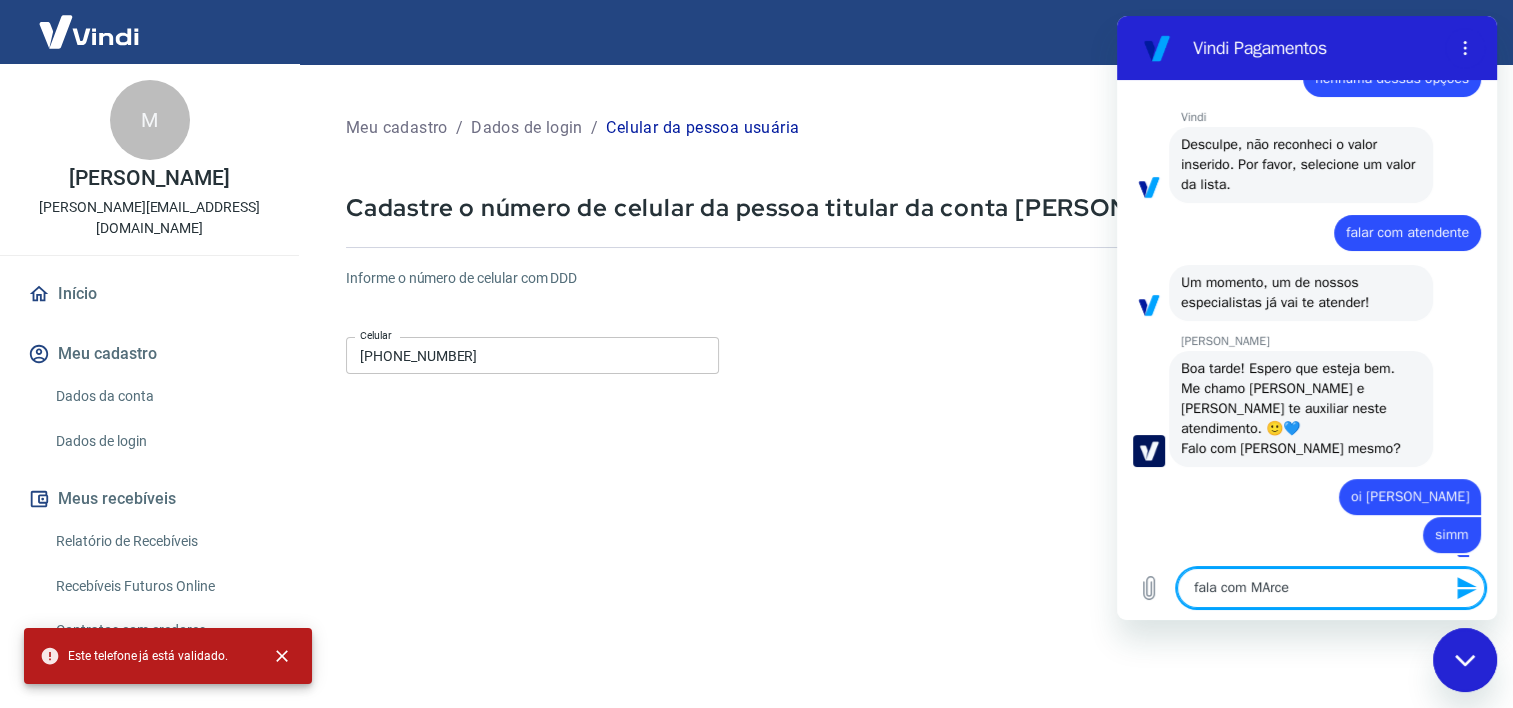 type on "fala com MArc" 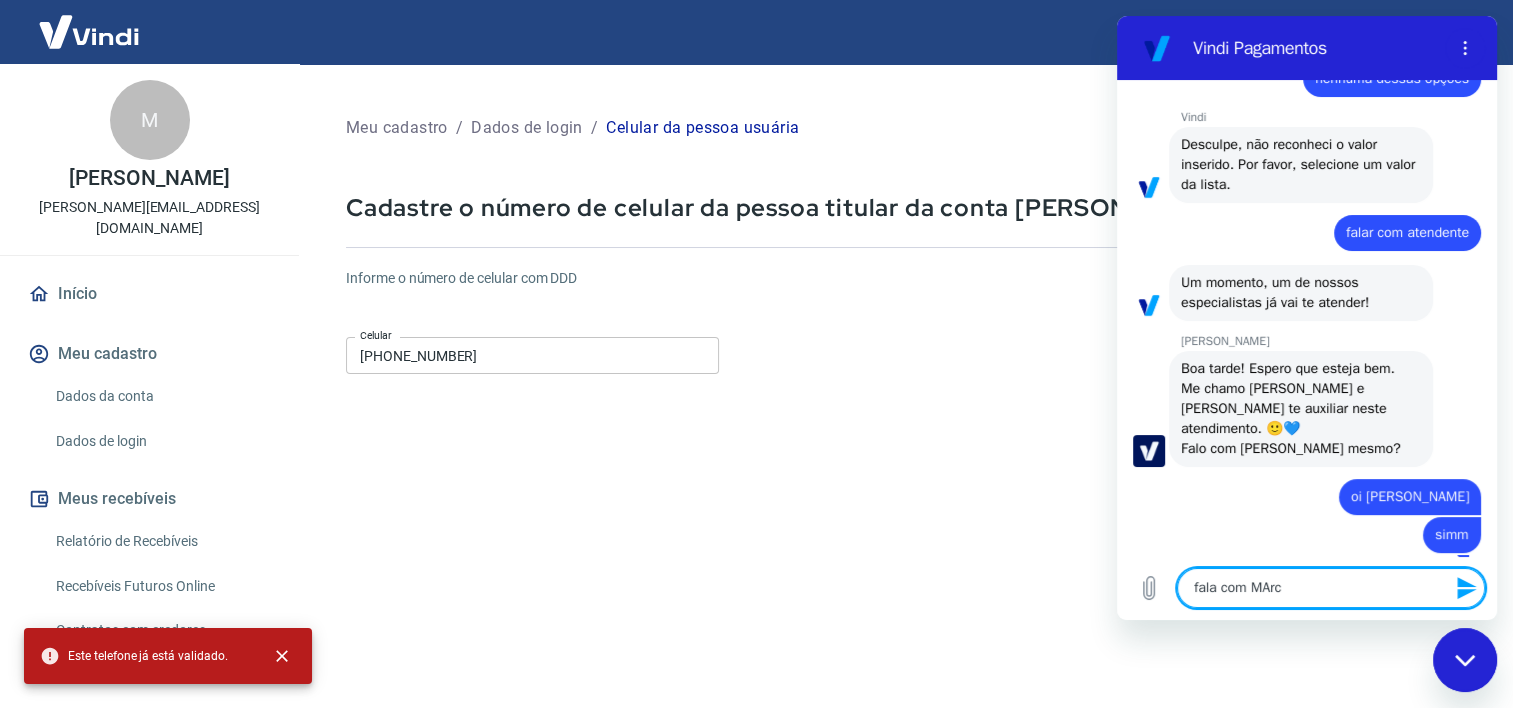 type on "fala com MAr" 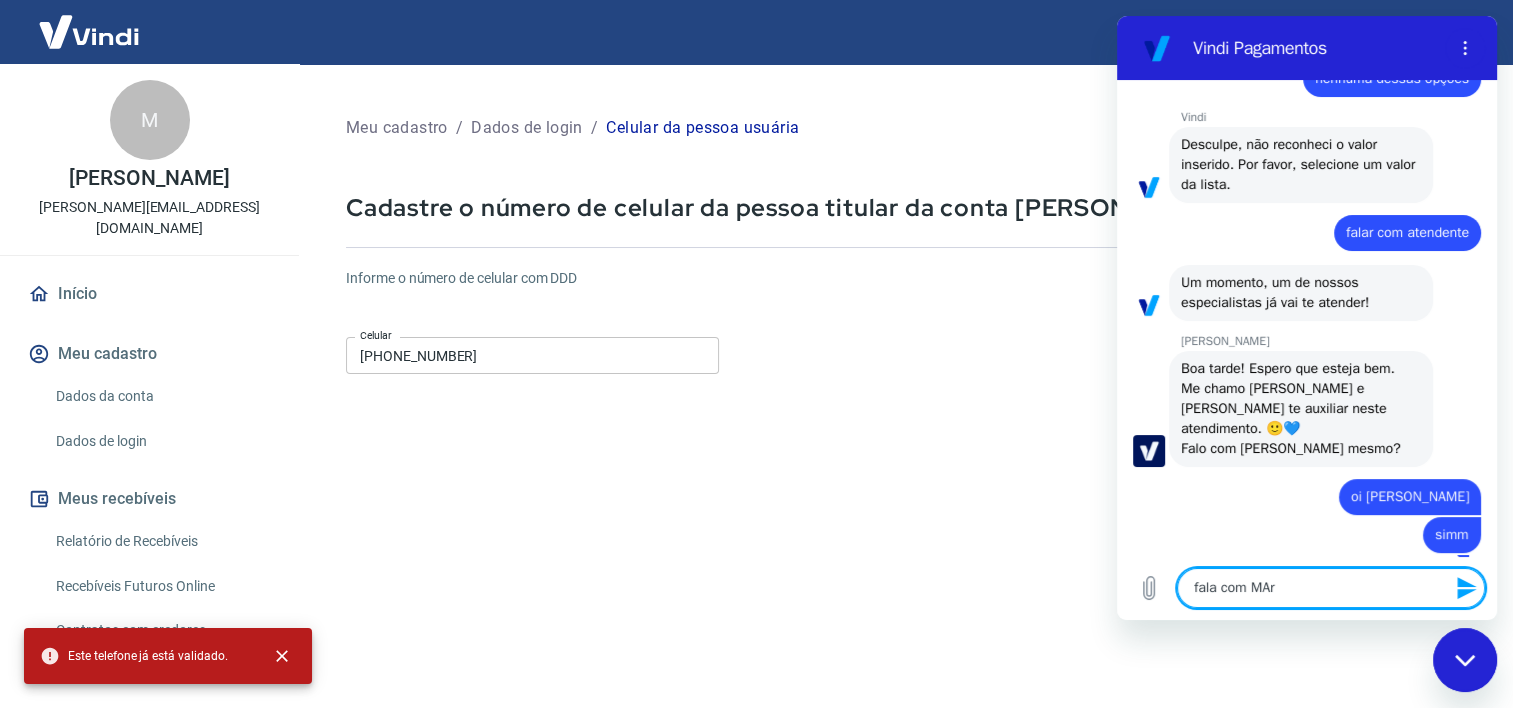 type on "fala com MA" 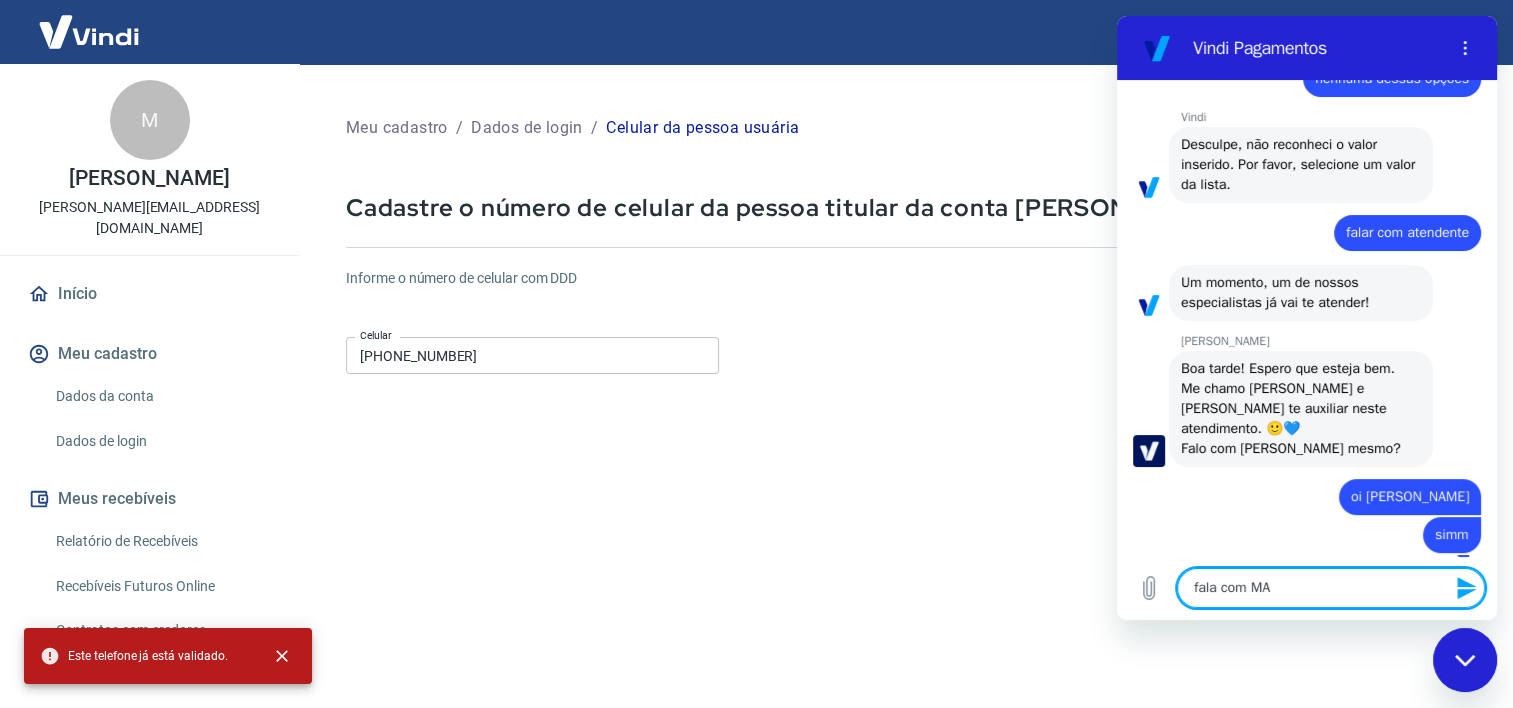 type on "fala com M" 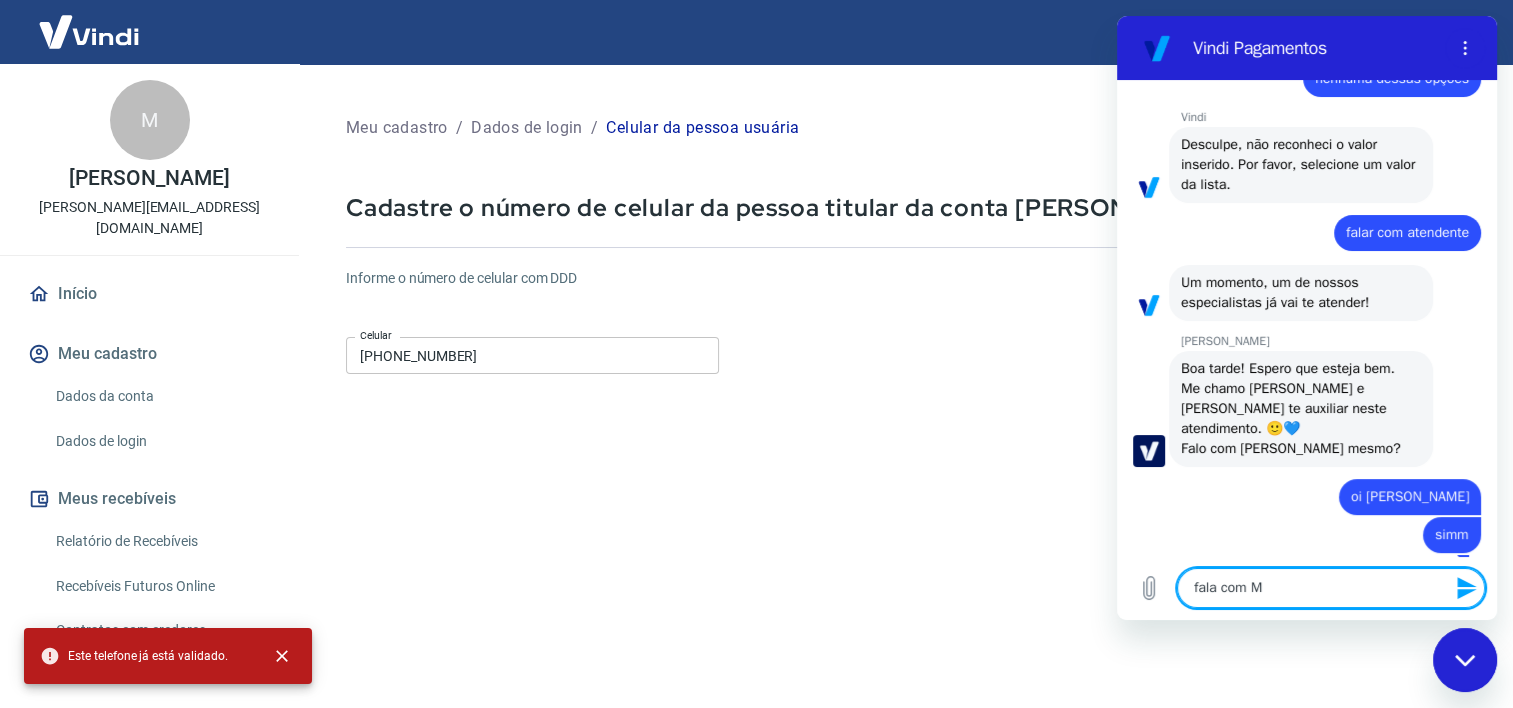 type on "fala com [PERSON_NAME]" 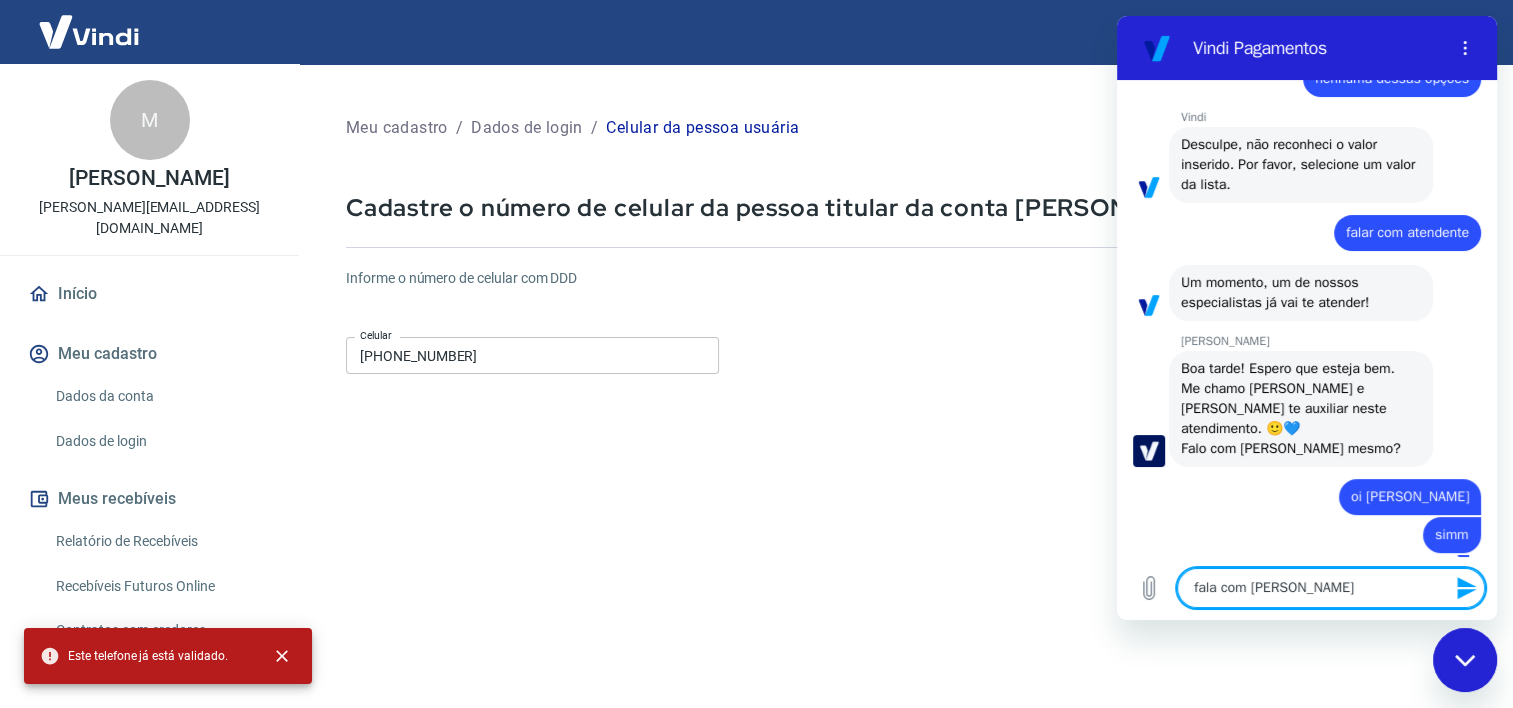 type on "x" 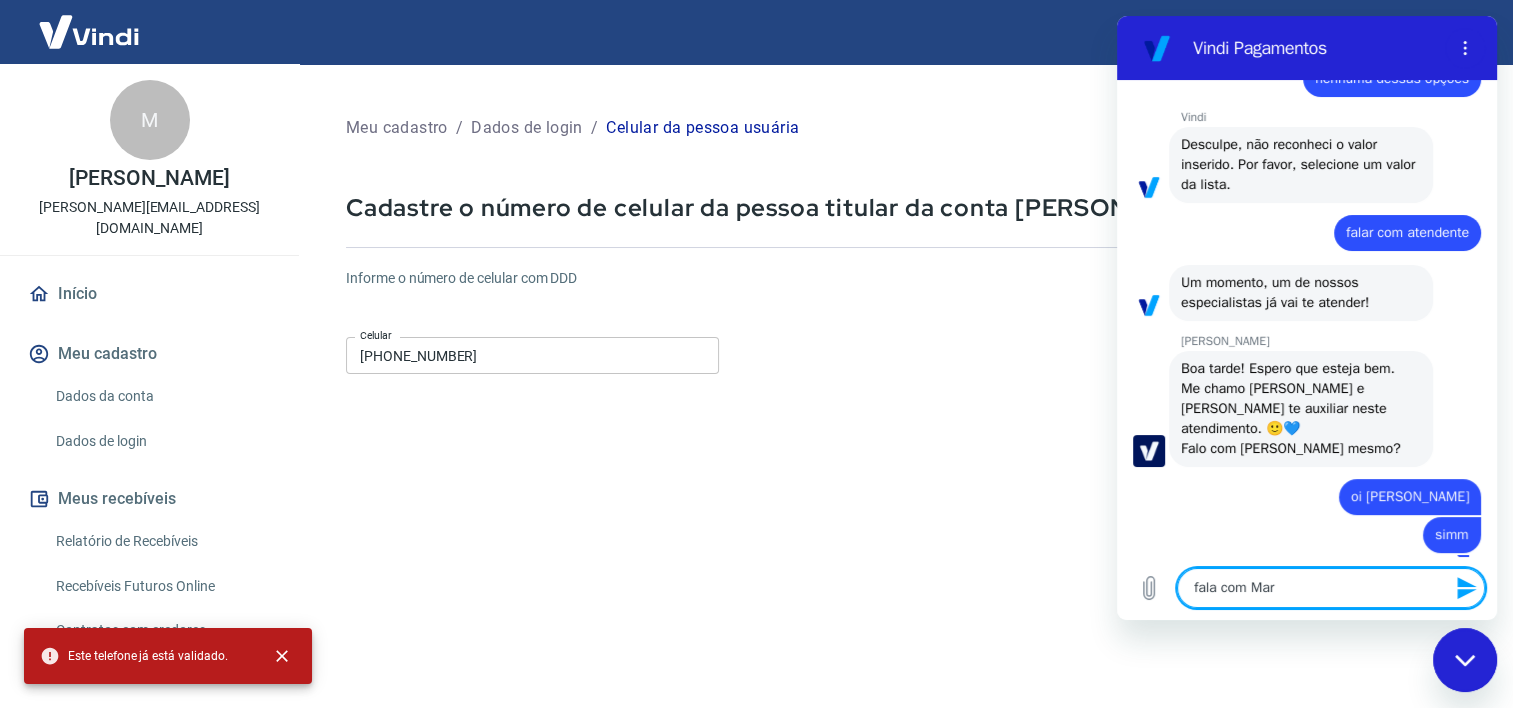 type on "x" 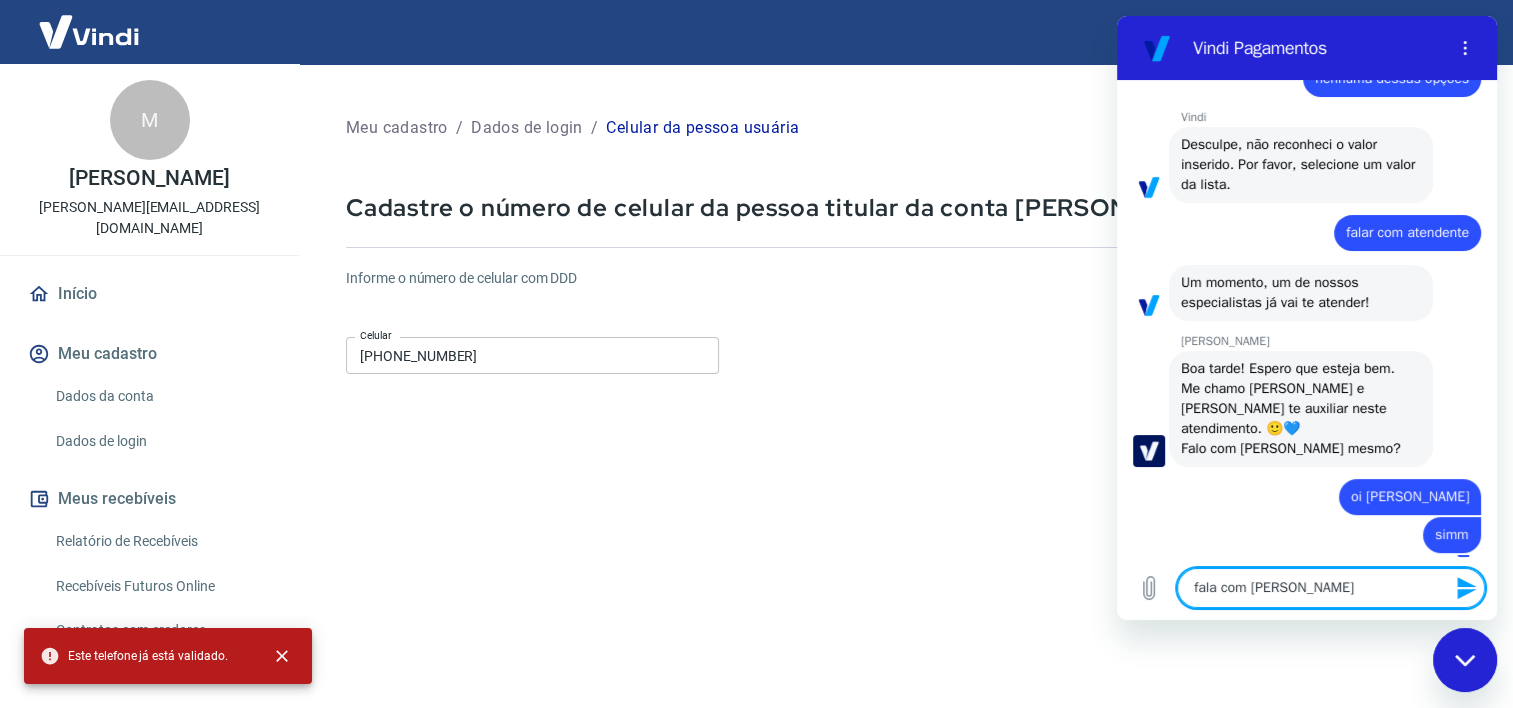 type on "fala com [PERSON_NAME]" 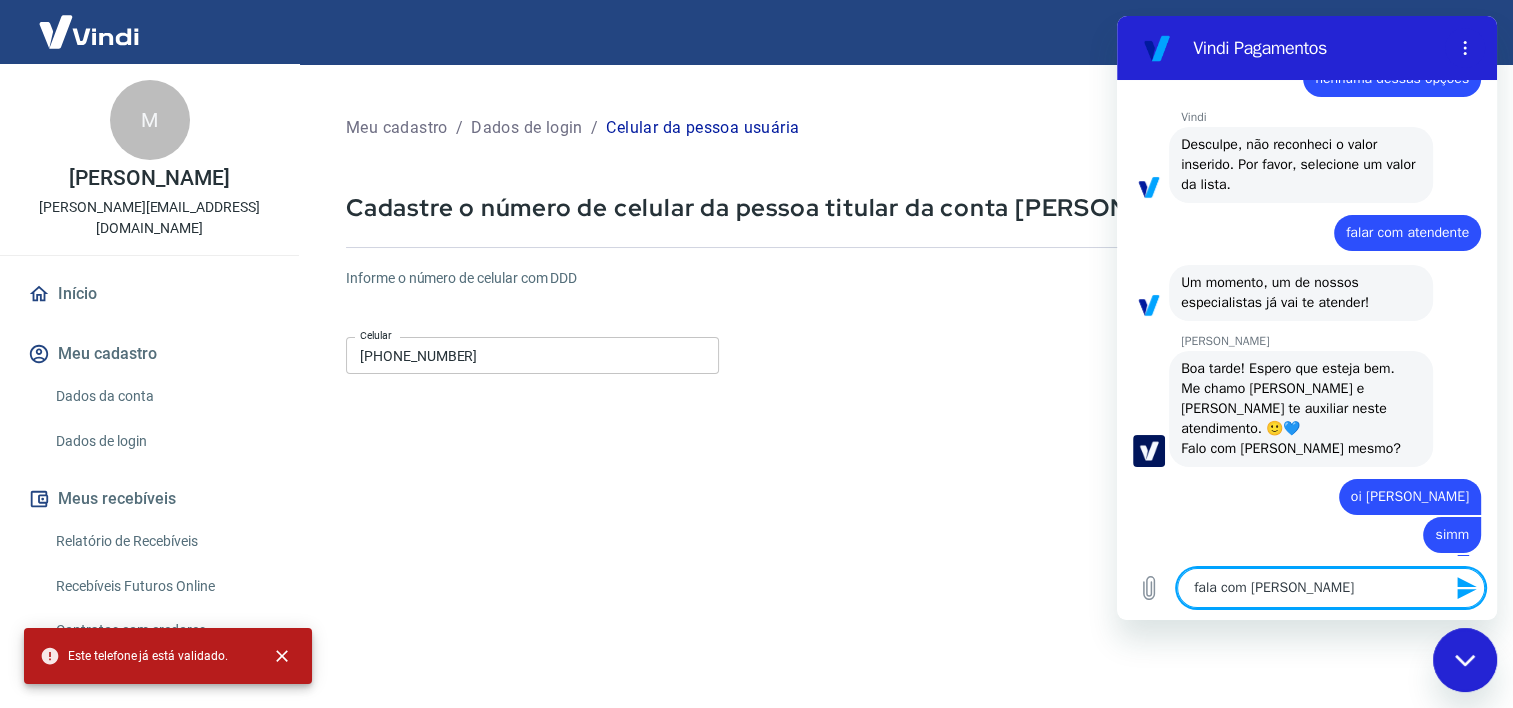 type 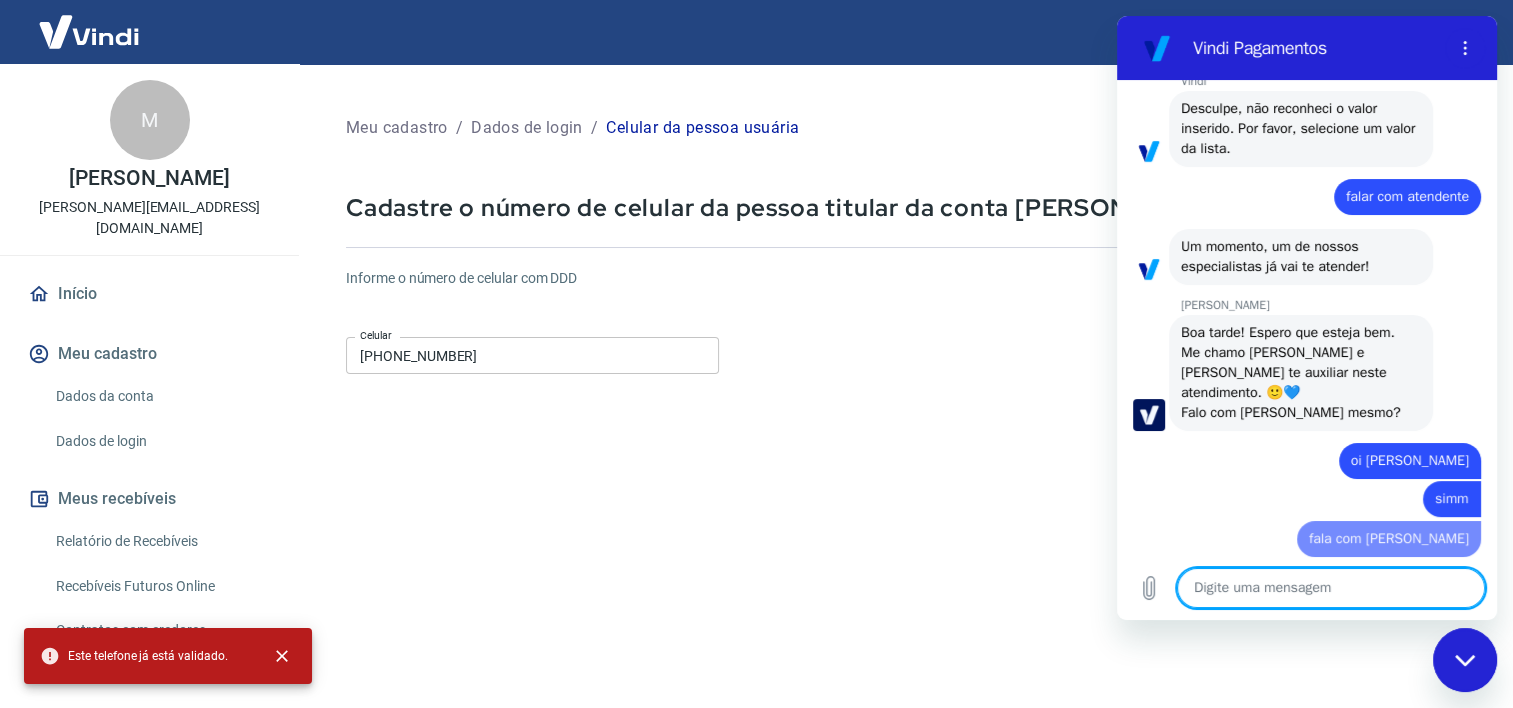 type 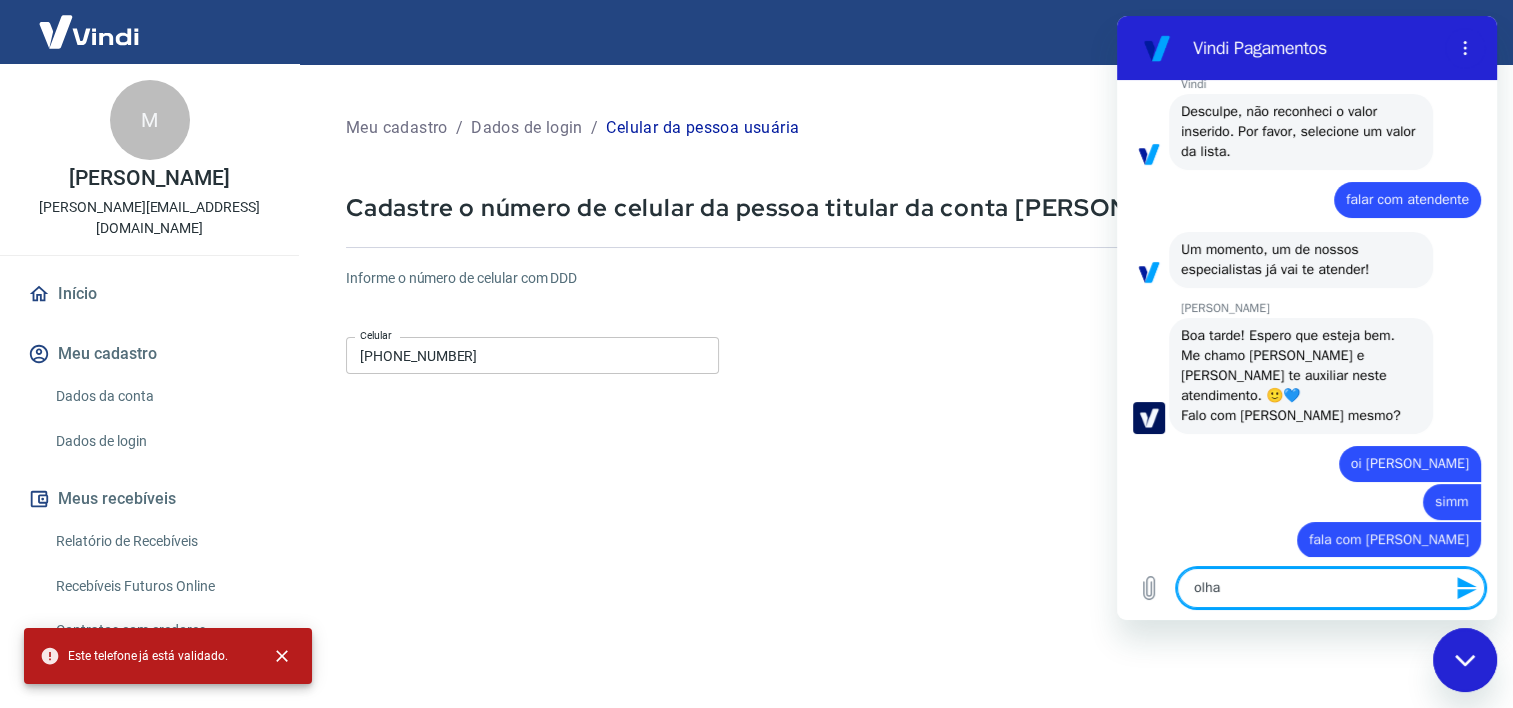 scroll, scrollTop: 404, scrollLeft: 0, axis: vertical 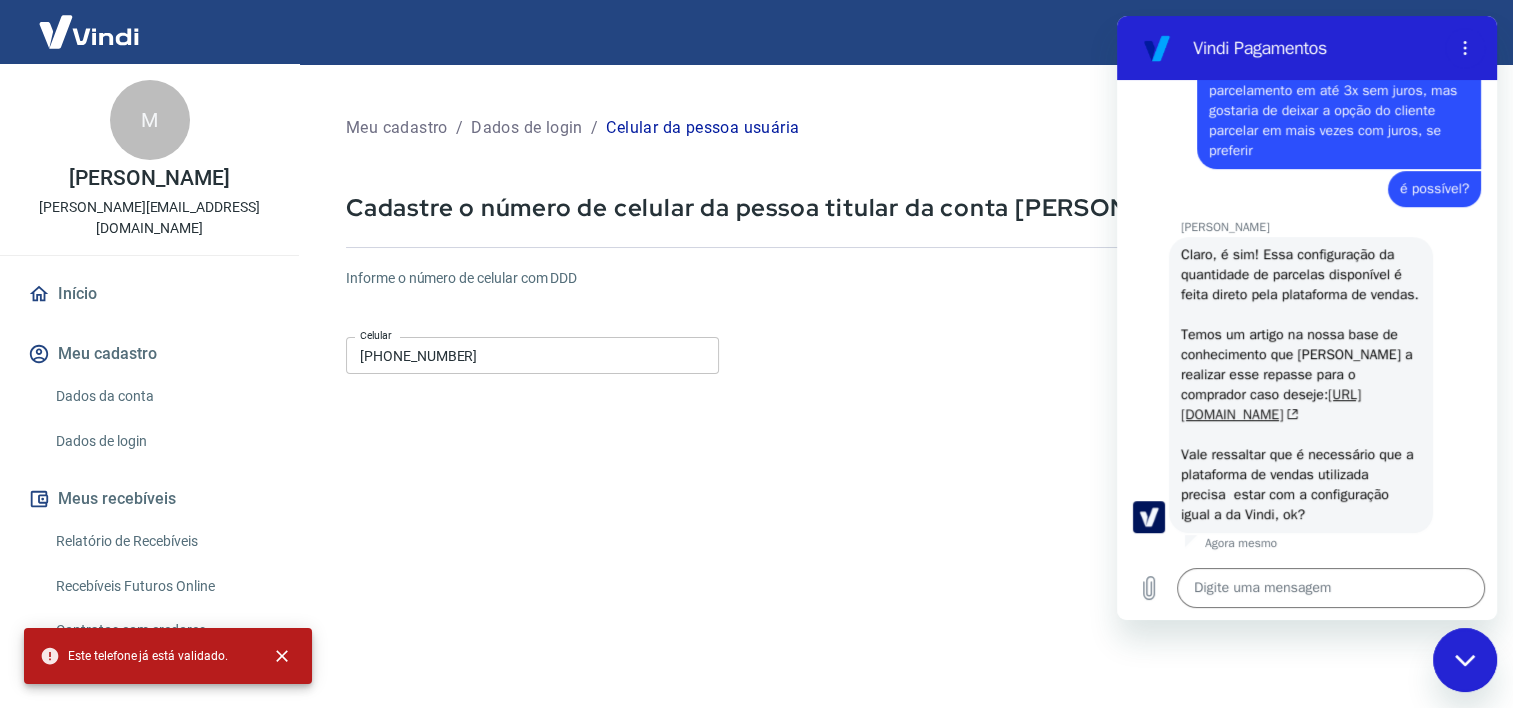 click on "[URL][DOMAIN_NAME]" at bounding box center (1271, 404) 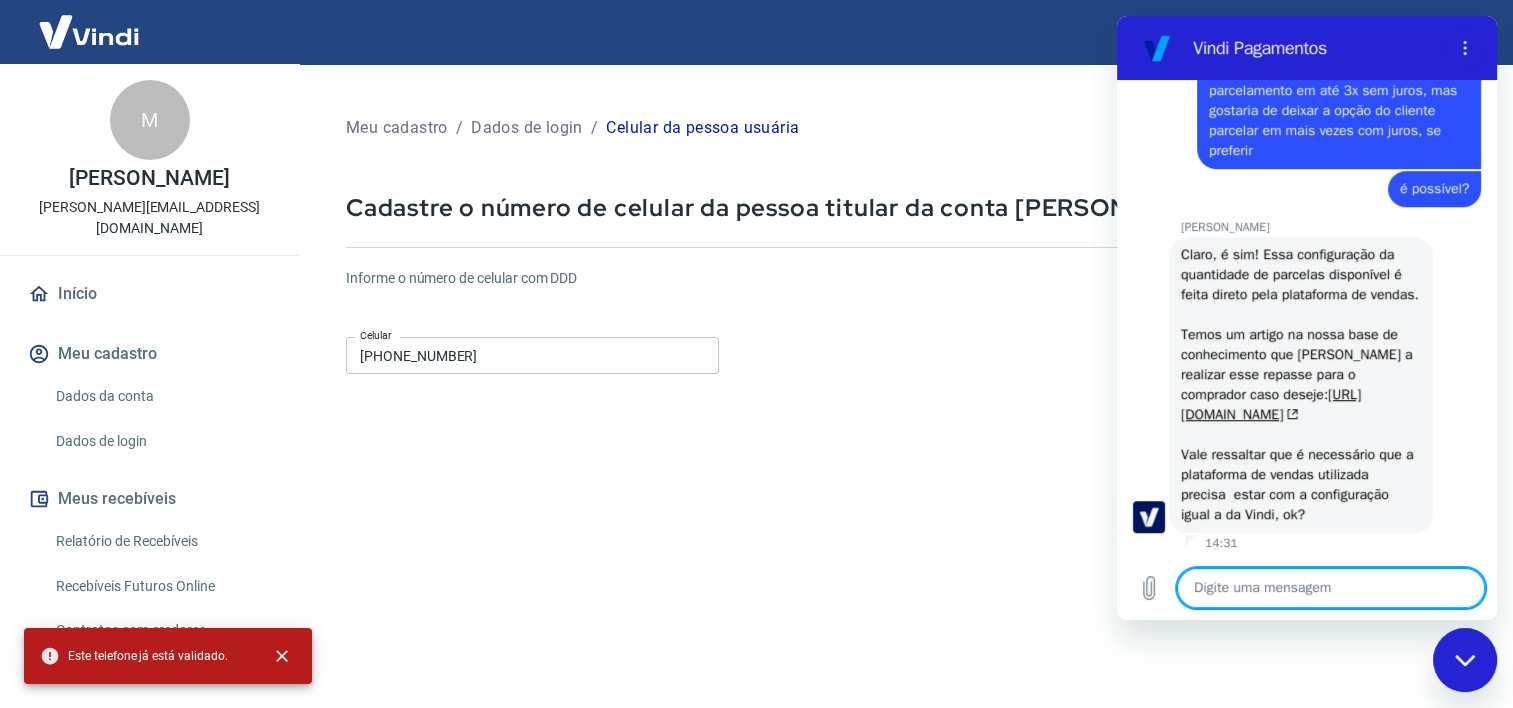 click at bounding box center [1331, 588] 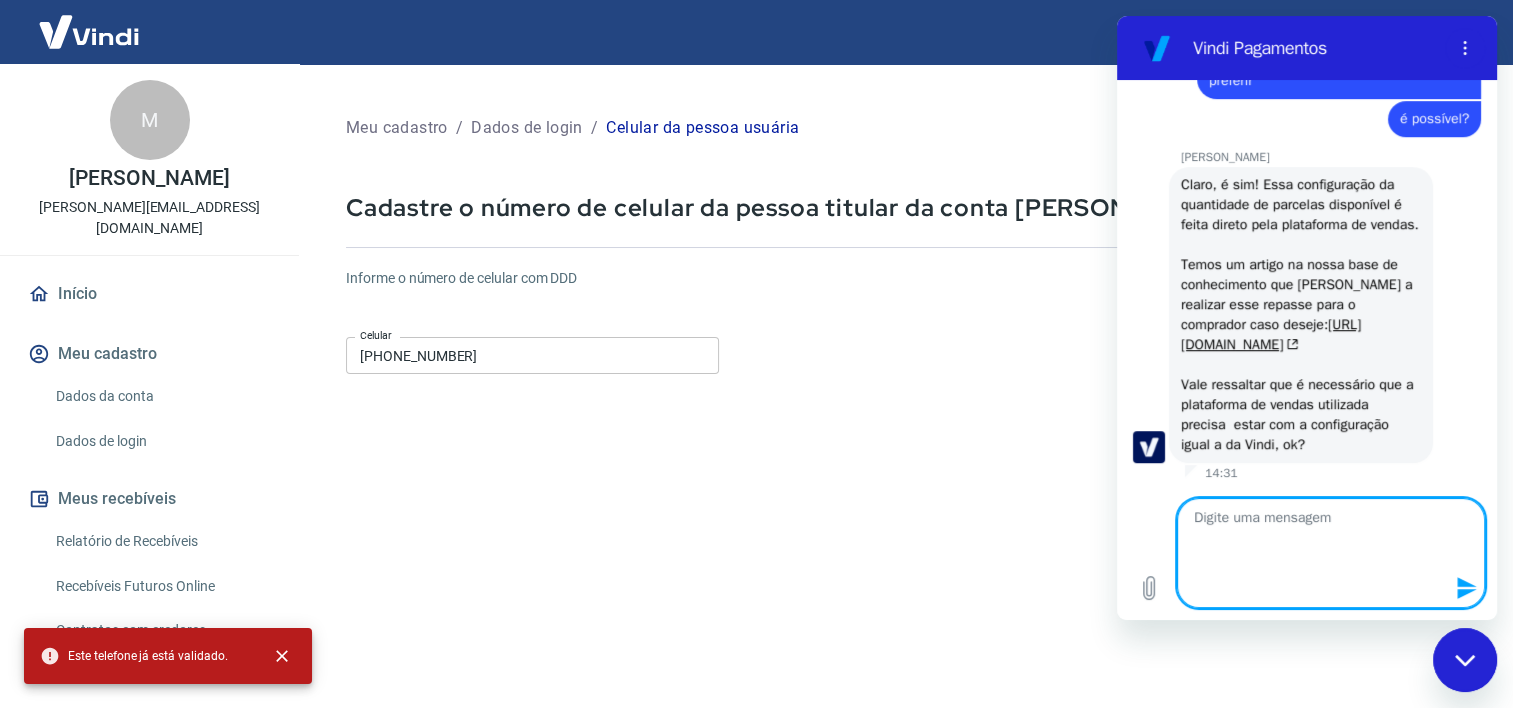 scroll, scrollTop: 0, scrollLeft: 0, axis: both 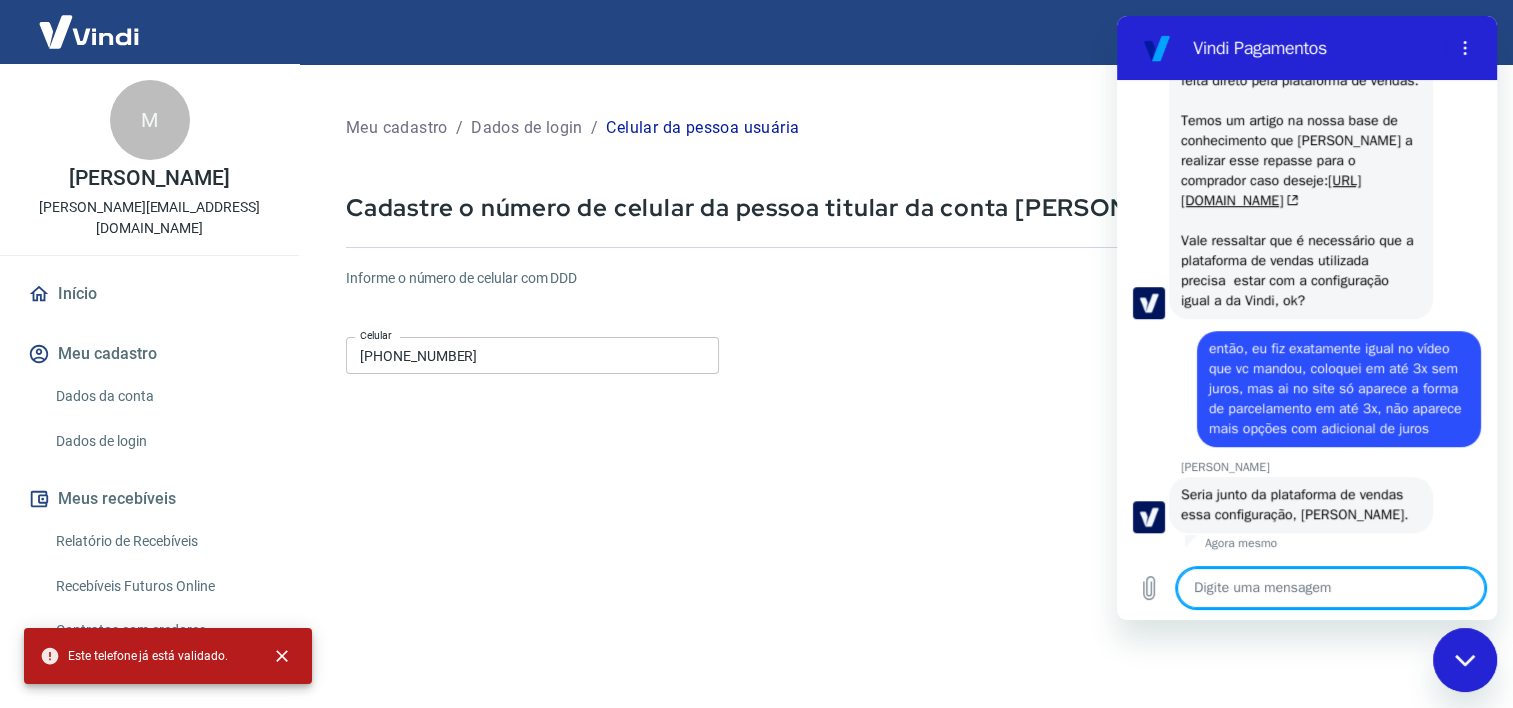 click at bounding box center [1331, 588] 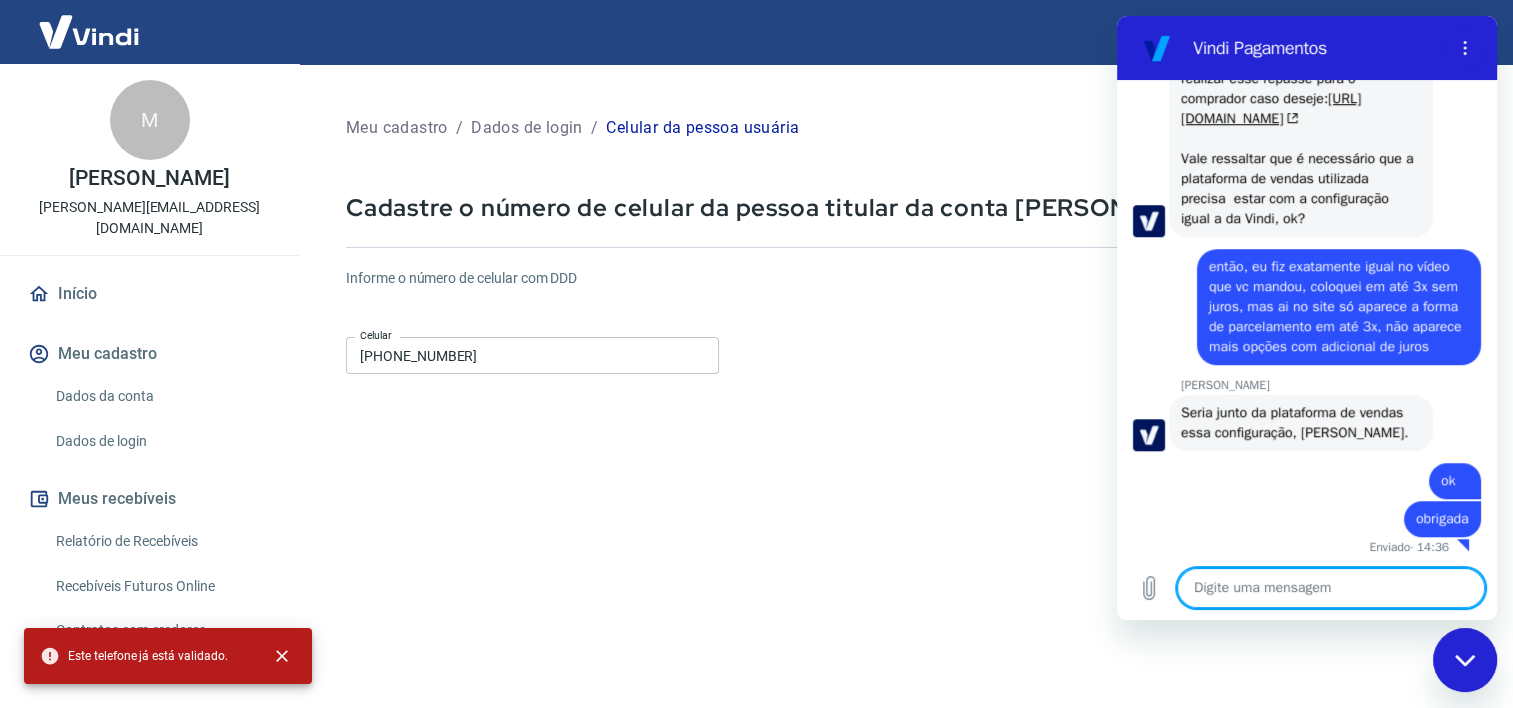scroll, scrollTop: 1347, scrollLeft: 0, axis: vertical 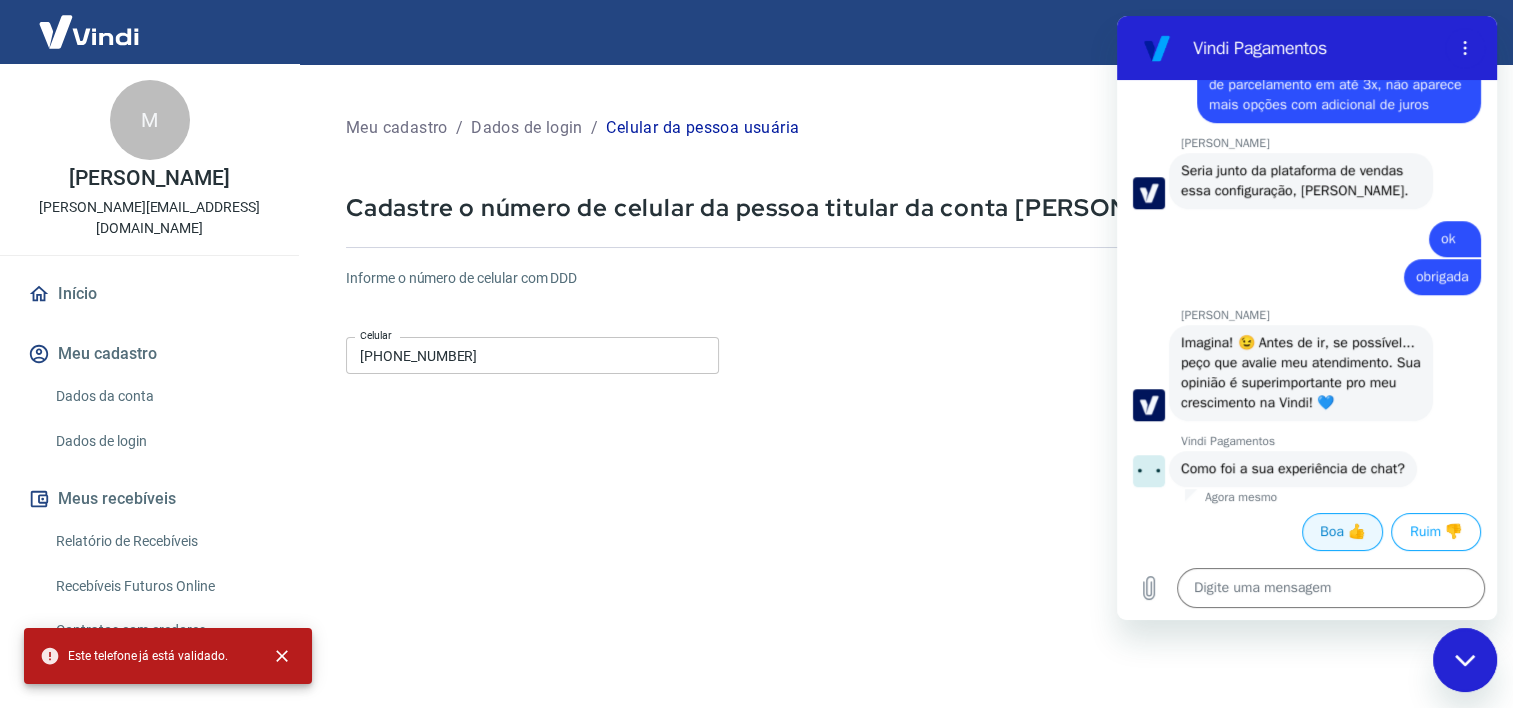 click on "Boa 👍" at bounding box center [1342, 532] 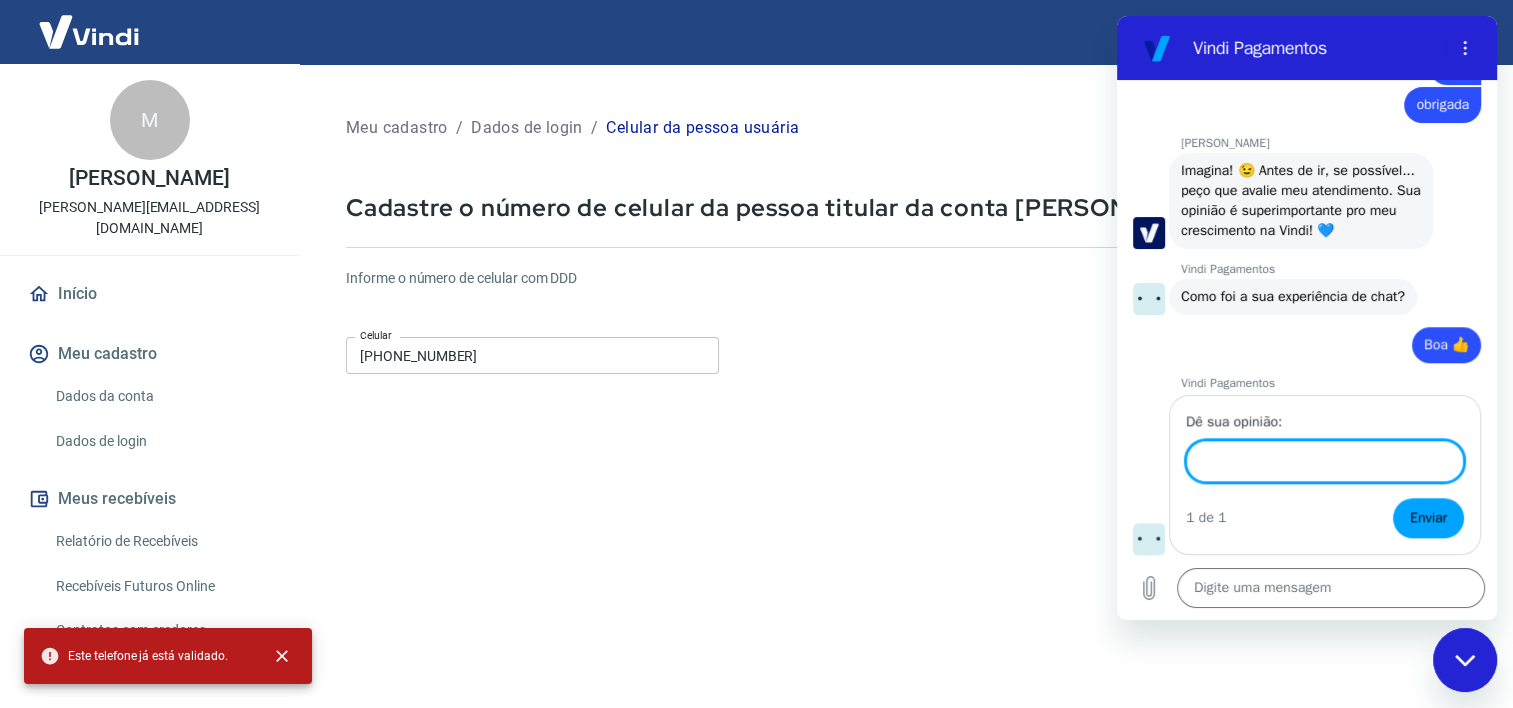 scroll, scrollTop: 1776, scrollLeft: 0, axis: vertical 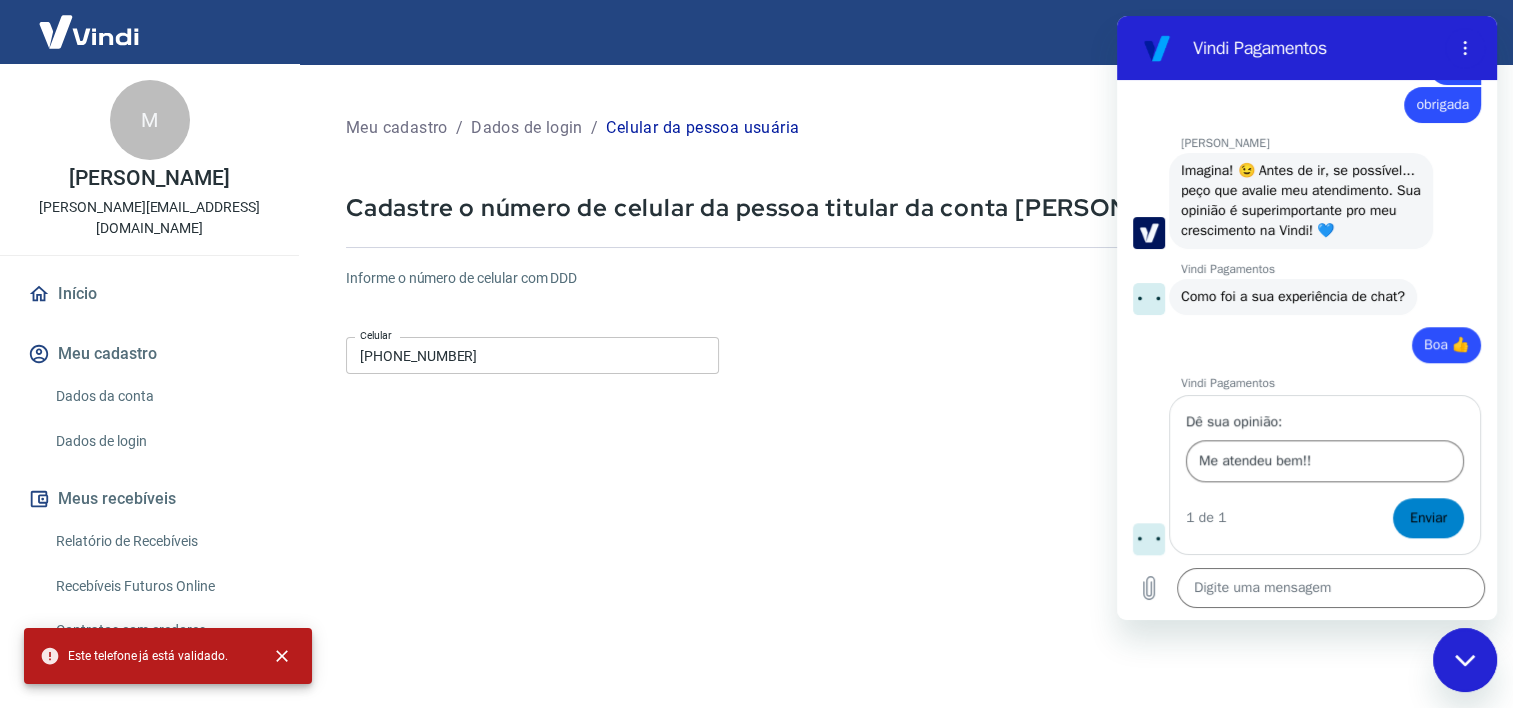 click on "Enviar" at bounding box center [1428, 518] 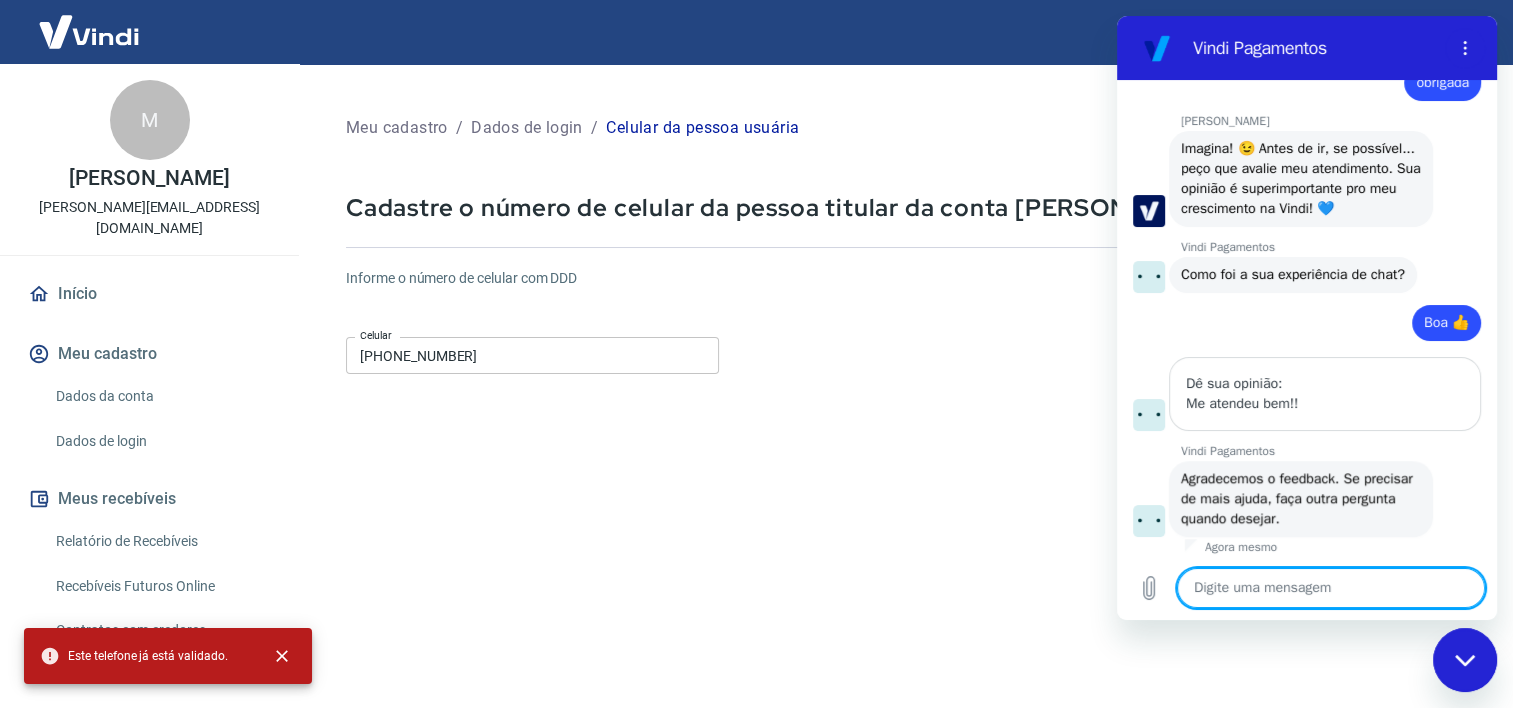 scroll, scrollTop: 1802, scrollLeft: 0, axis: vertical 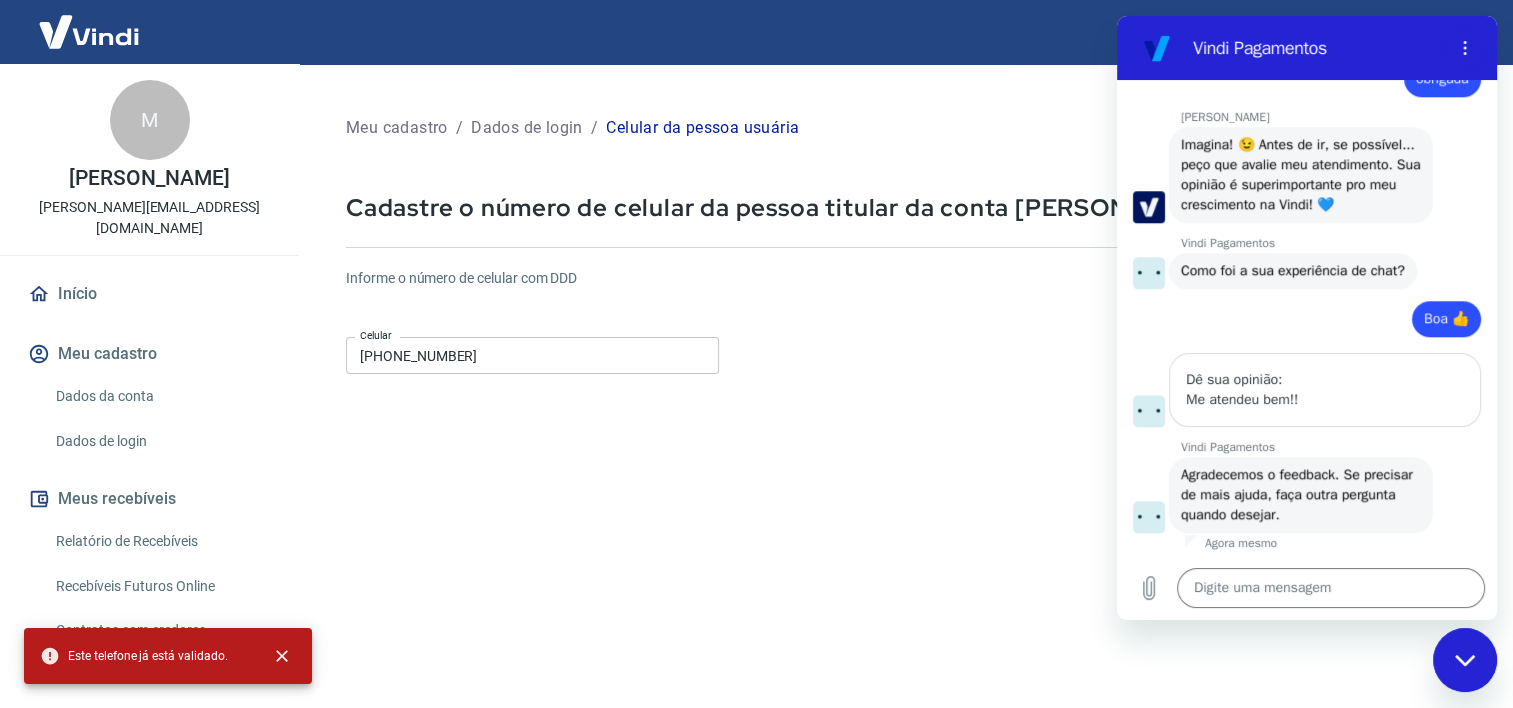 click at bounding box center [1465, 660] 